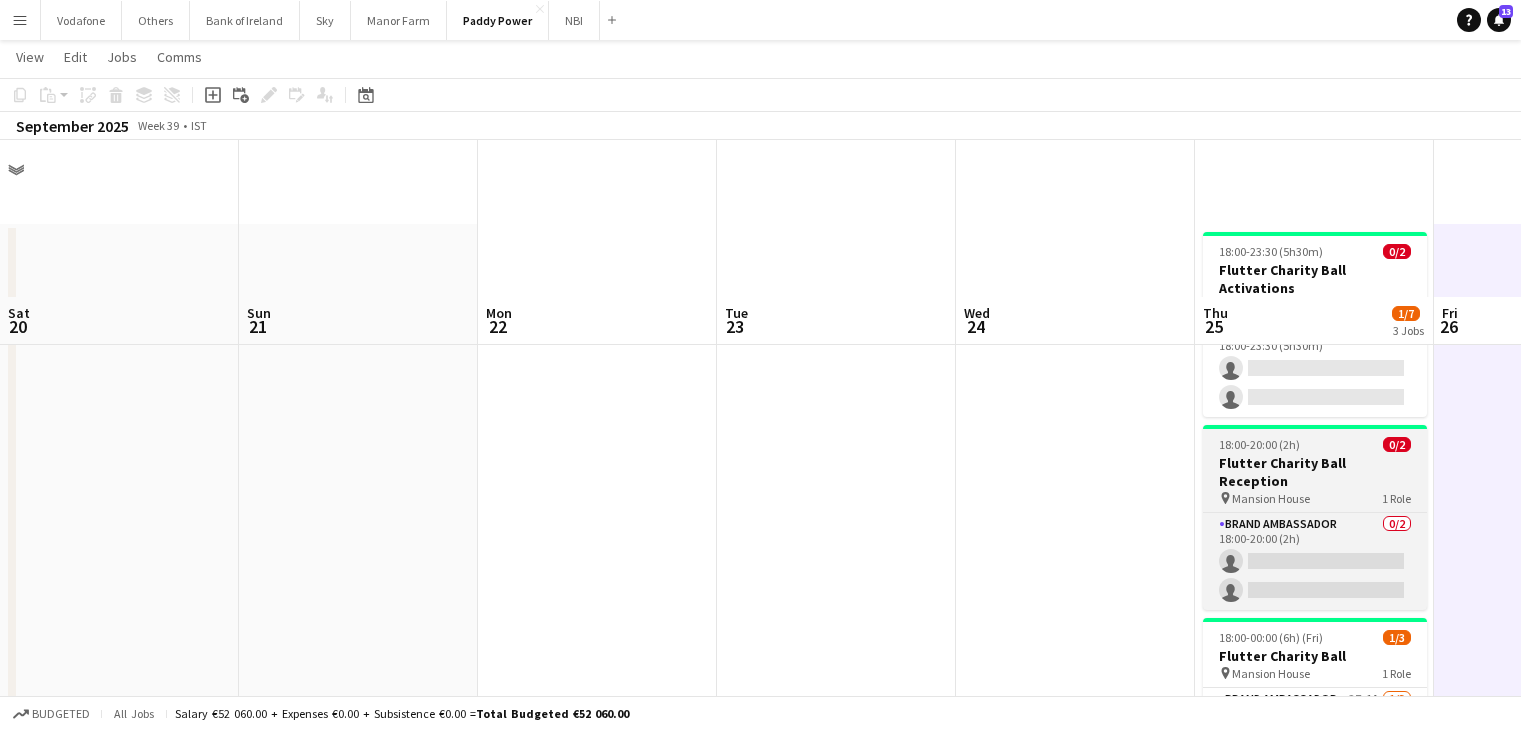 scroll, scrollTop: 200, scrollLeft: 0, axis: vertical 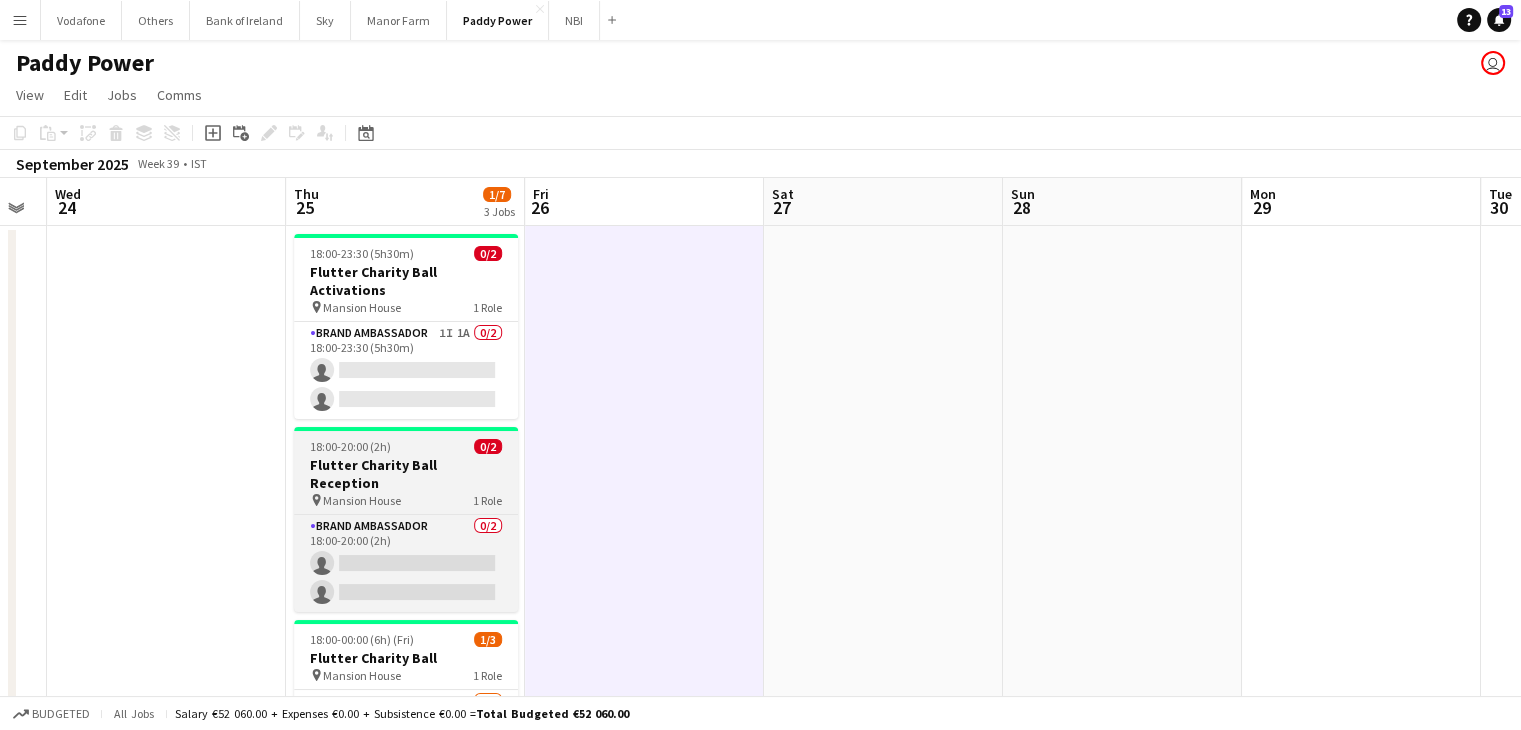 click on "Brand Ambassador   1I   1A   0/2   18:00-23:30 (5h30m)
single-neutral-actions
single-neutral-actions" at bounding box center [406, 370] 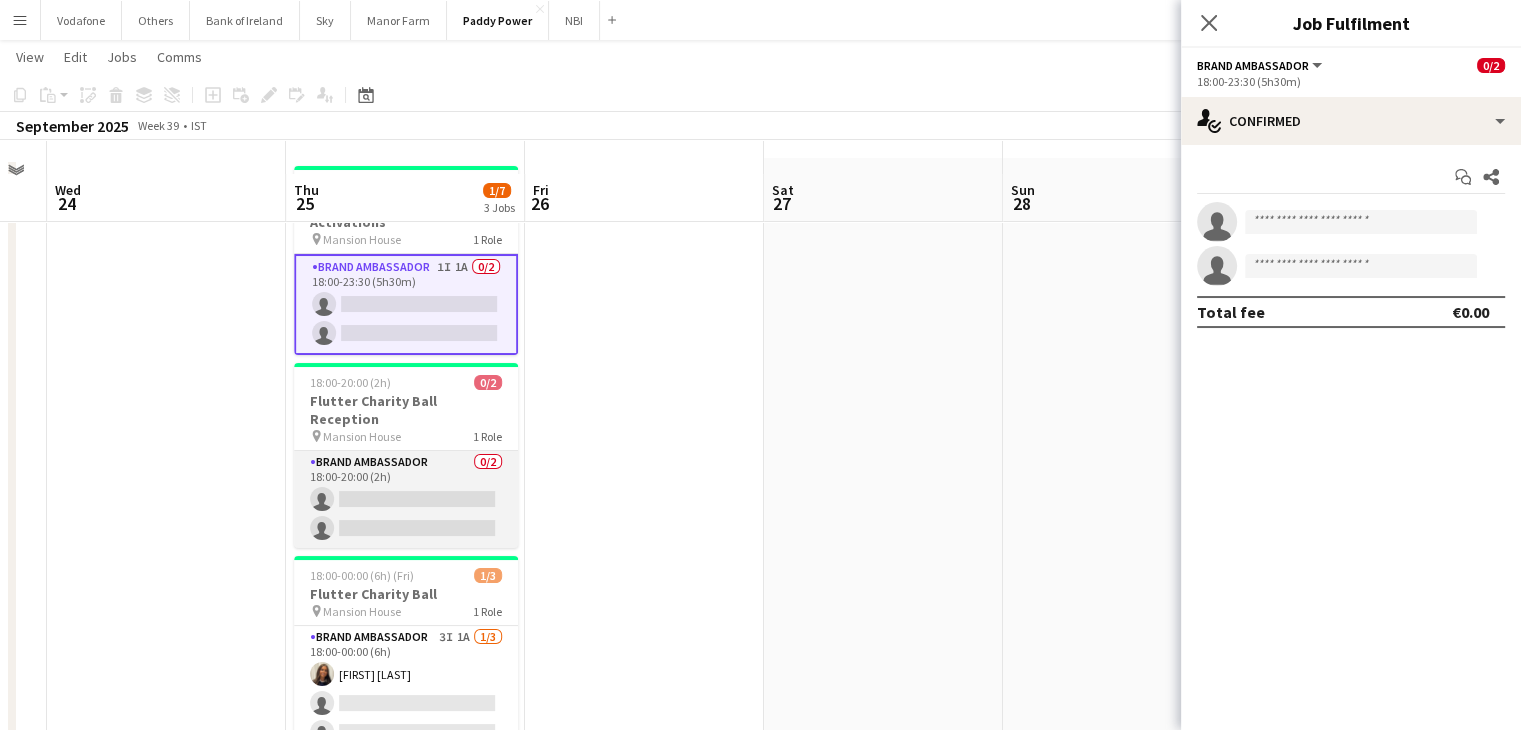 scroll, scrollTop: 100, scrollLeft: 0, axis: vertical 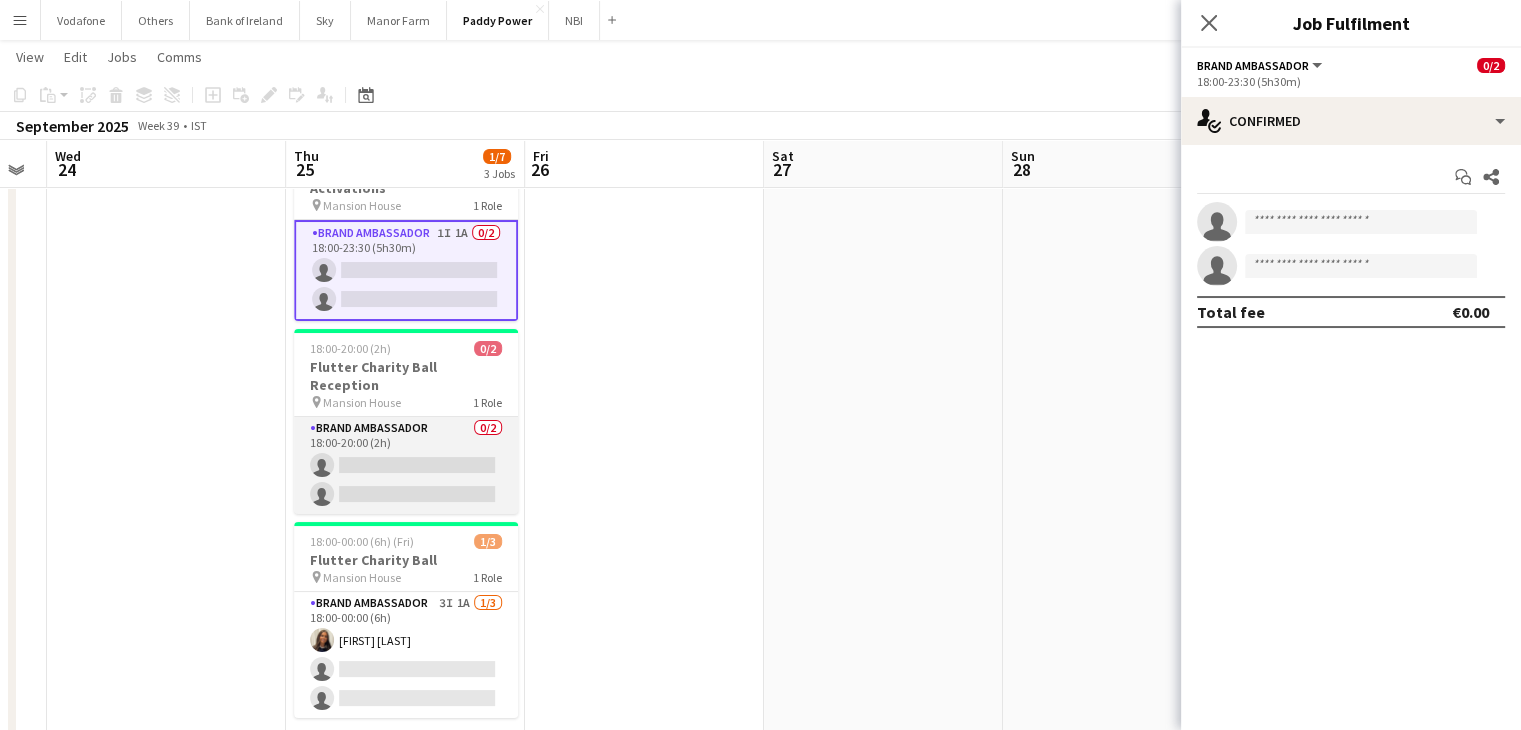 click on "Brand Ambassador   0/2   18:00-20:00 (2h)
single-neutral-actions
single-neutral-actions" at bounding box center [406, 465] 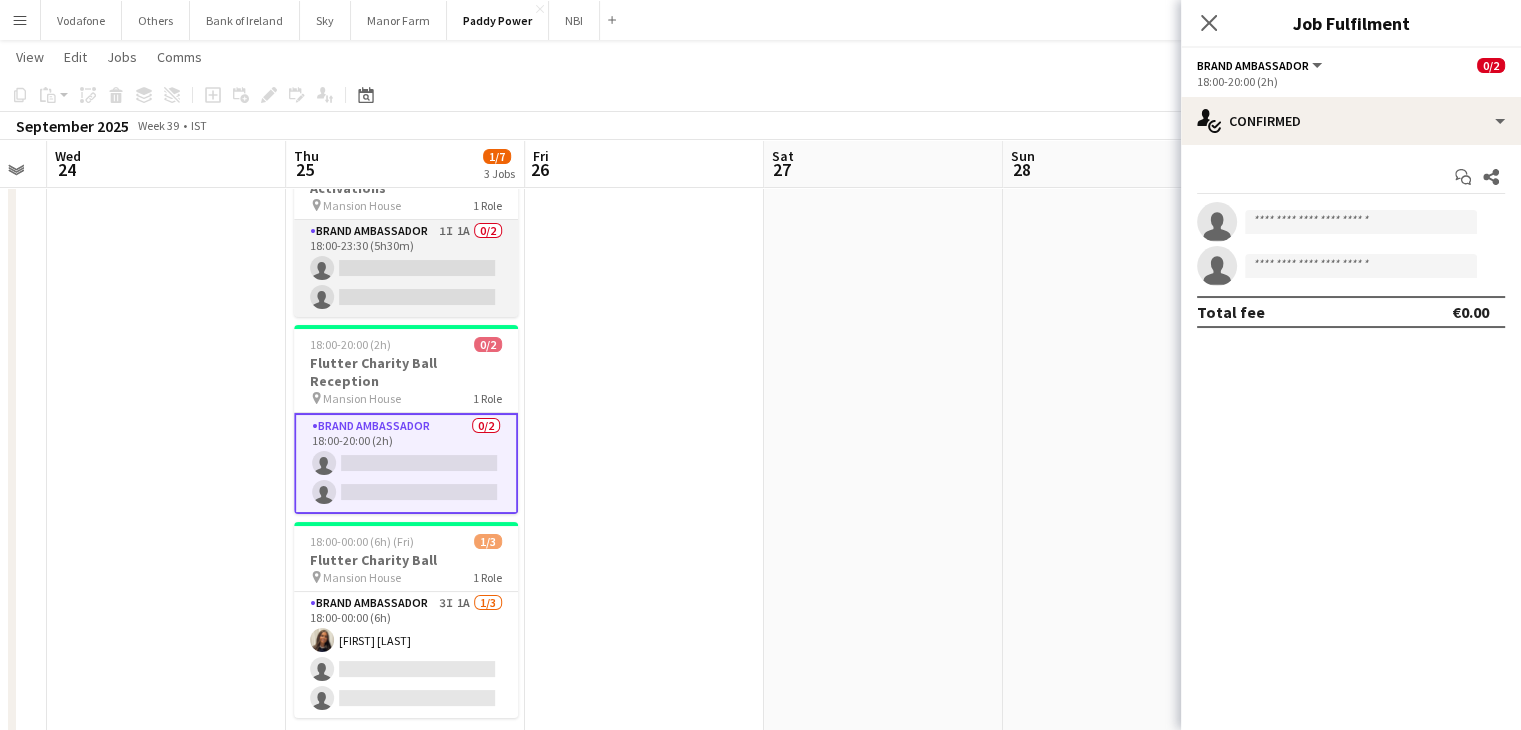 click on "Brand Ambassador   1I   1A   0/2   18:00-23:30 (5h30m)
single-neutral-actions
single-neutral-actions" at bounding box center [406, 268] 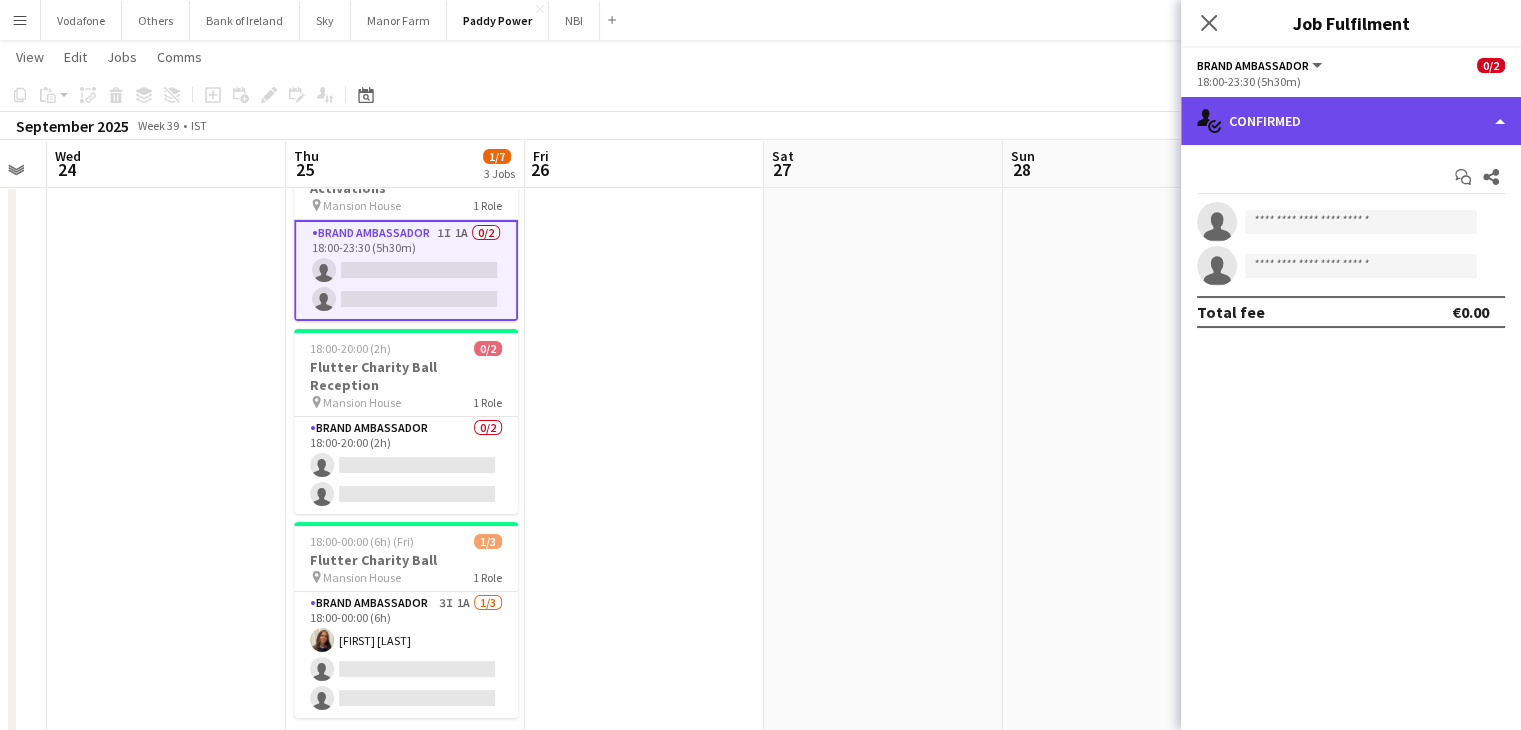 click on "single-neutral-actions-check-2
Confirmed" 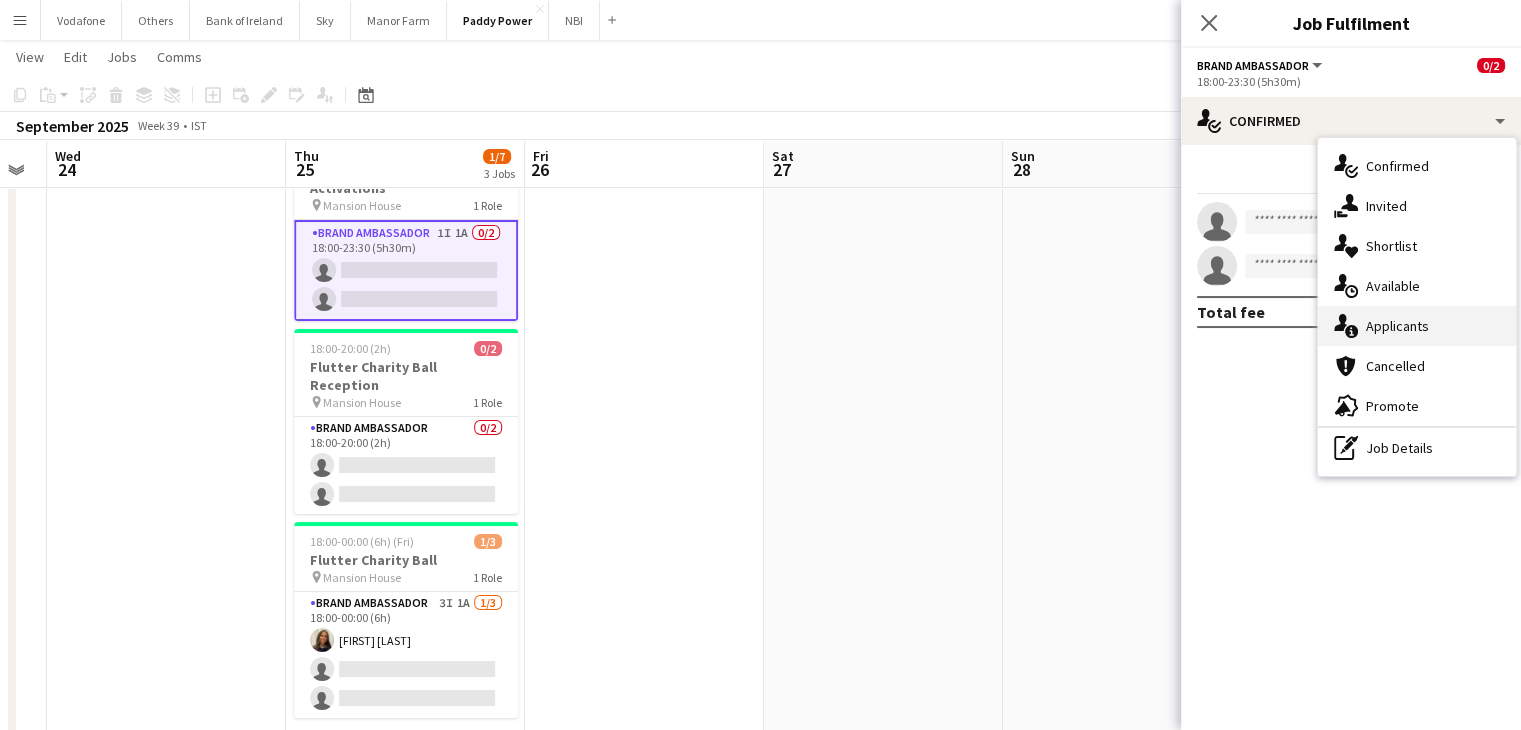 click on "single-neutral-actions-information
Applicants" at bounding box center [1417, 326] 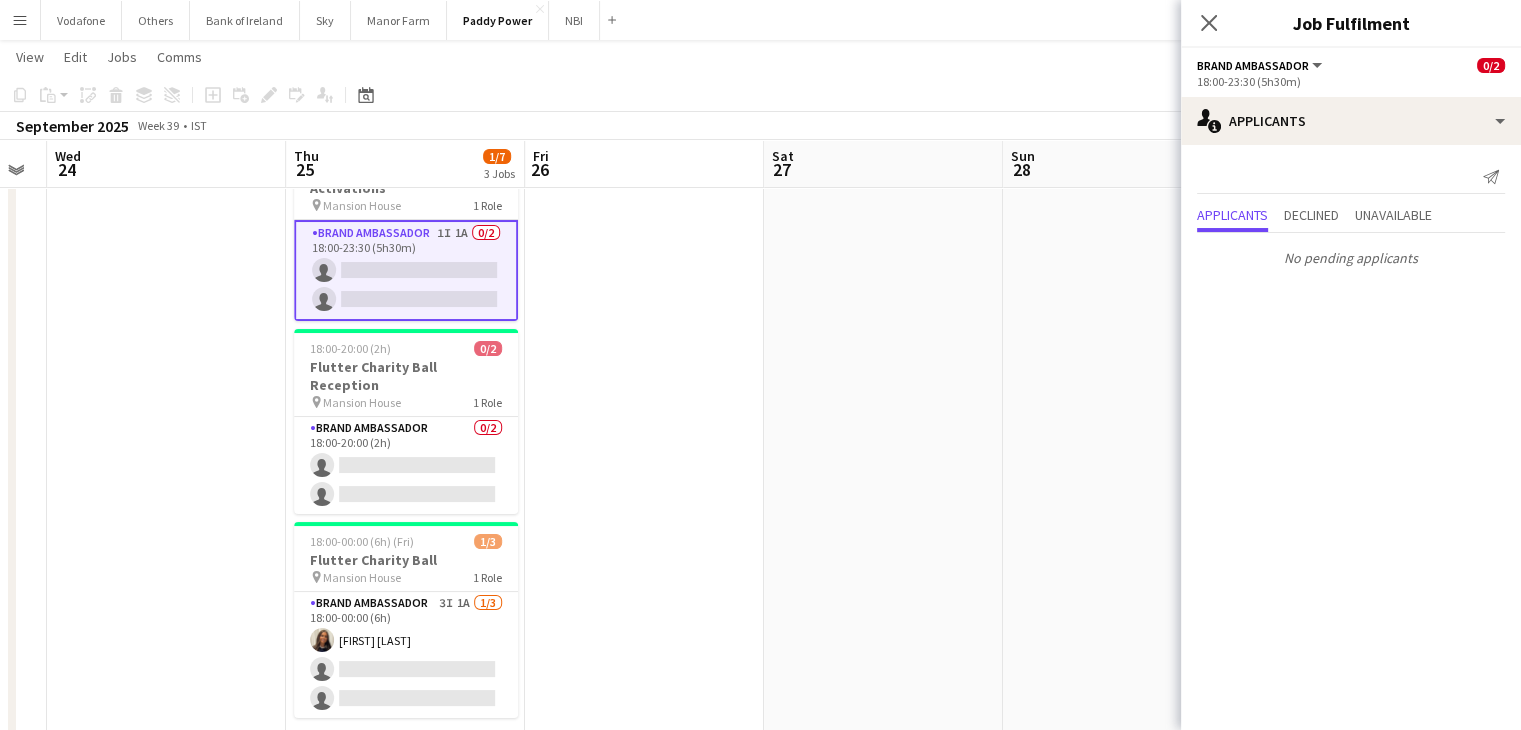 click on "Applicants Declined Unavailable" at bounding box center [1351, 217] 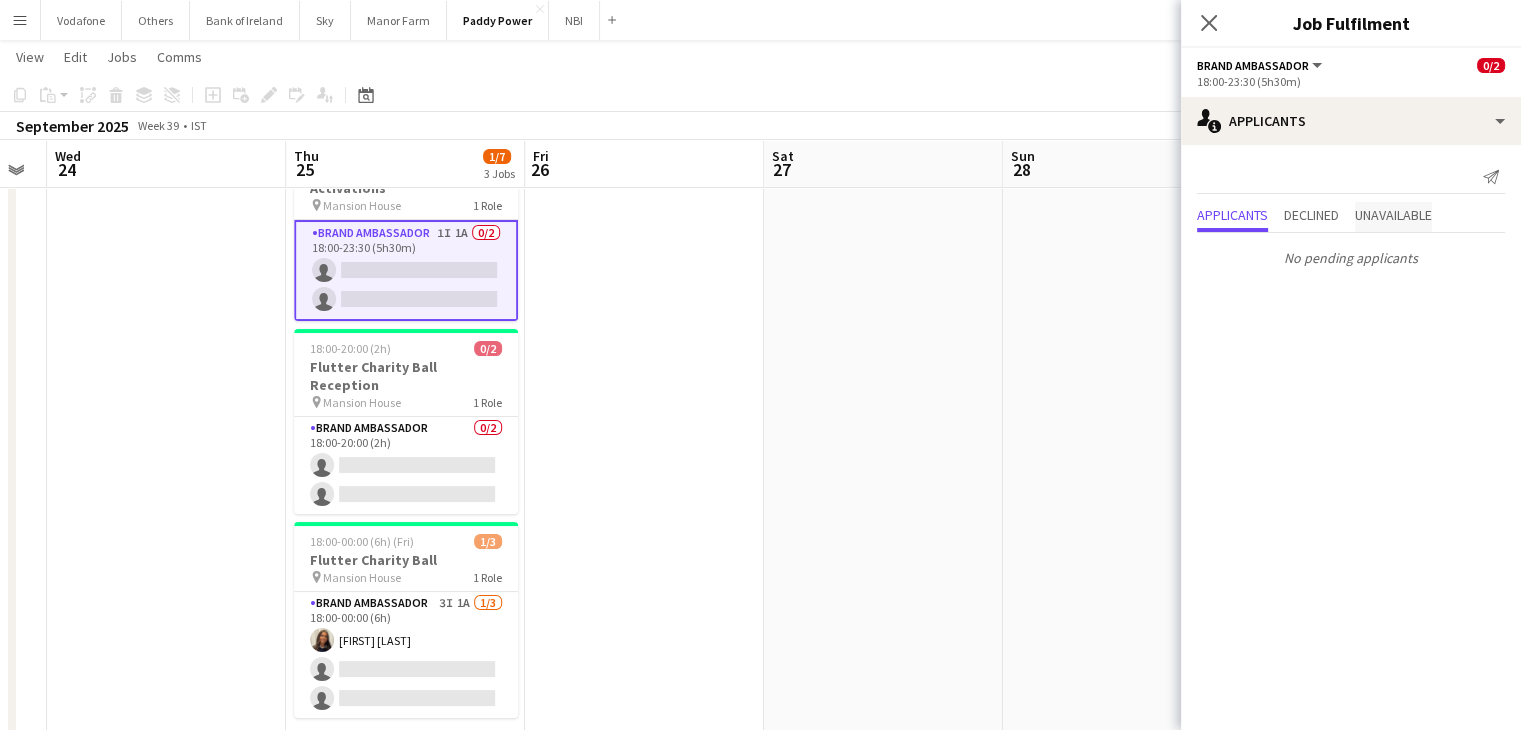 click on "Unavailable" at bounding box center (1393, 215) 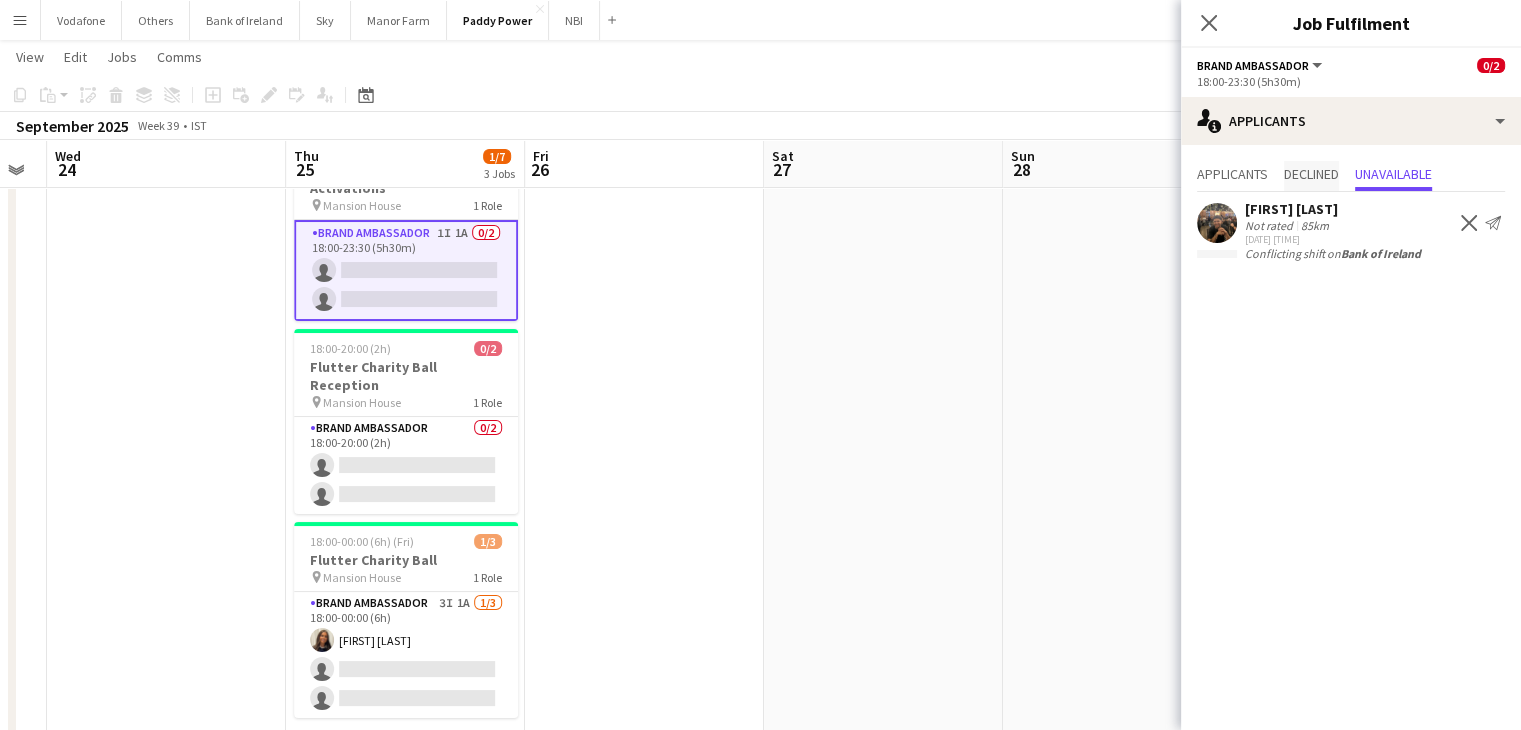 click on "Declined" at bounding box center [1311, 174] 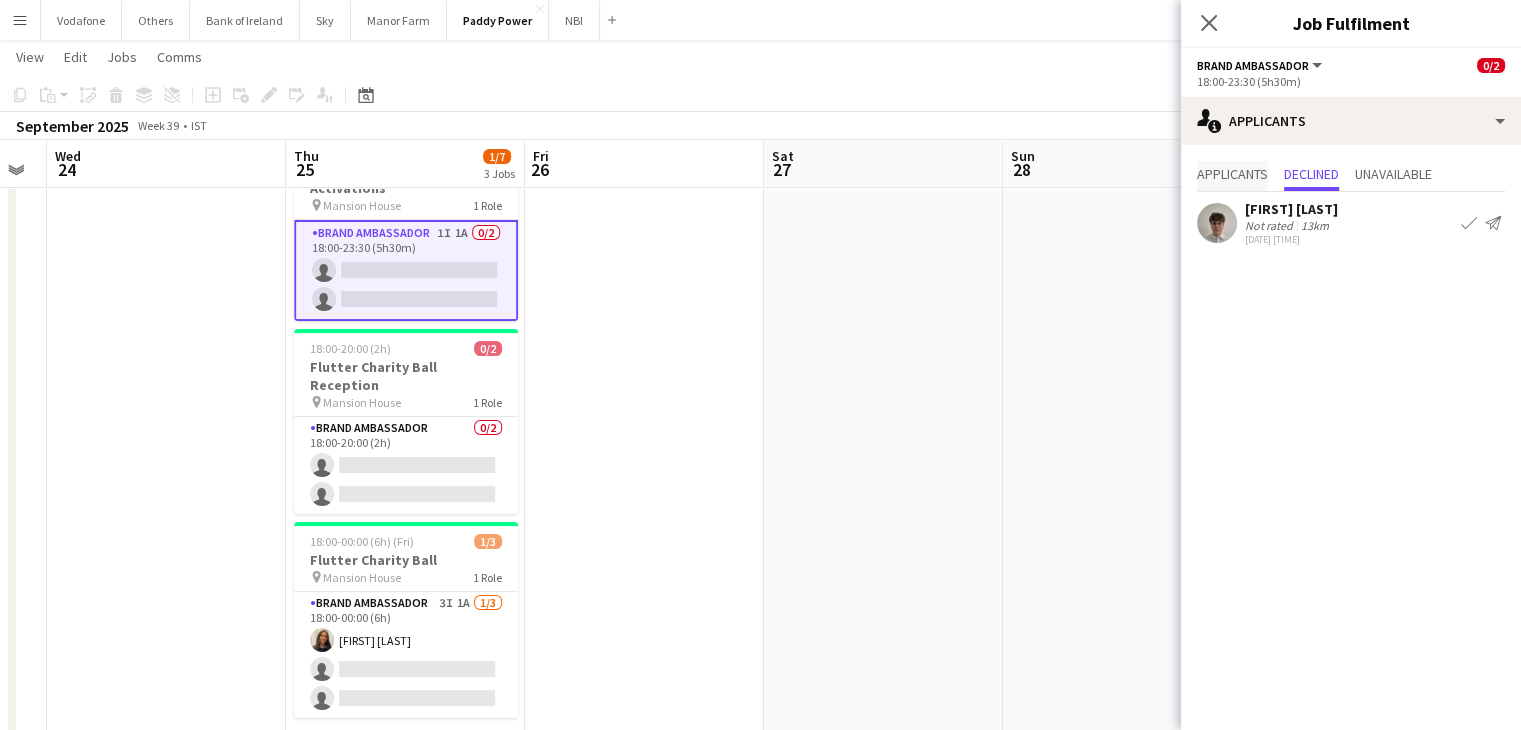 click on "Applicants" at bounding box center (1232, 174) 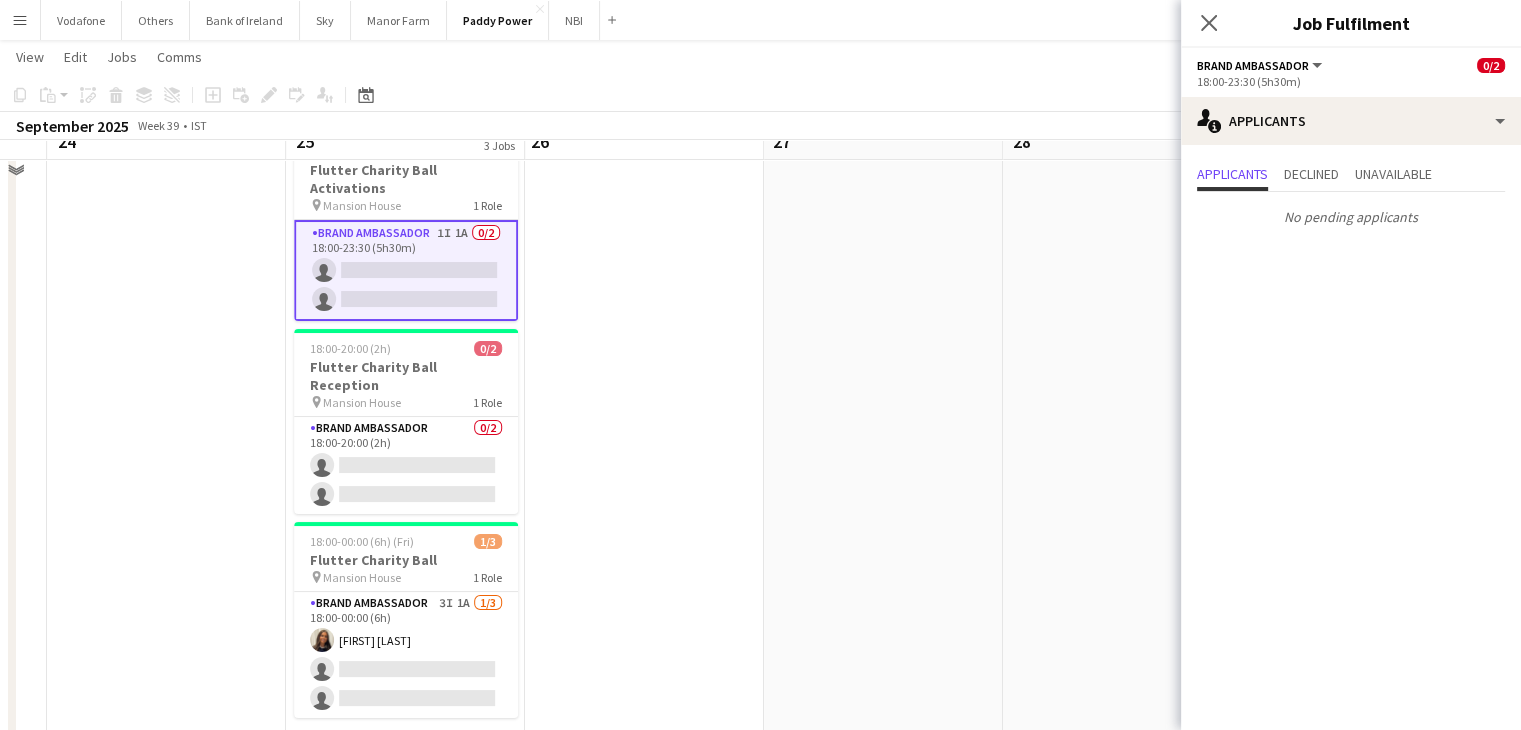 scroll, scrollTop: 0, scrollLeft: 0, axis: both 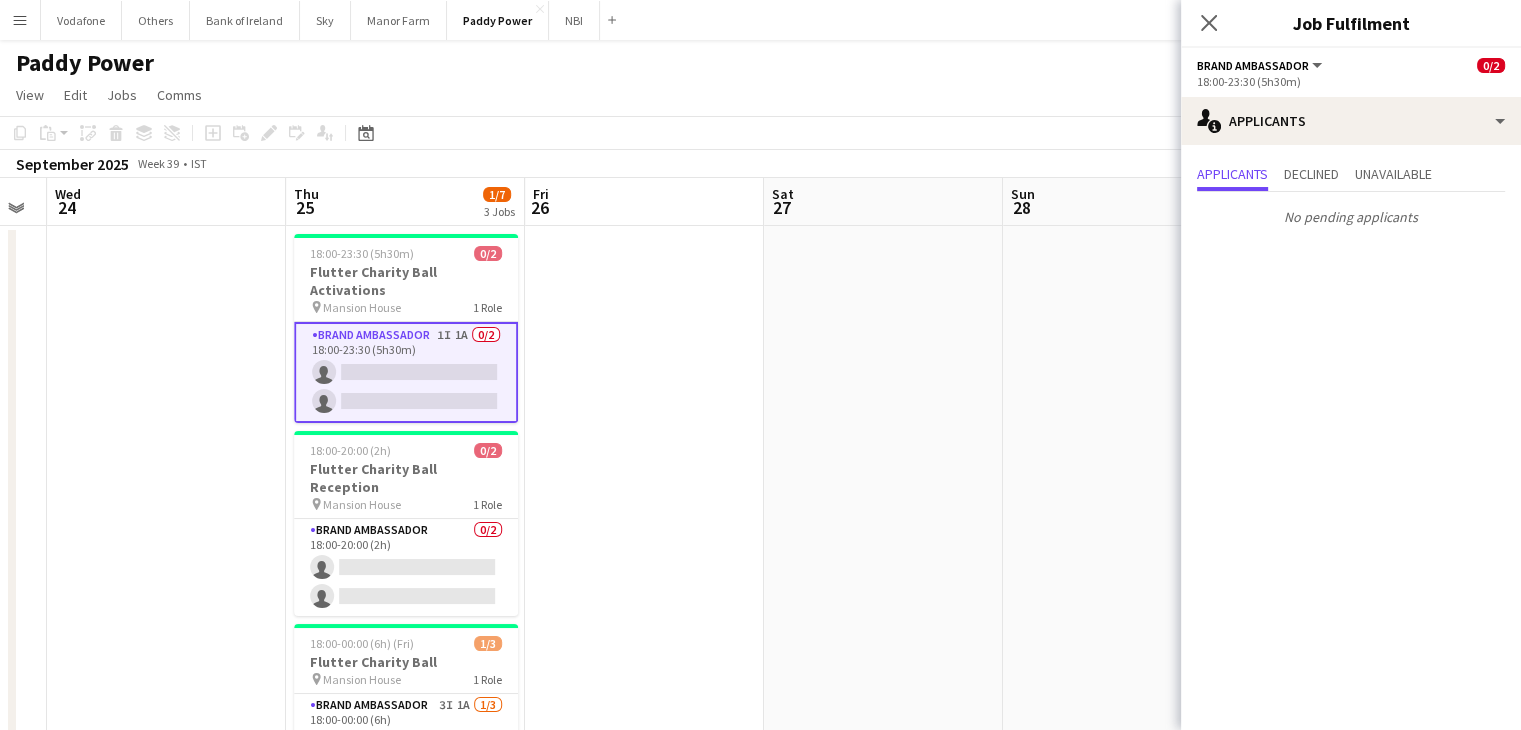 click on "Brand Ambassador   1I   1A   0/2   18:00-23:30 (5h30m)
single-neutral-actions
single-neutral-actions" at bounding box center (406, 372) 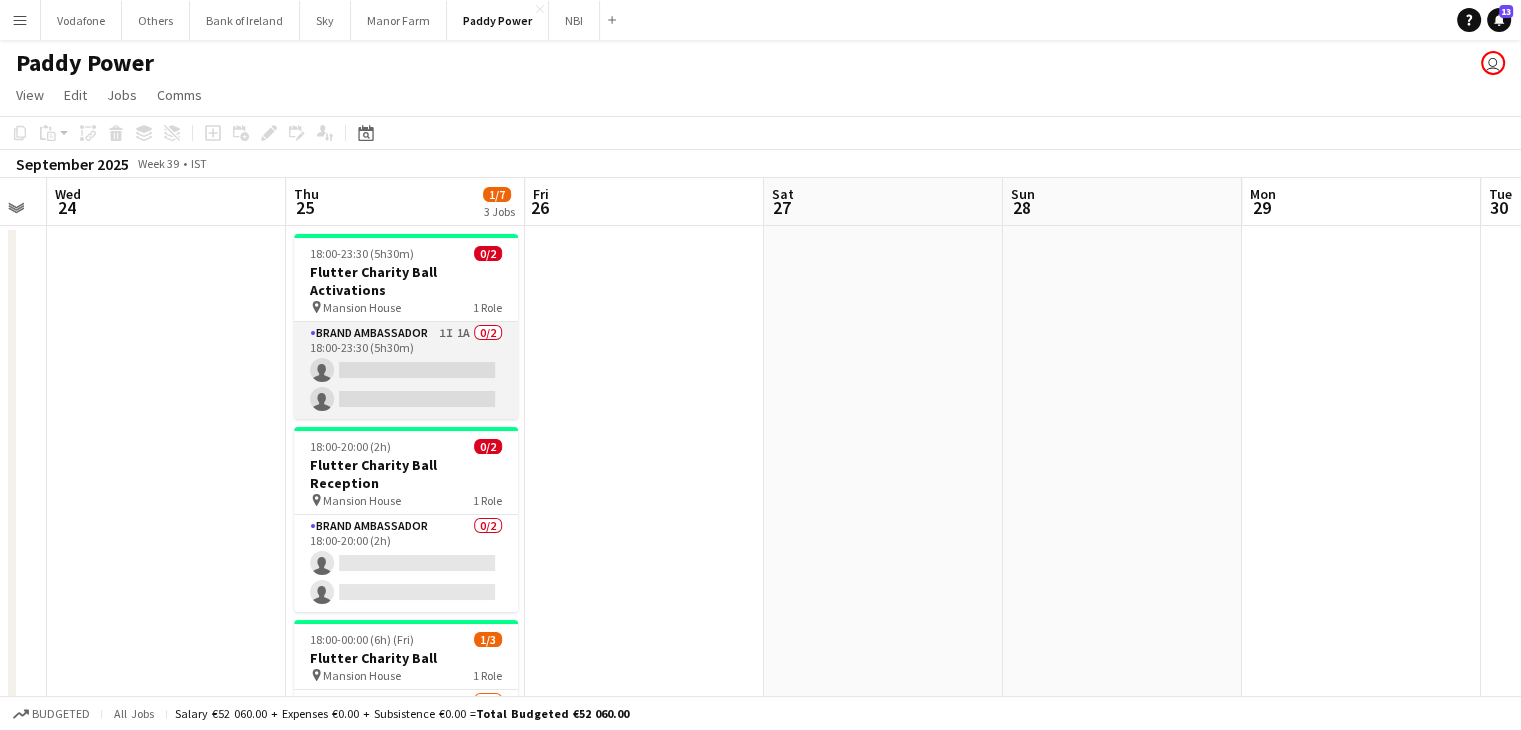 click on "Brand Ambassador   1I   1A   0/2   18:00-23:30 (5h30m)
single-neutral-actions
single-neutral-actions" at bounding box center (406, 370) 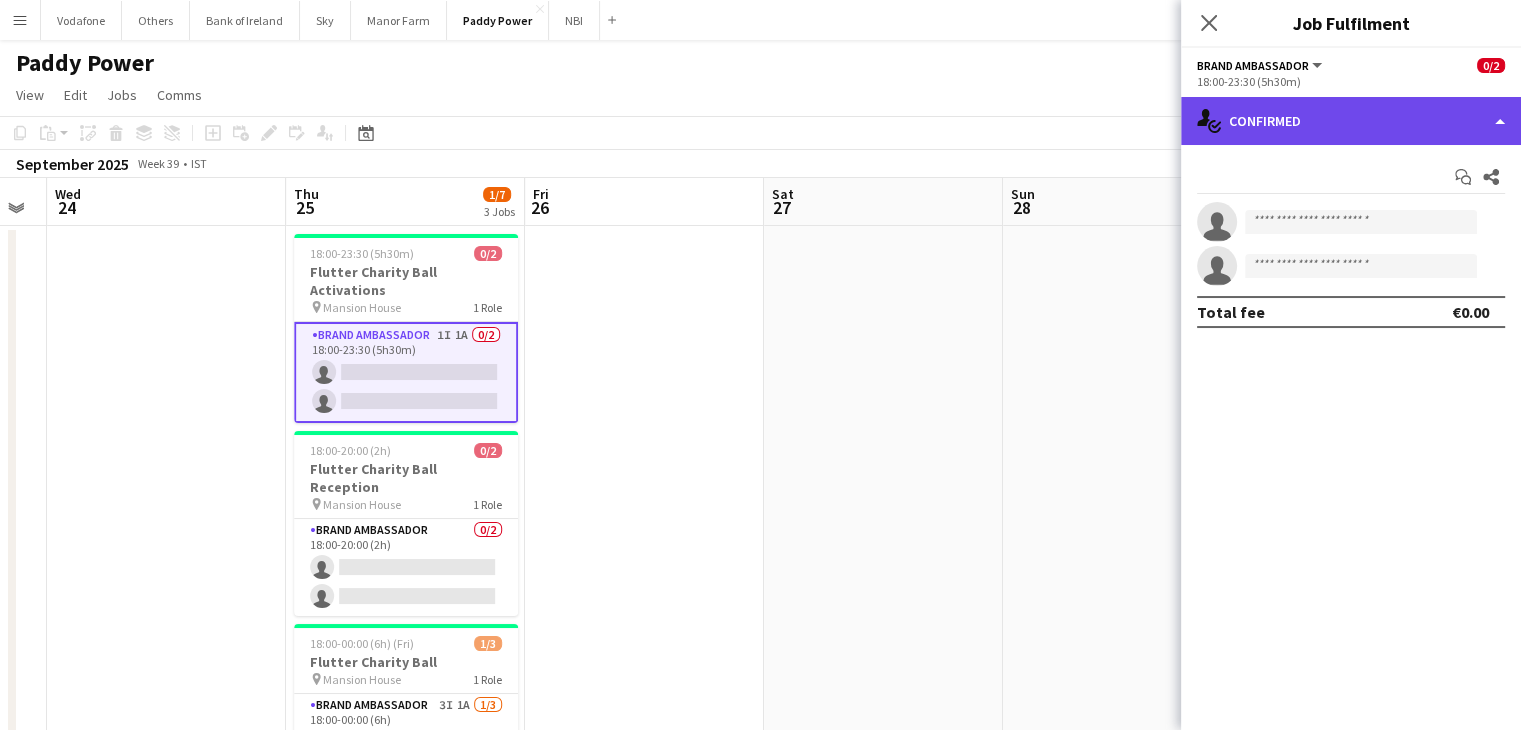 click on "single-neutral-actions-check-2
Confirmed" 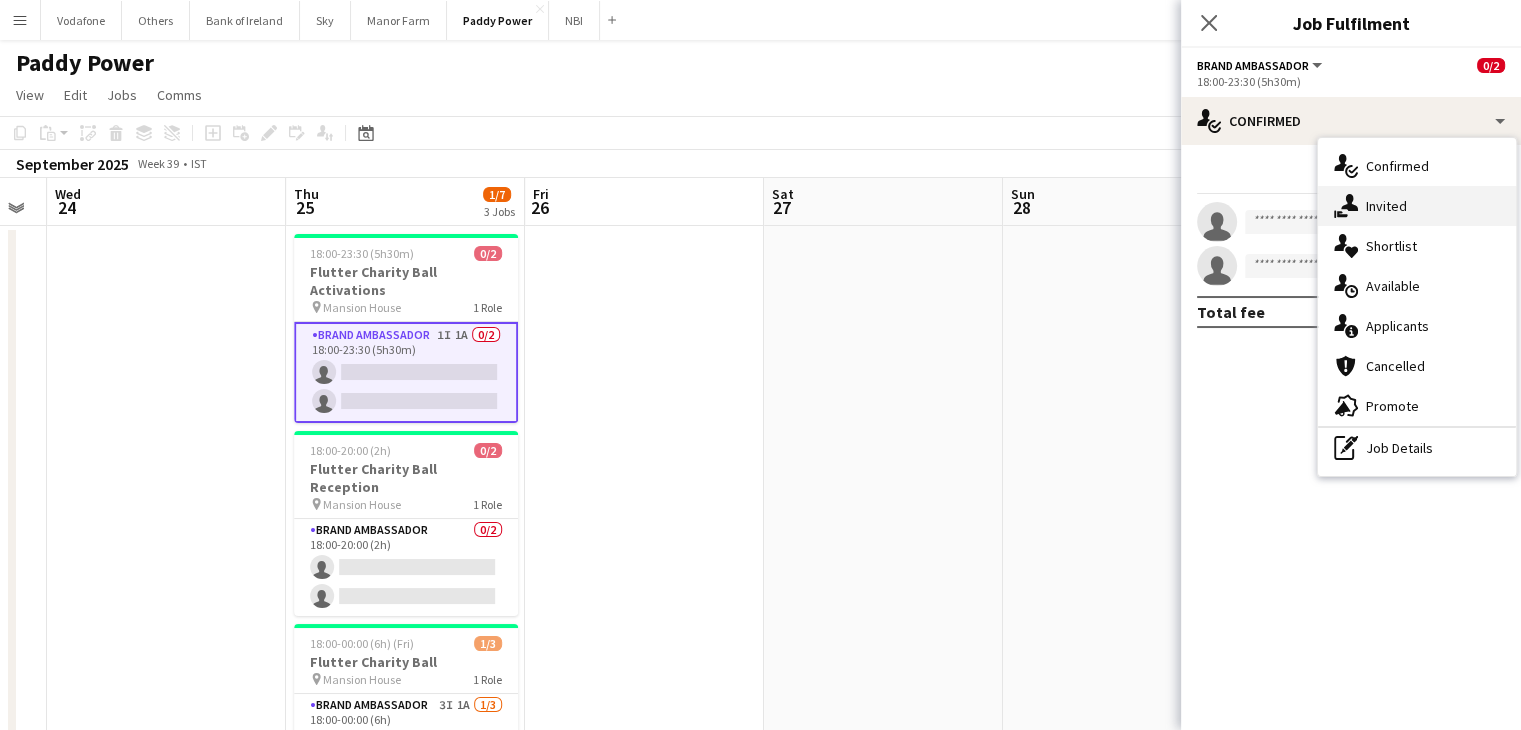 click on "single-neutral-actions-share-1
Invited" at bounding box center [1417, 206] 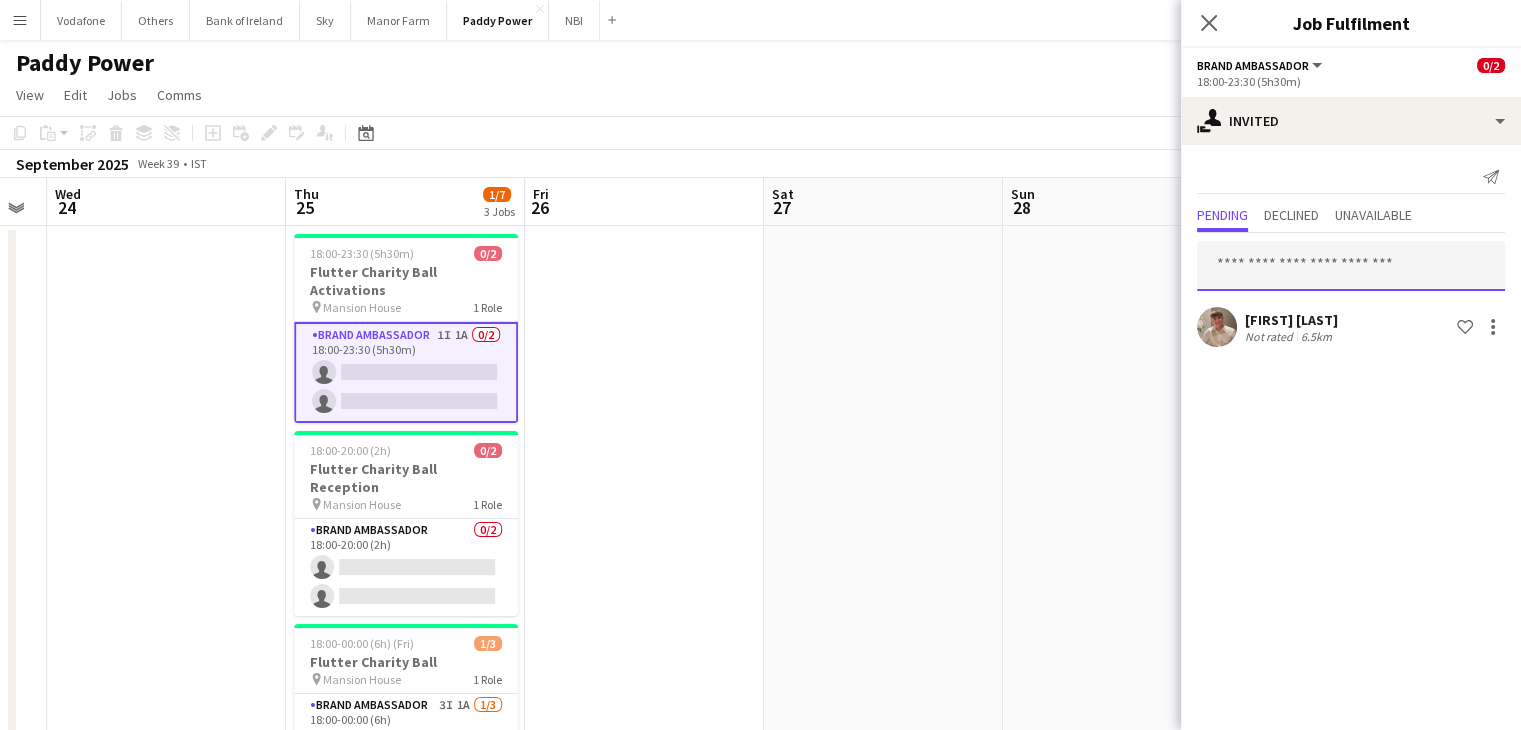 click at bounding box center [1351, 266] 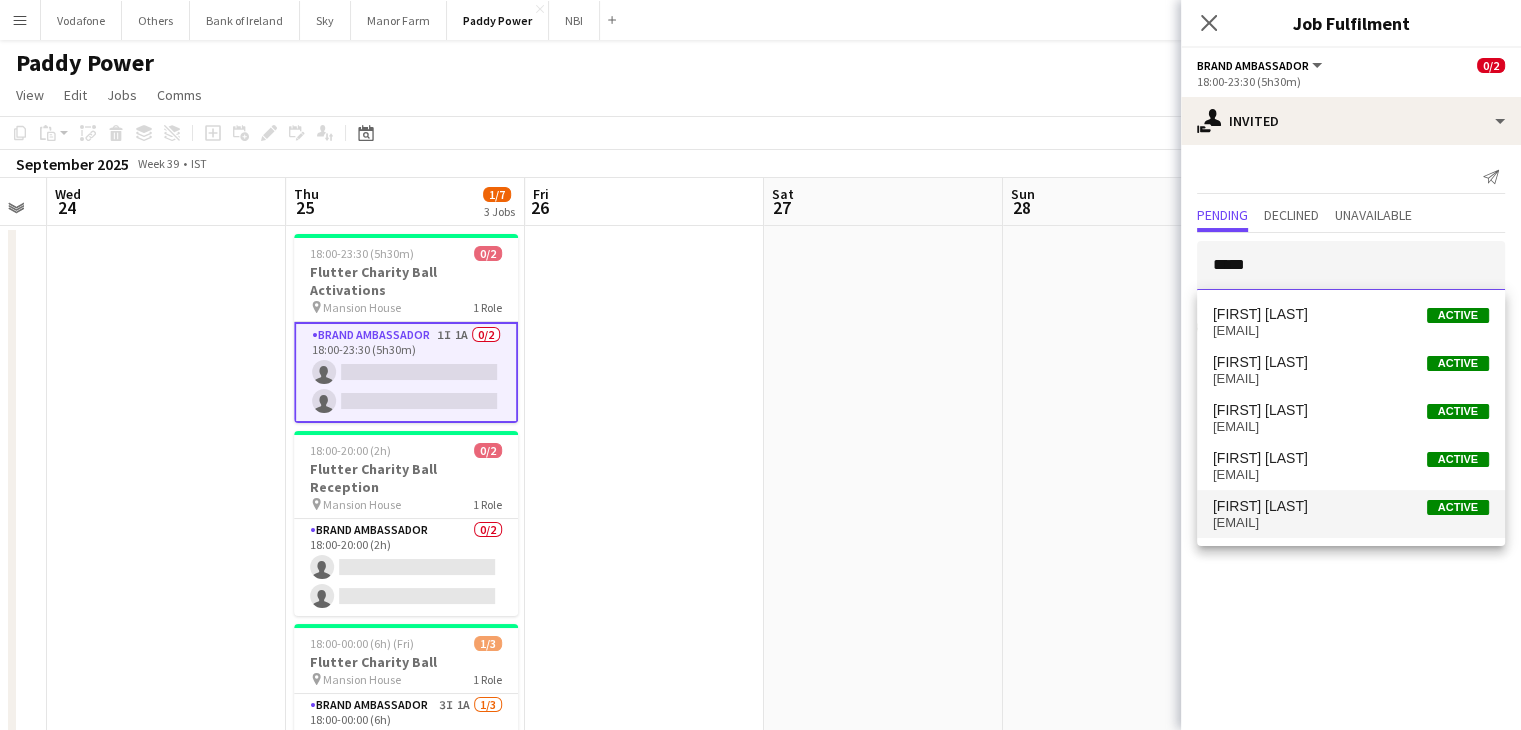 type on "*****" 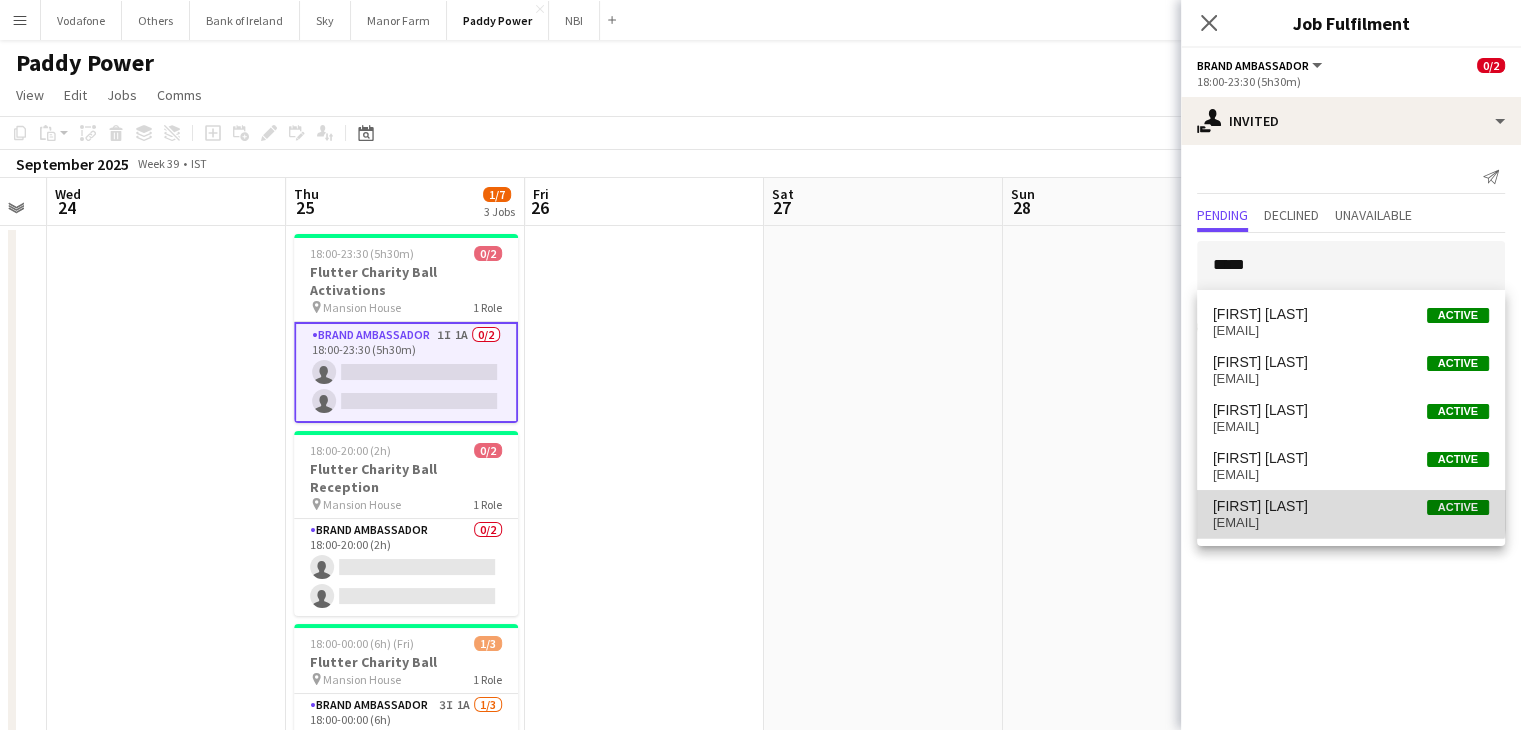 click on "[FIRST] [LAST]  Active" at bounding box center [1351, 506] 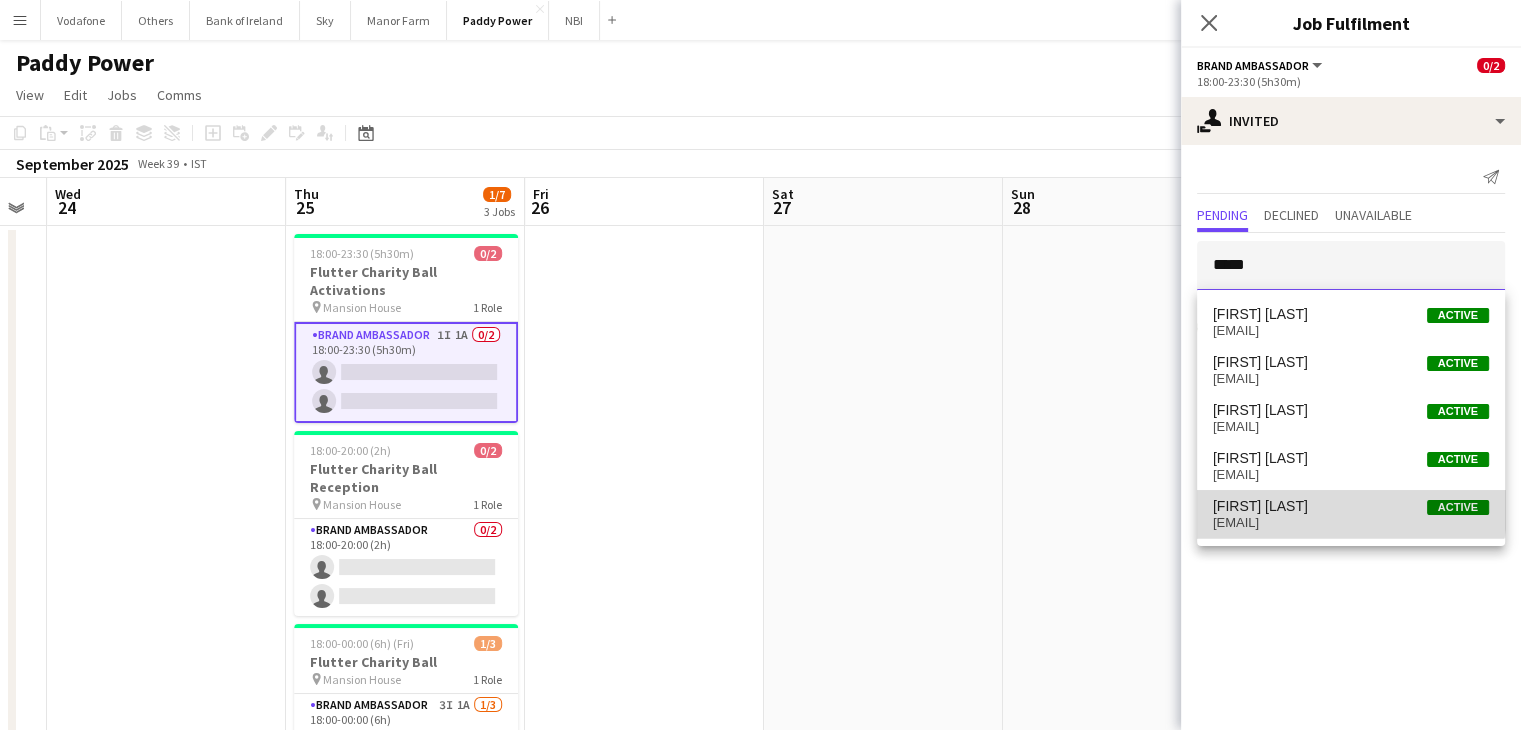 type 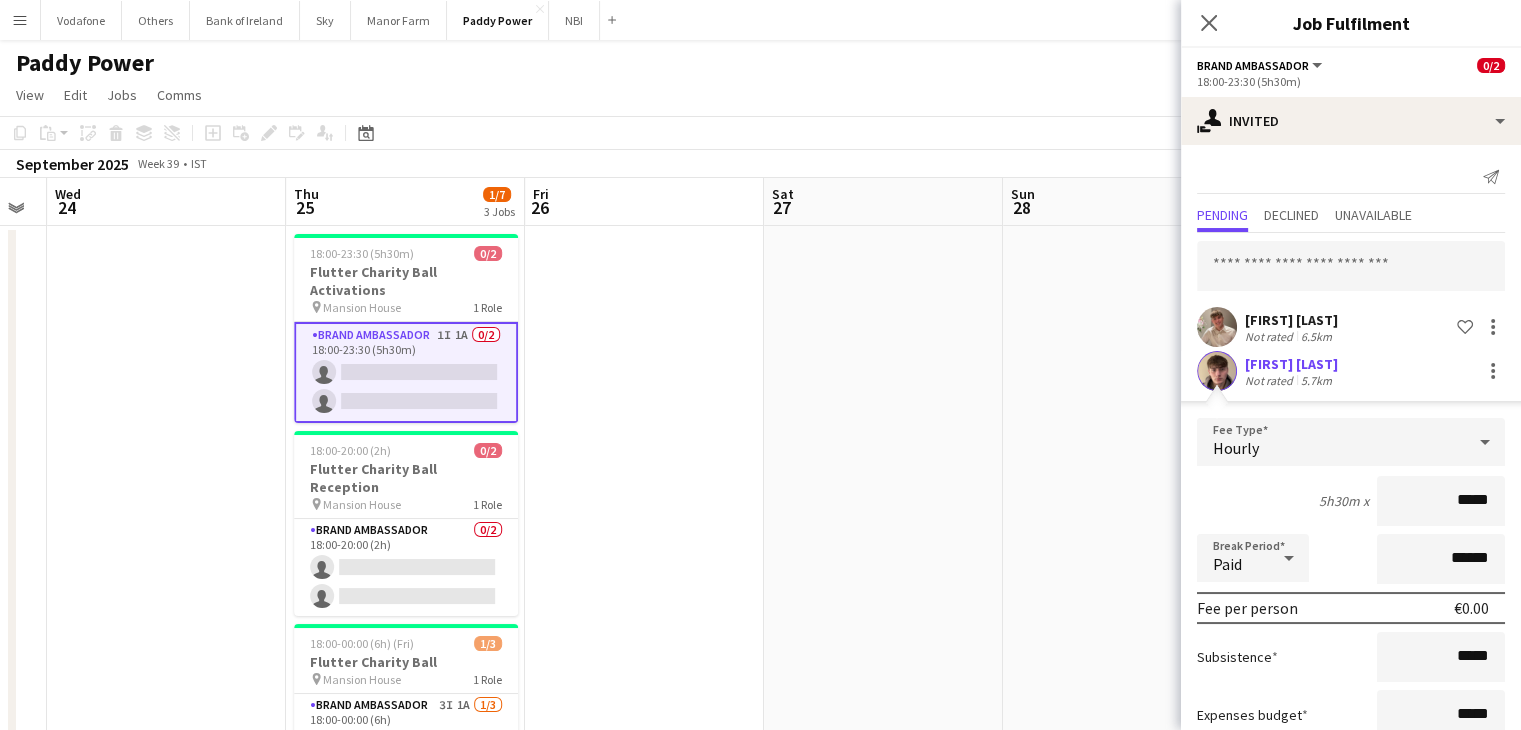 scroll, scrollTop: 132, scrollLeft: 0, axis: vertical 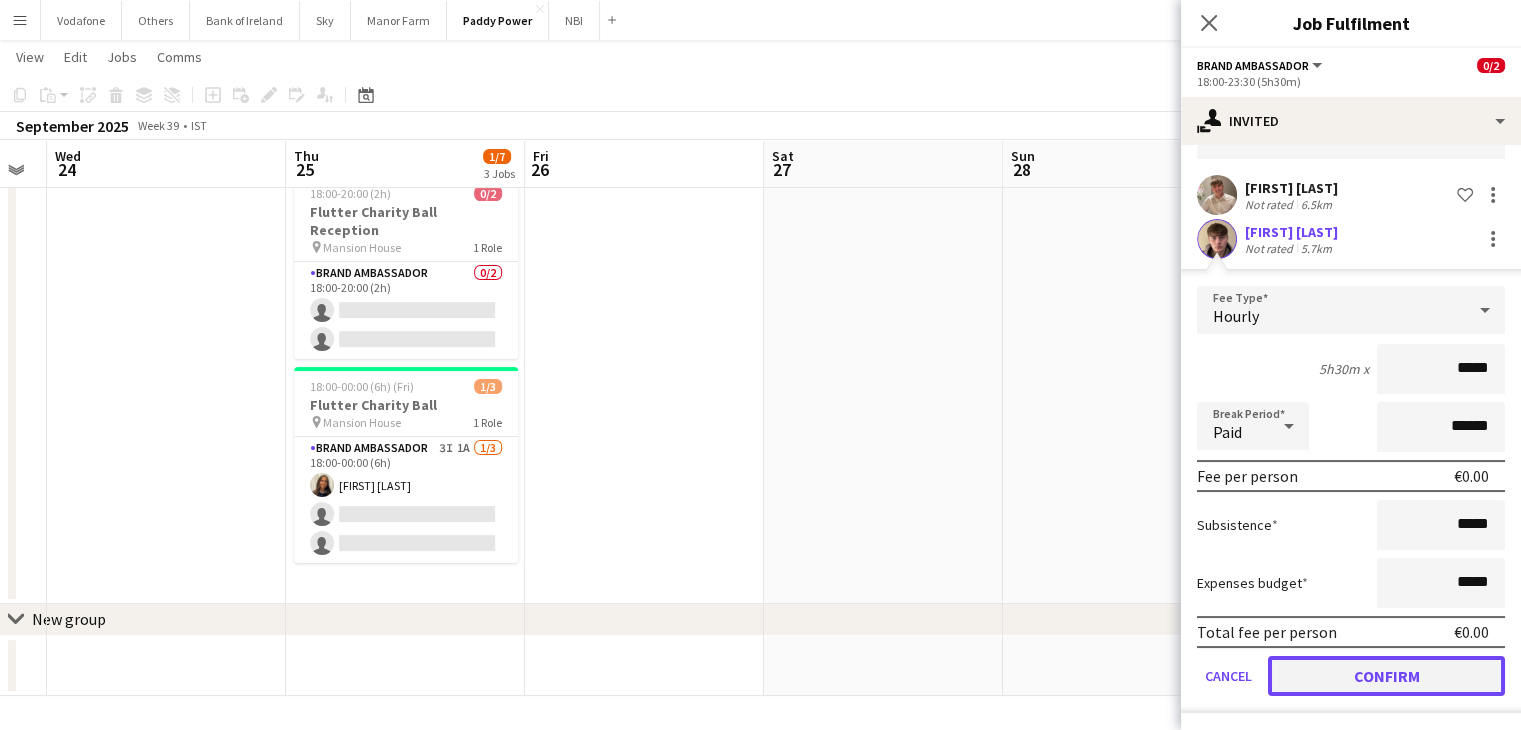 click on "Confirm" 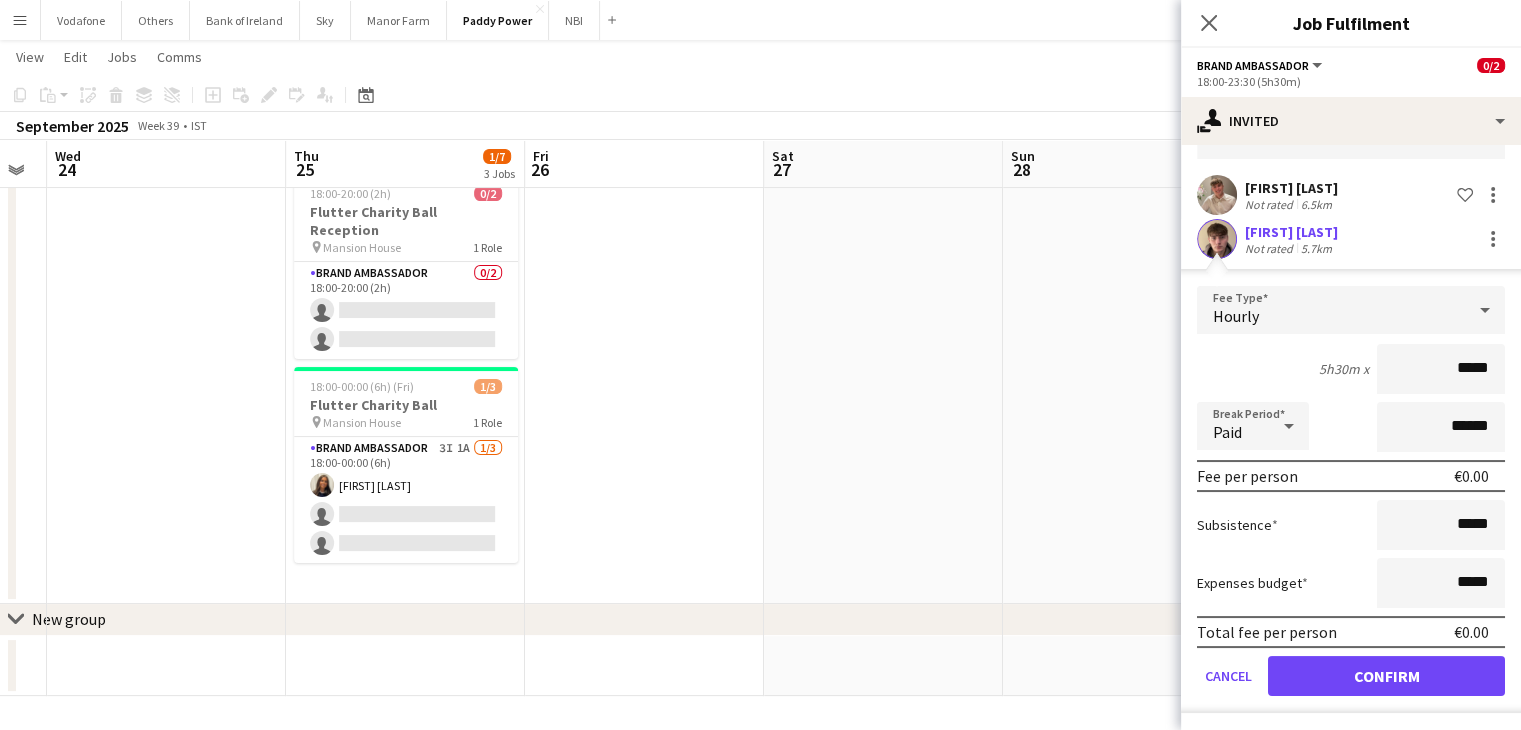 scroll, scrollTop: 0, scrollLeft: 0, axis: both 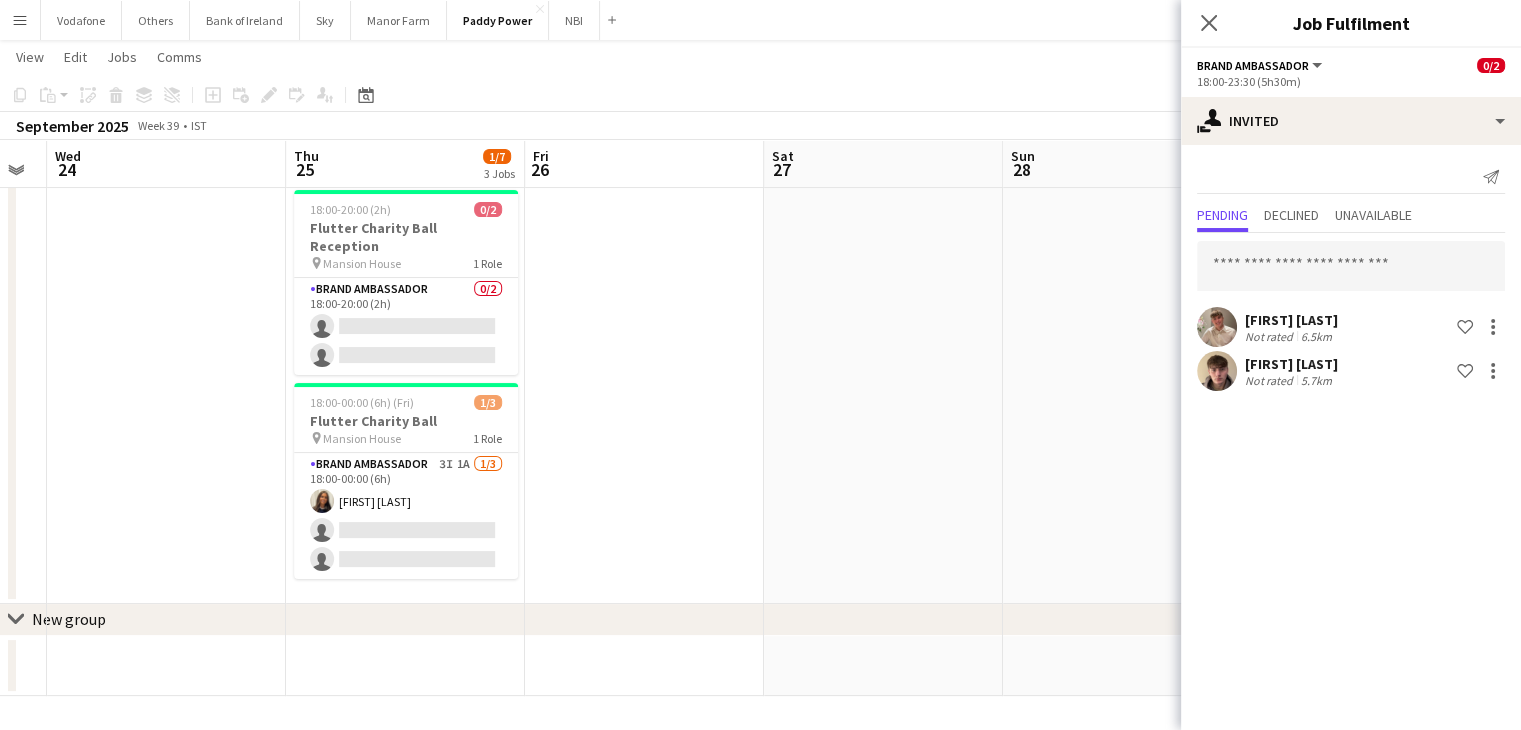 drag, startPoint x: 1040, startPoint y: 273, endPoint x: 1071, endPoint y: 263, distance: 32.572994 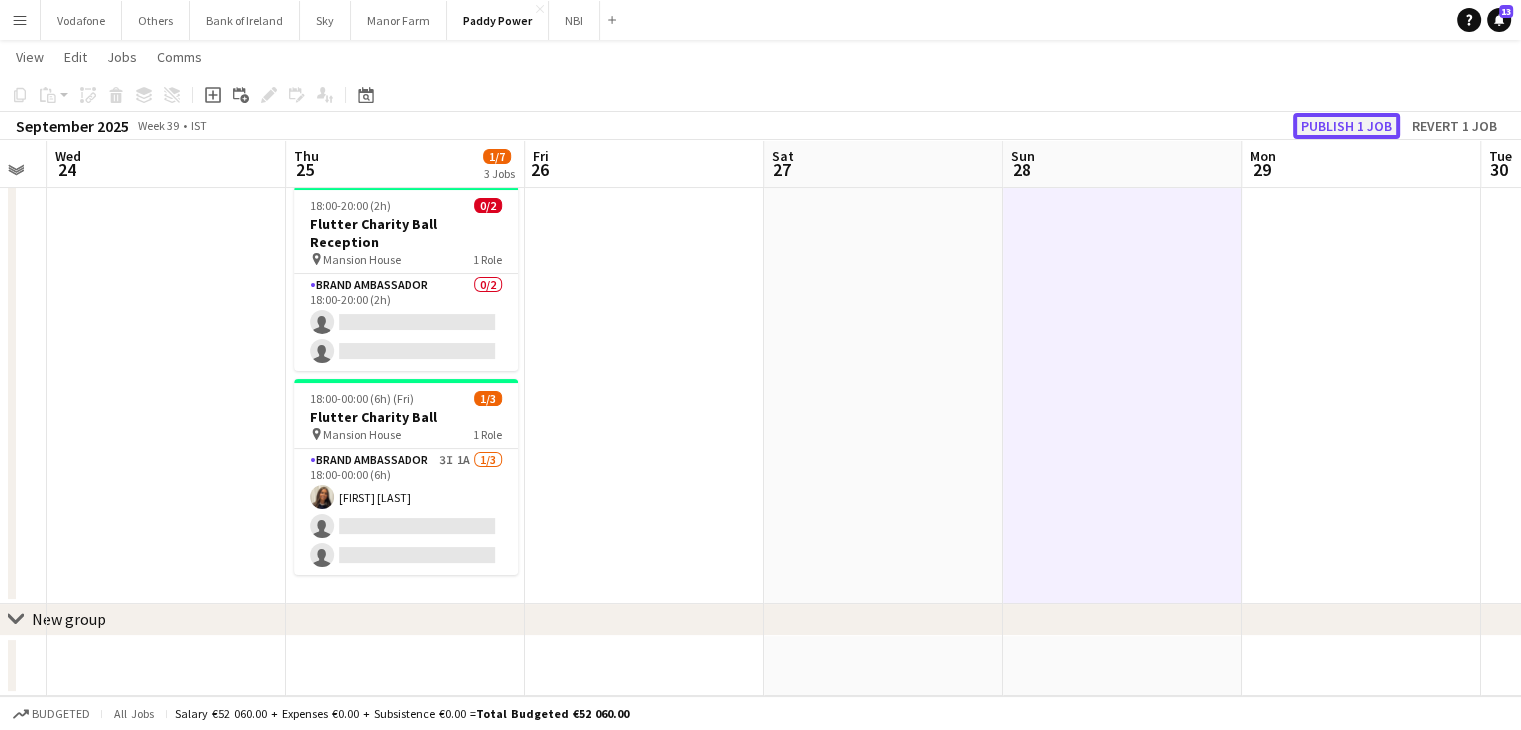 click on "Publish 1 job" 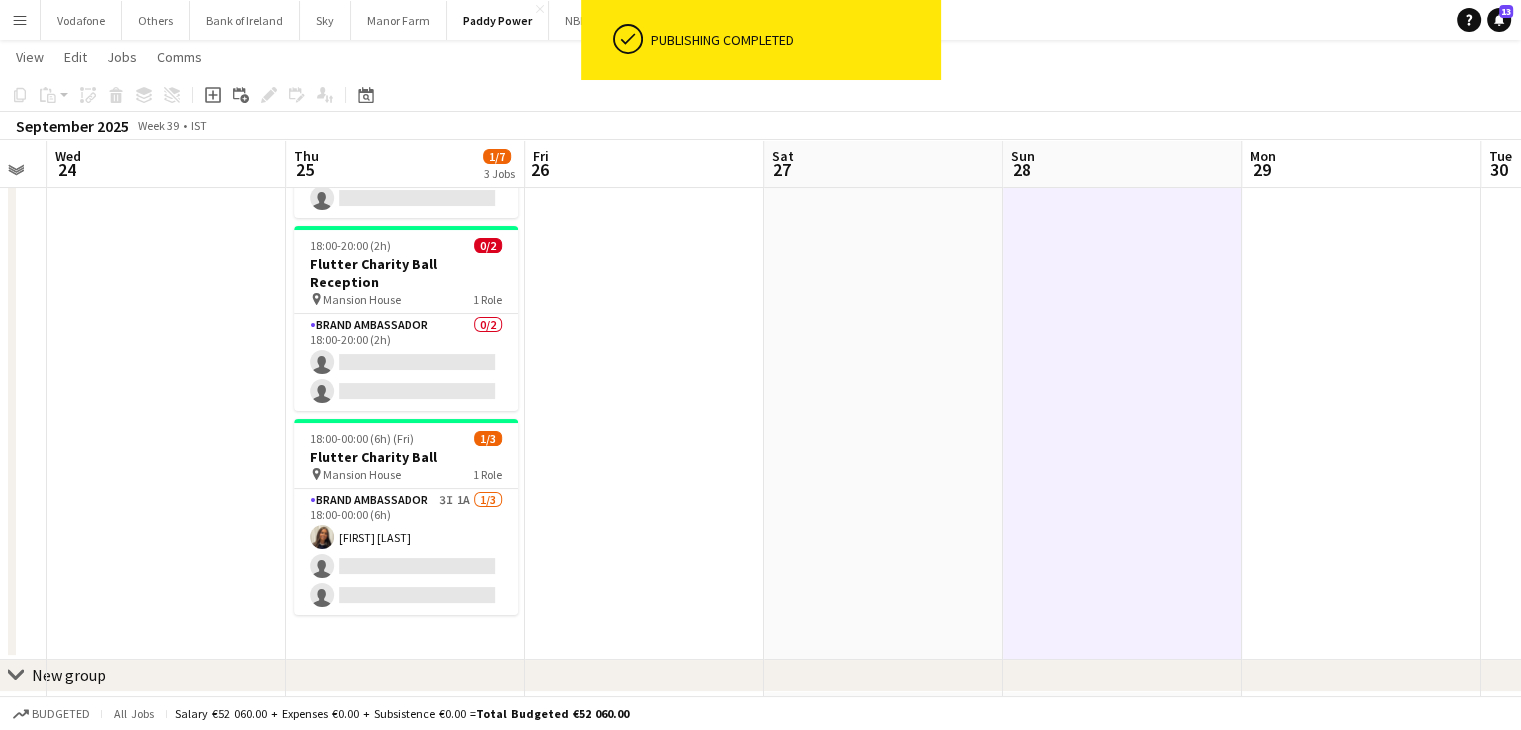 scroll, scrollTop: 200, scrollLeft: 0, axis: vertical 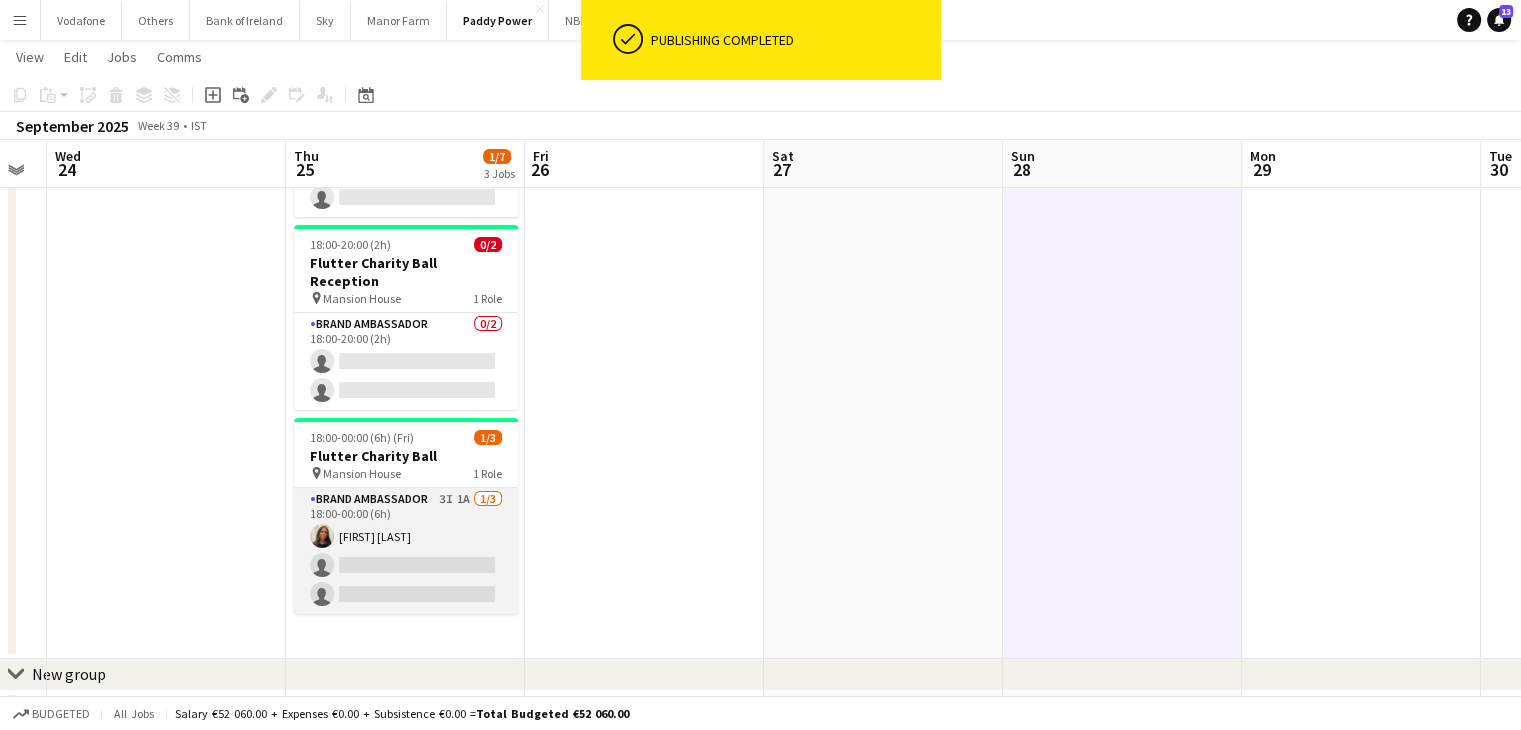 click on "Brand Ambassador   3I   1A   1/3   18:00-00:00 (6h)
[FIRST] [LAST]
single-neutral-actions
single-neutral-actions" at bounding box center (406, 551) 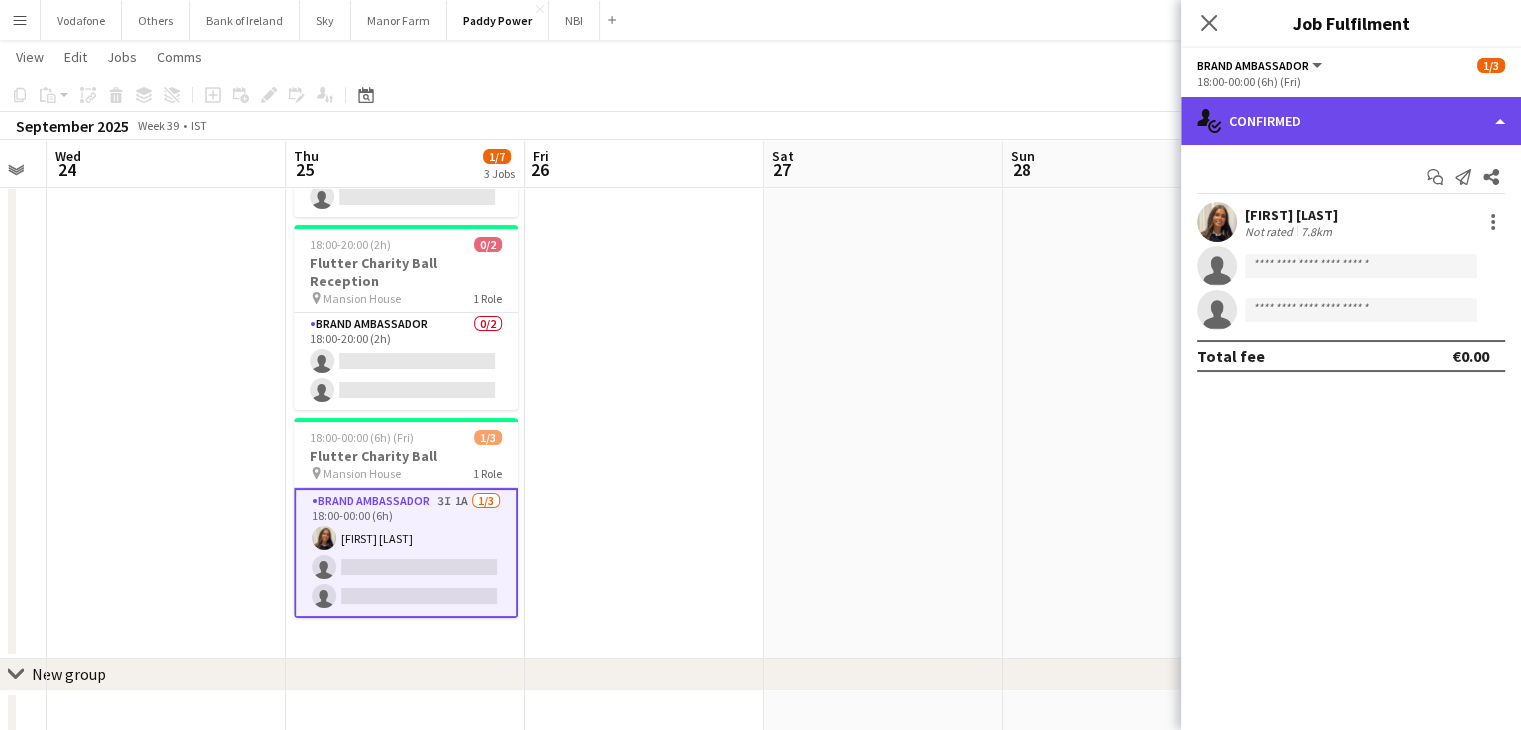 click on "single-neutral-actions-check-2
Confirmed" 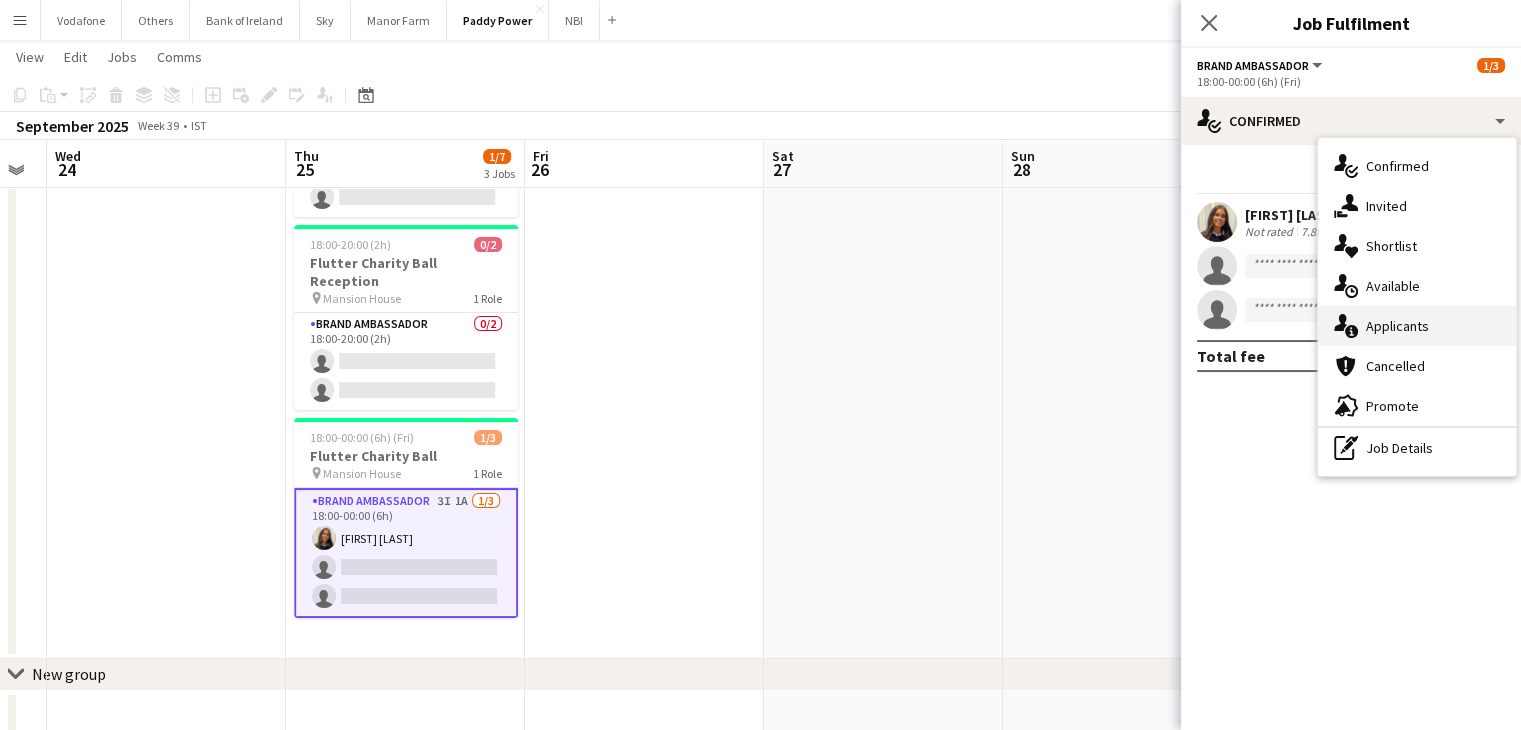 click on "single-neutral-actions-information
Applicants" at bounding box center (1417, 326) 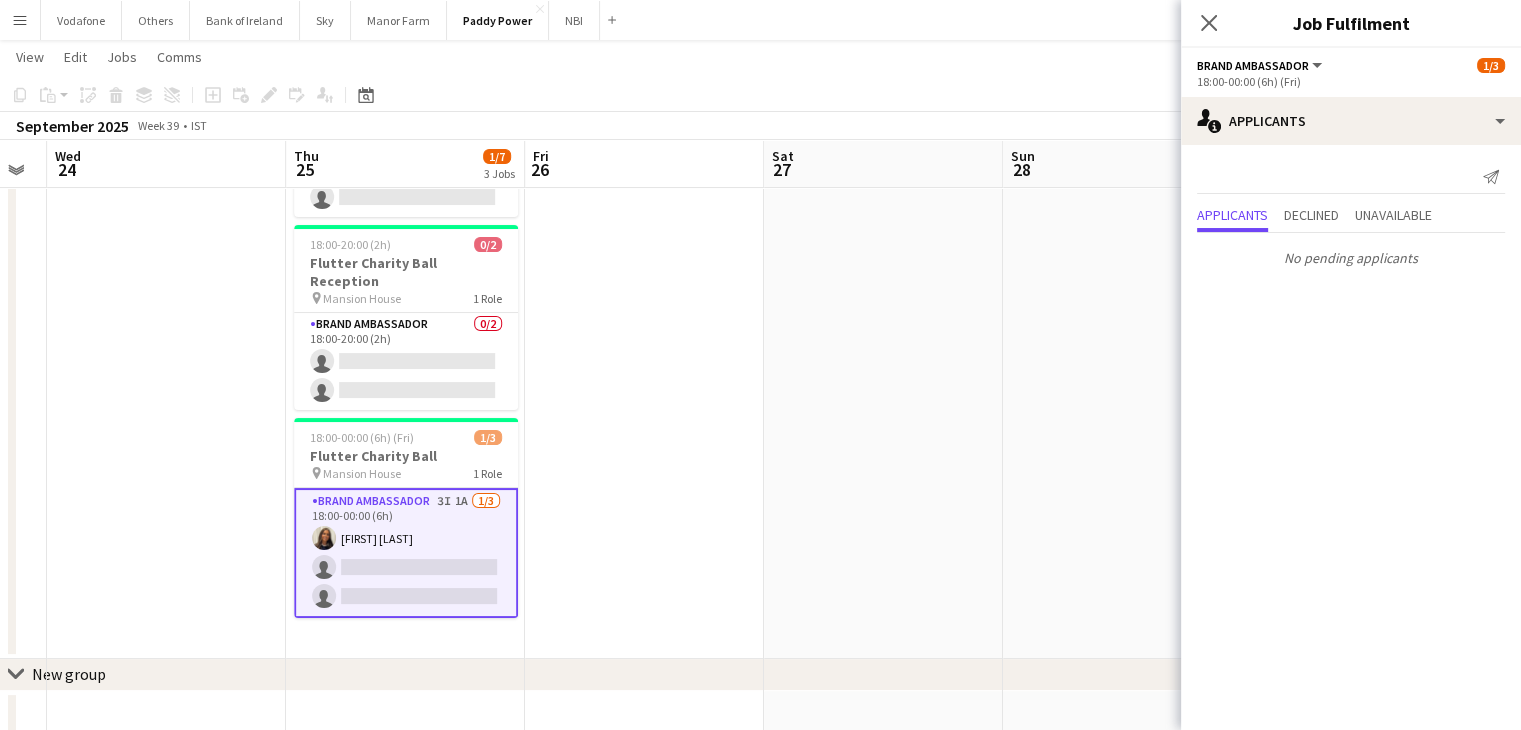 click at bounding box center (1122, 341) 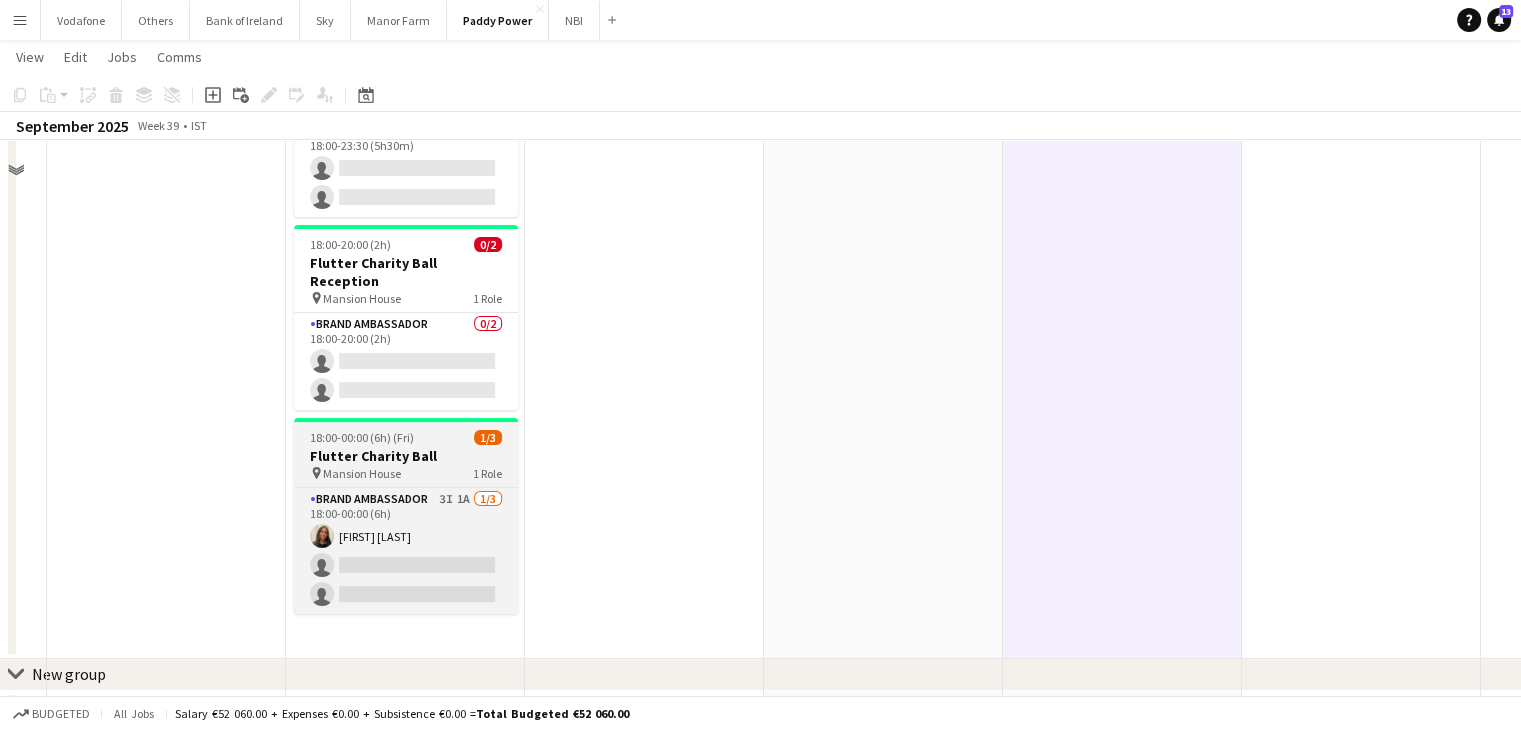 scroll, scrollTop: 0, scrollLeft: 0, axis: both 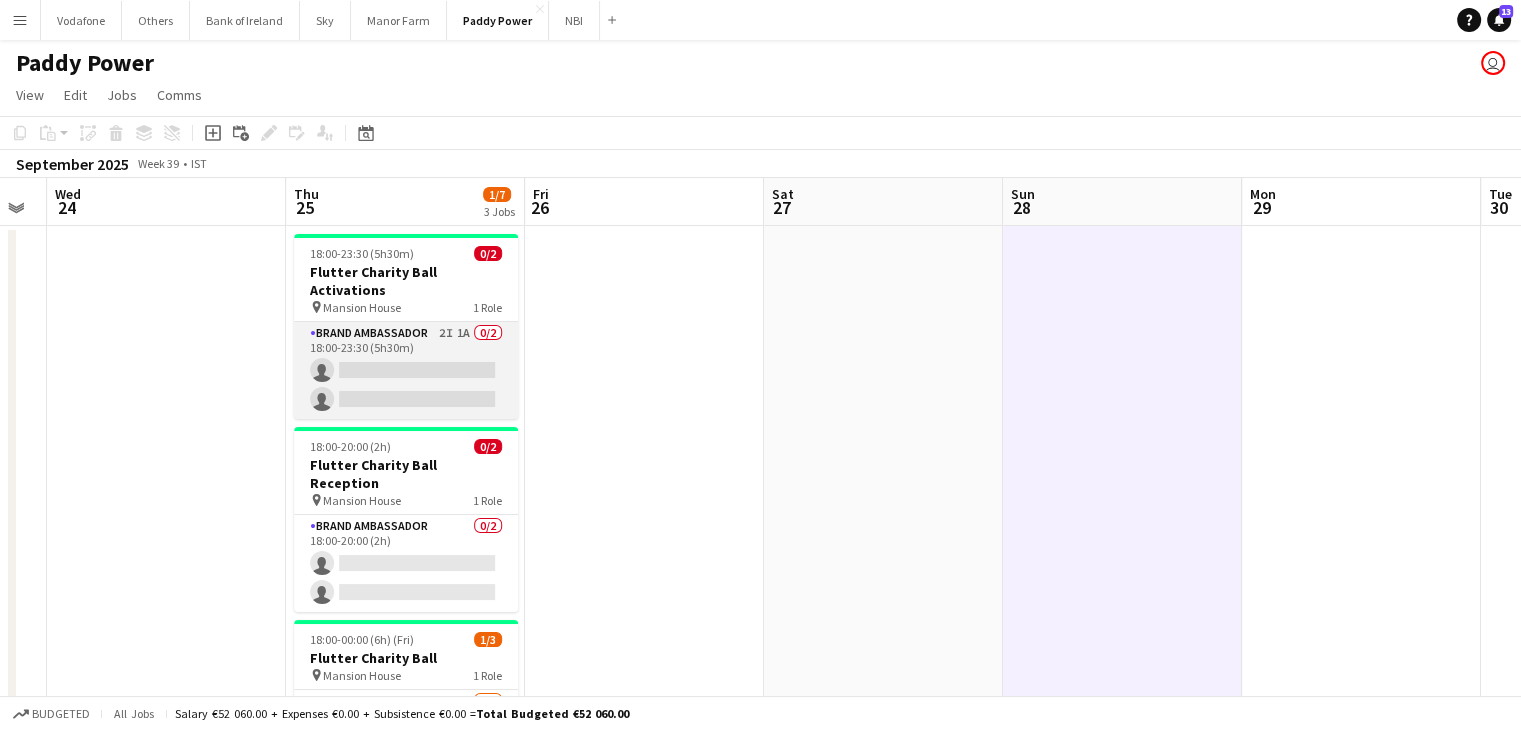click on "Brand Ambassador   2I   1A   0/2   18:00-23:30 (5h30m)
single-neutral-actions
single-neutral-actions" at bounding box center [406, 370] 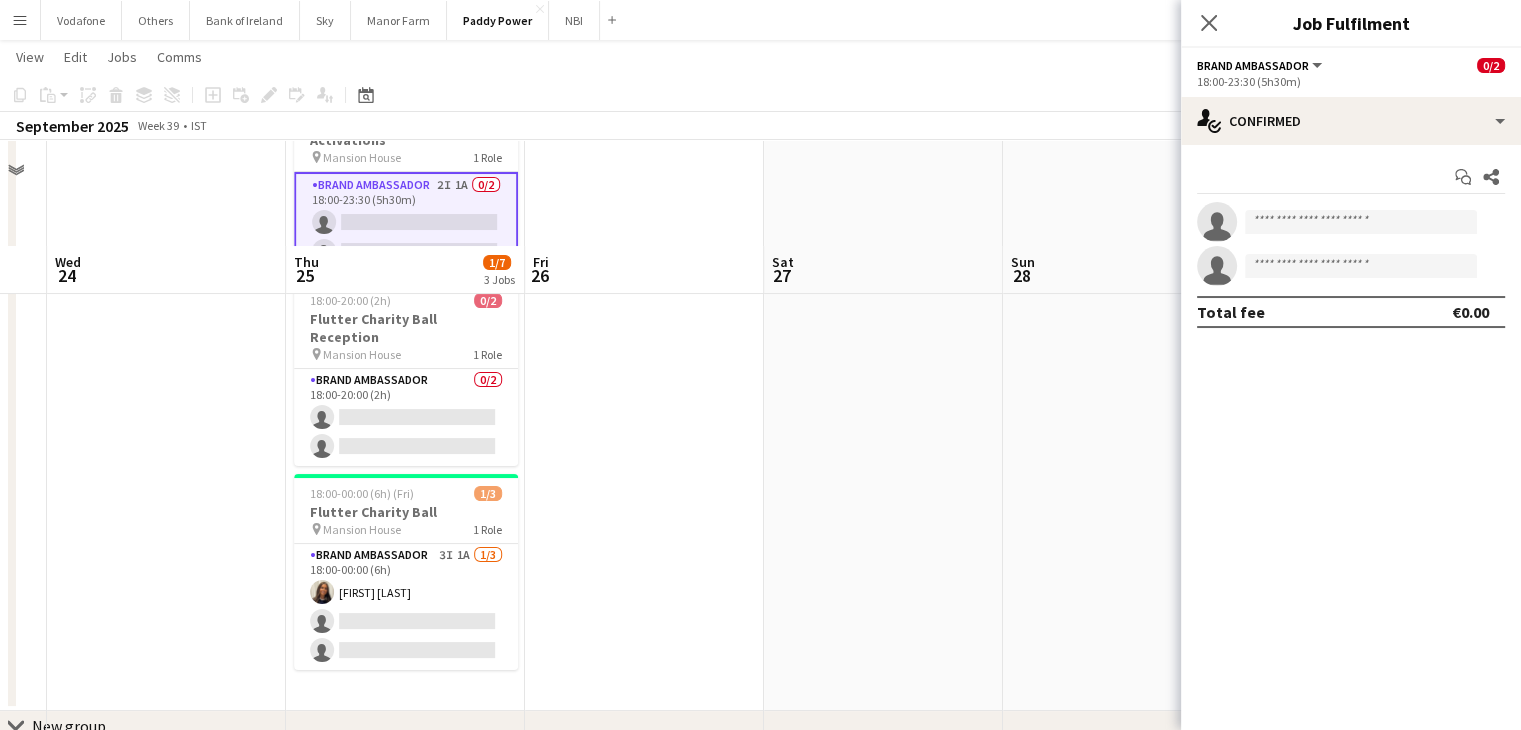 scroll, scrollTop: 255, scrollLeft: 0, axis: vertical 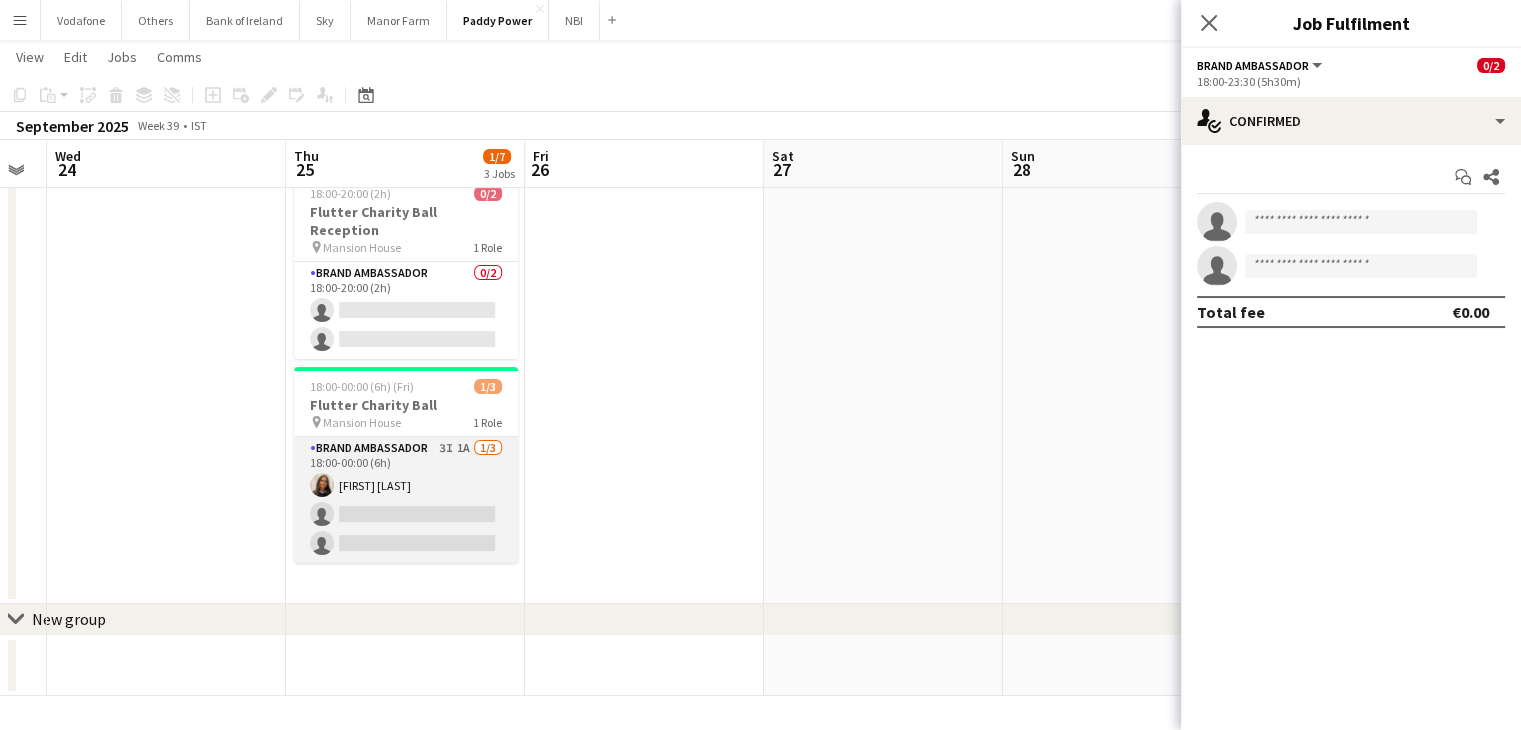 click on "Brand Ambassador   3I   1A   1/3   18:00-00:00 (6h)
[FIRST] [LAST]
single-neutral-actions
single-neutral-actions" at bounding box center [406, 500] 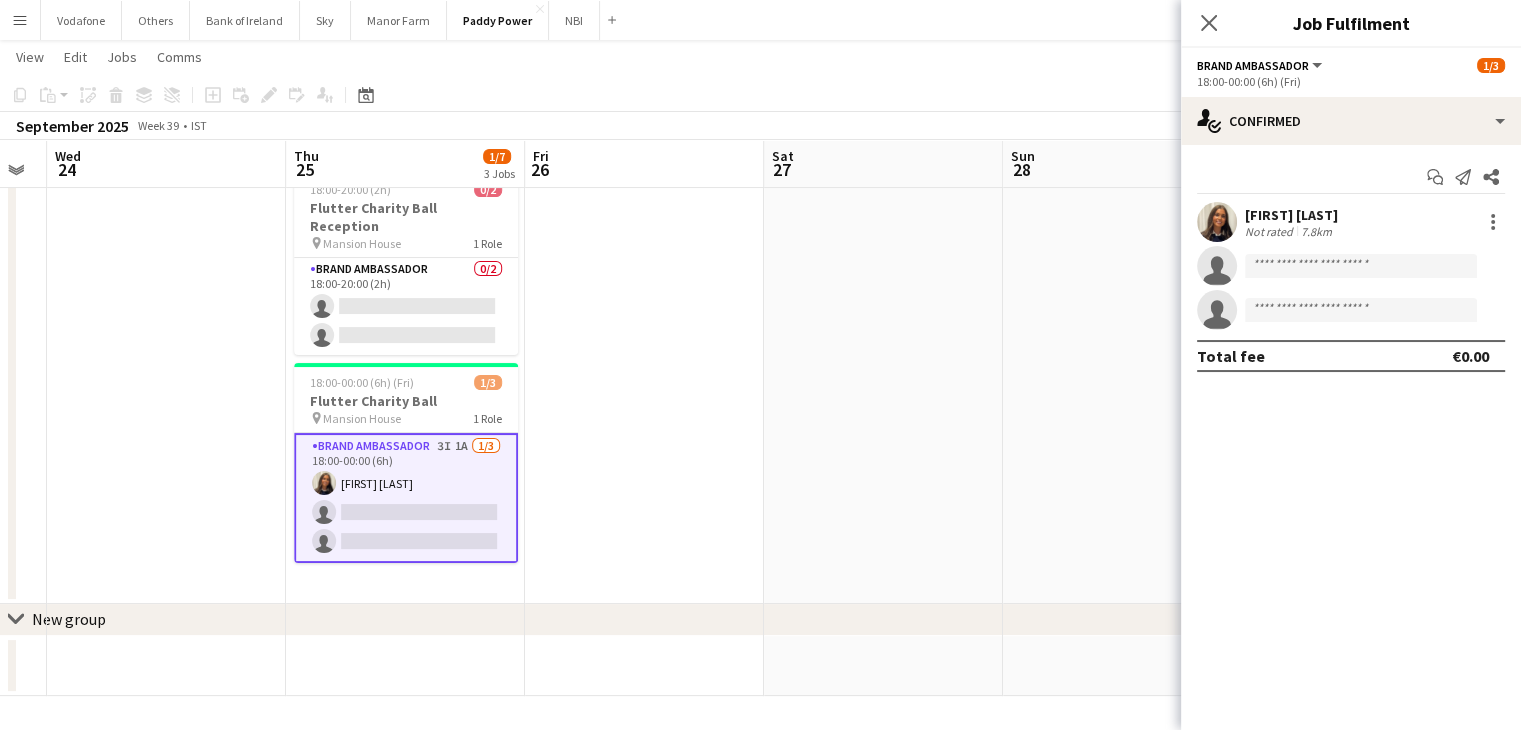 click at bounding box center [1217, 222] 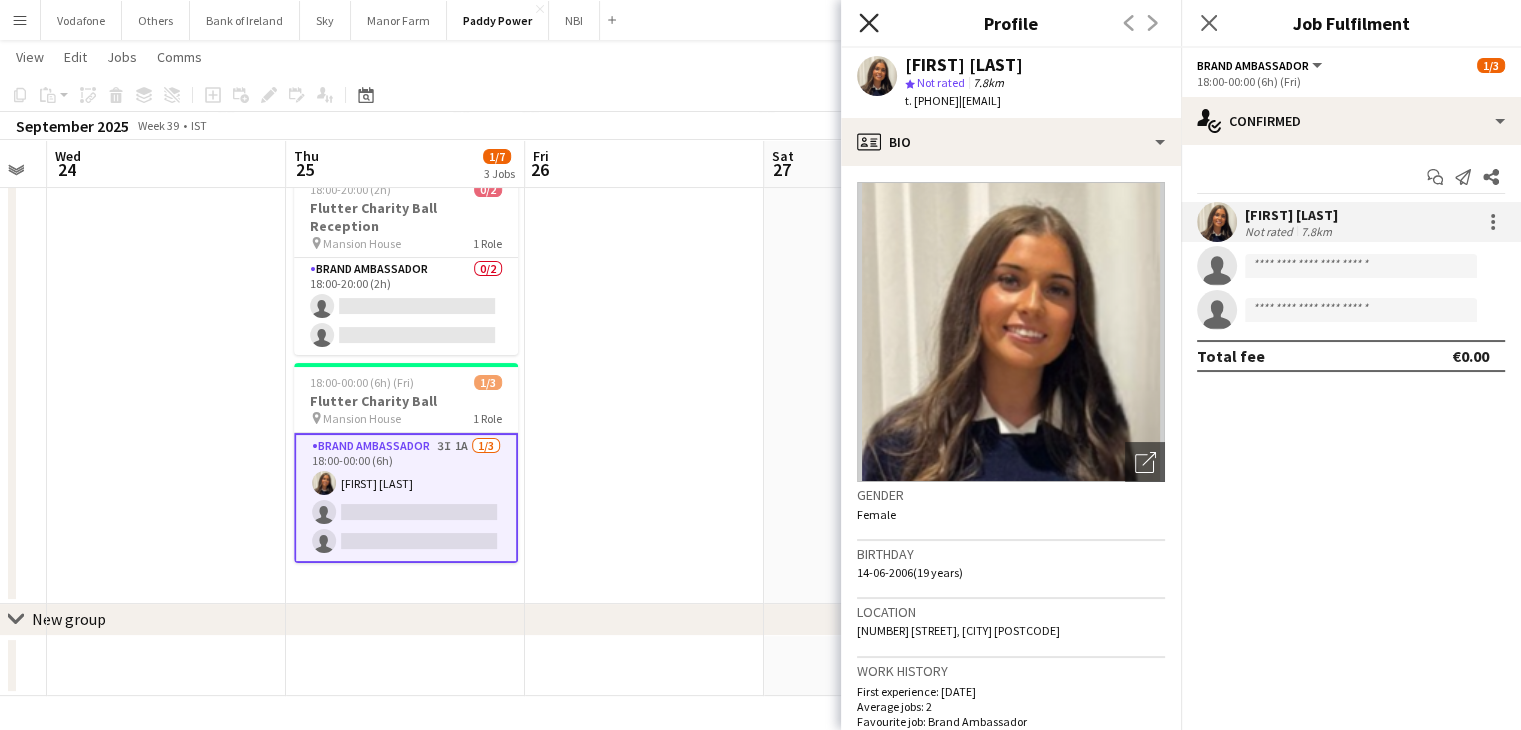 click on "Close pop-in" 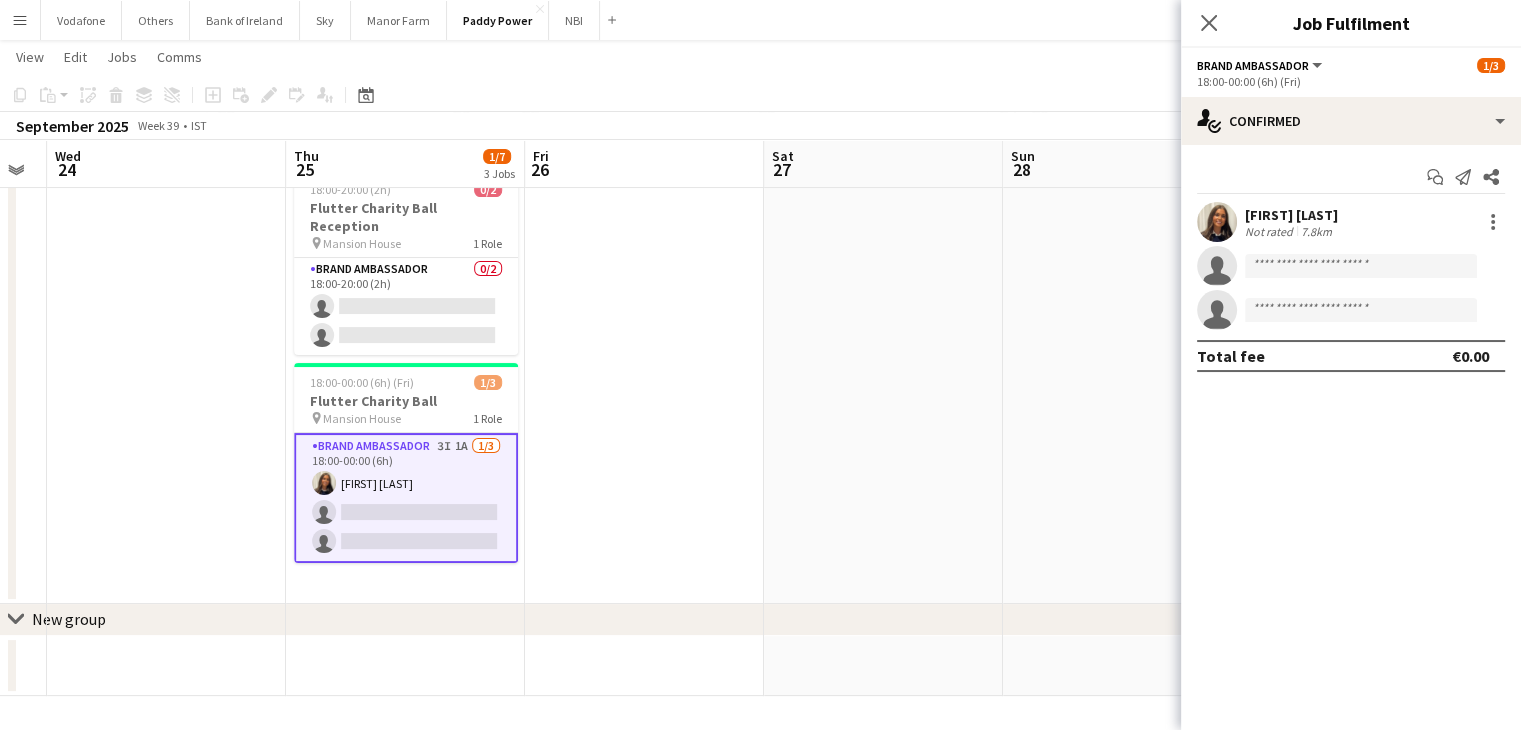 click at bounding box center (883, 286) 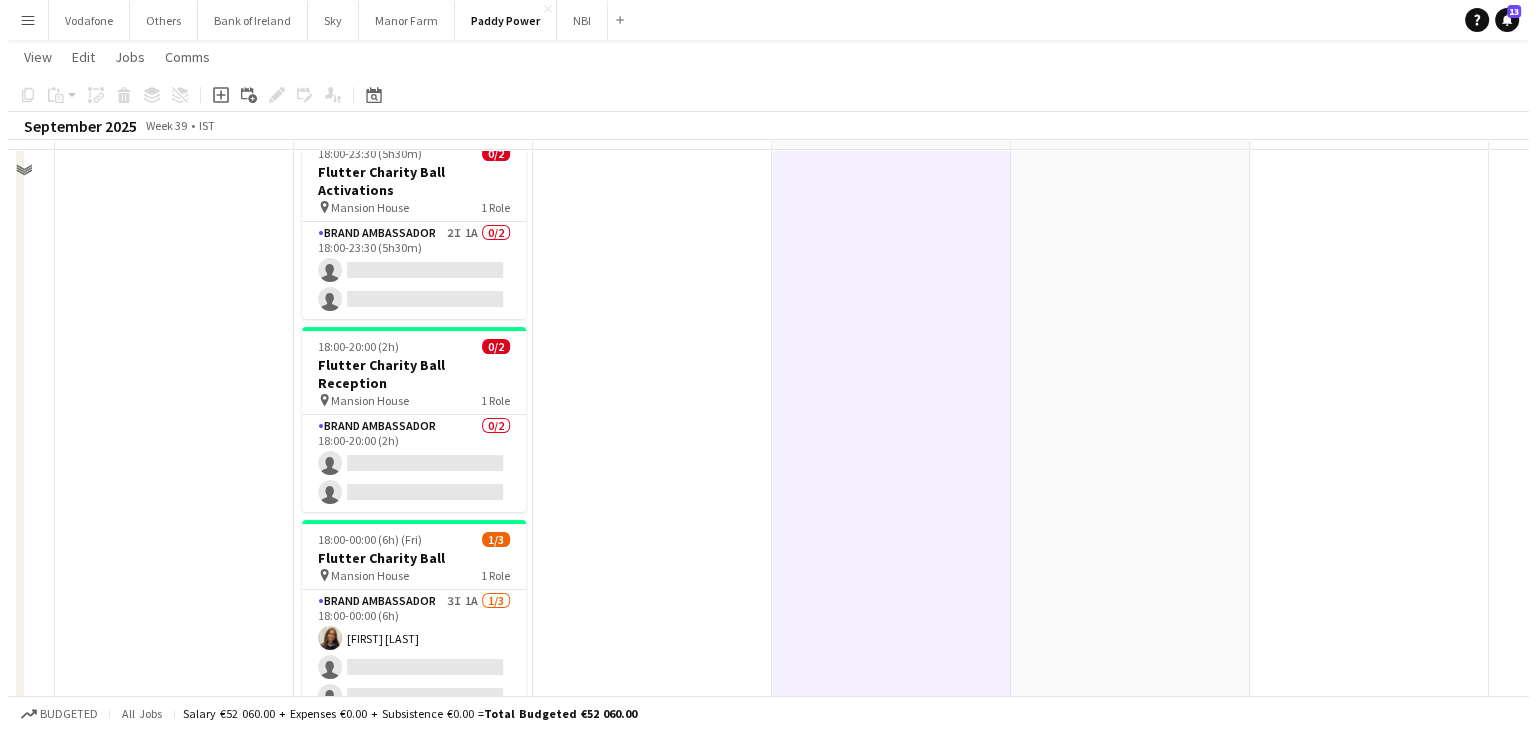 scroll, scrollTop: 0, scrollLeft: 0, axis: both 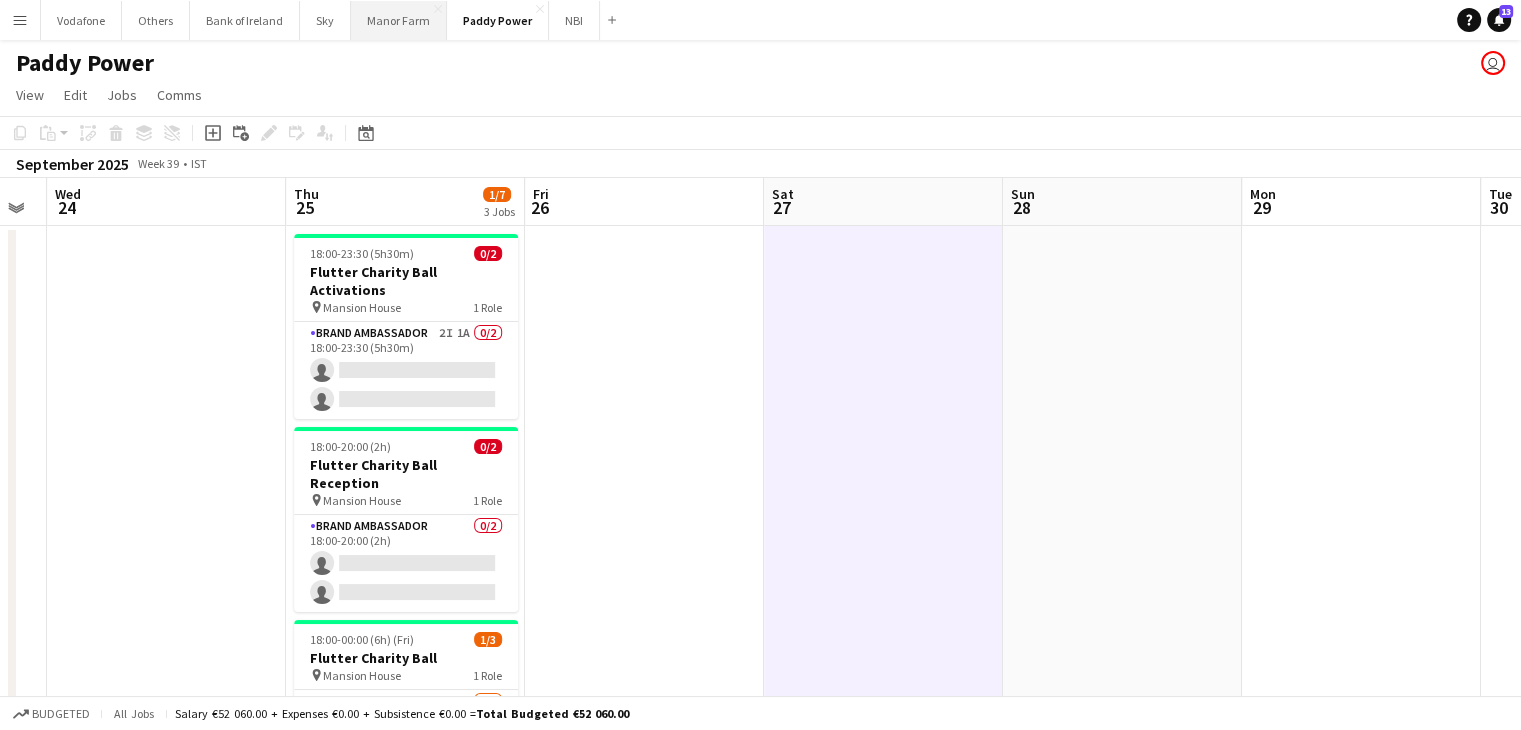 click on "Manor Farm
Close" at bounding box center [399, 20] 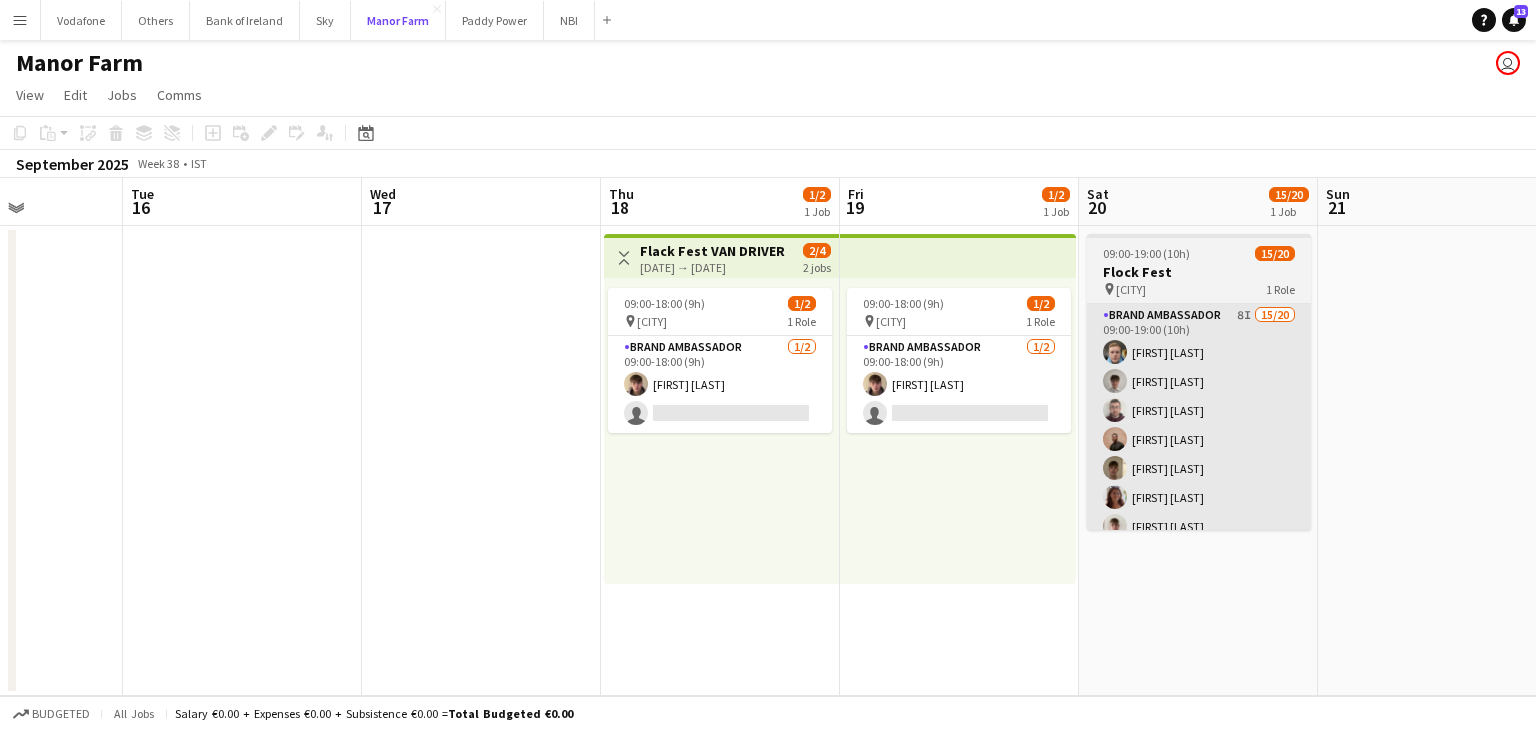 scroll, scrollTop: 0, scrollLeft: 595, axis: horizontal 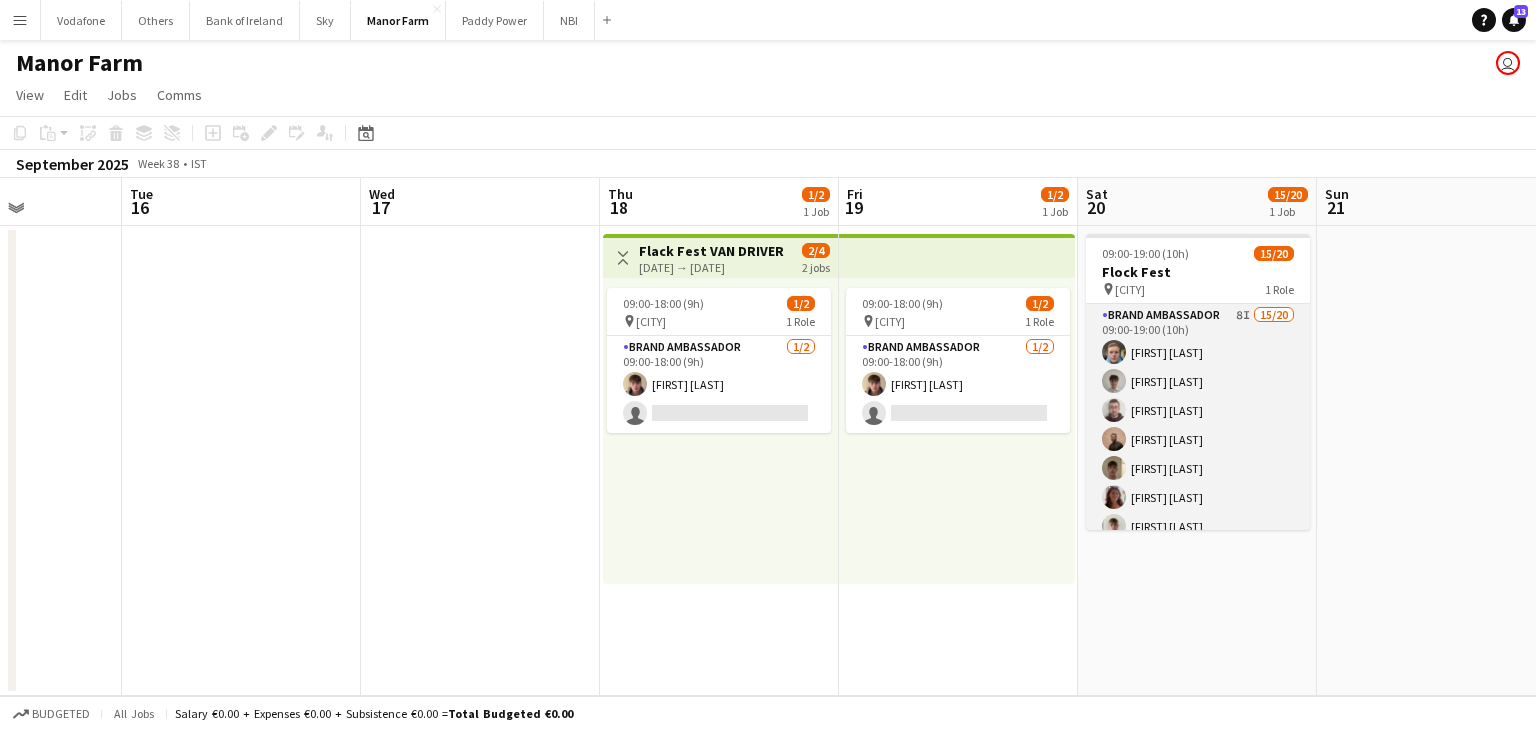 click on "Brand Ambassador   8I   15/20   09:00-19:00 (10h)
[FIRST] [LAST] [FIRST] [LAST] [FIRST] [LAST] [FIRST] [LAST] [FIRST] [LAST] [FIRST] [LAST] [FIRST] [LAST] [FIRST] [LAST] [FIRST] [LAST] [FIRST] [LAST] [FIRST] [LAST] [FIRST] [LAST] [FIRST] [LAST] [FIRST] [LAST]
single-neutral-actions
single-neutral-actions
single-neutral-actions
single-neutral-actions
single-neutral-actions" at bounding box center (1198, 613) 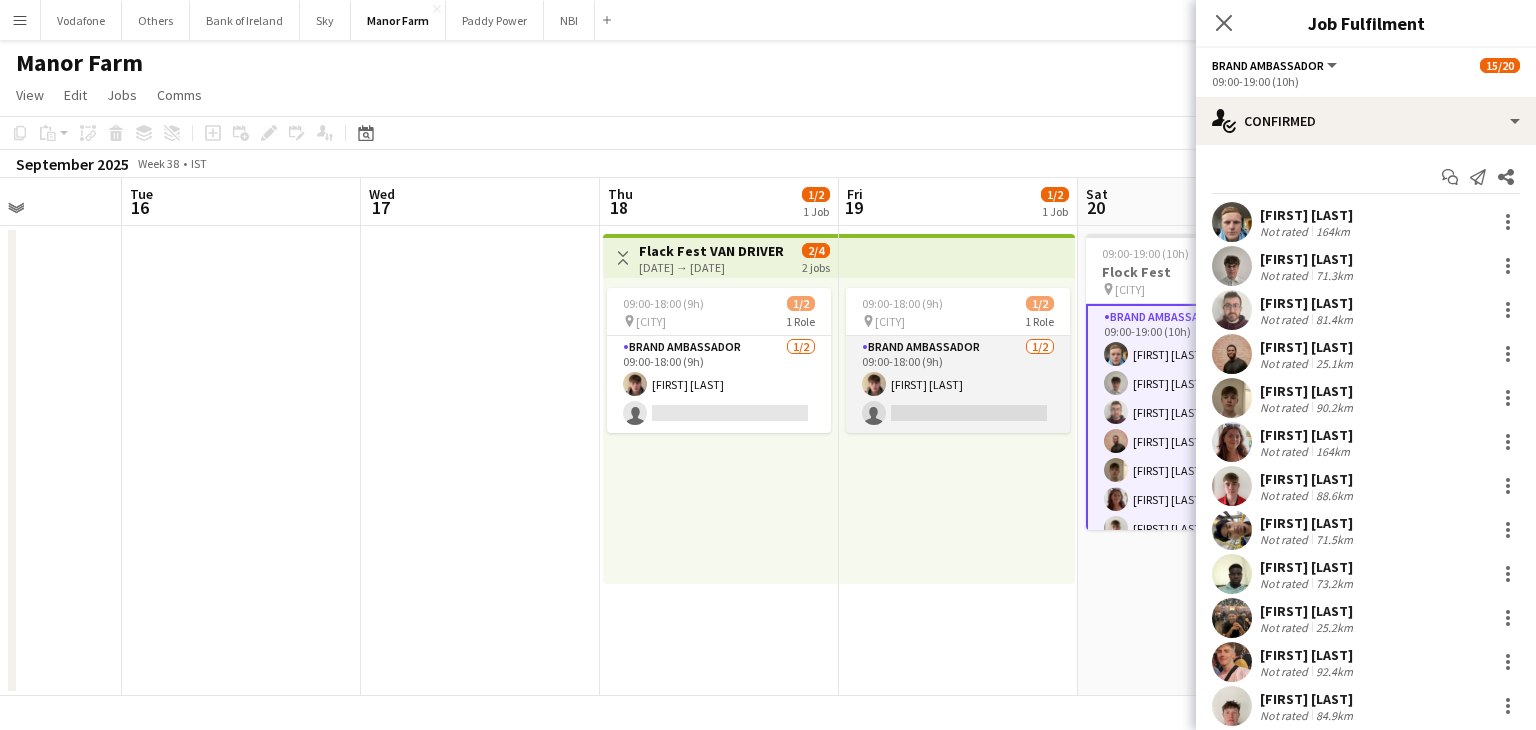 click on "Brand Ambassador   1/2   09:00-18:00 (9h)
[FIRST] [LAST]
single-neutral-actions" at bounding box center [958, 384] 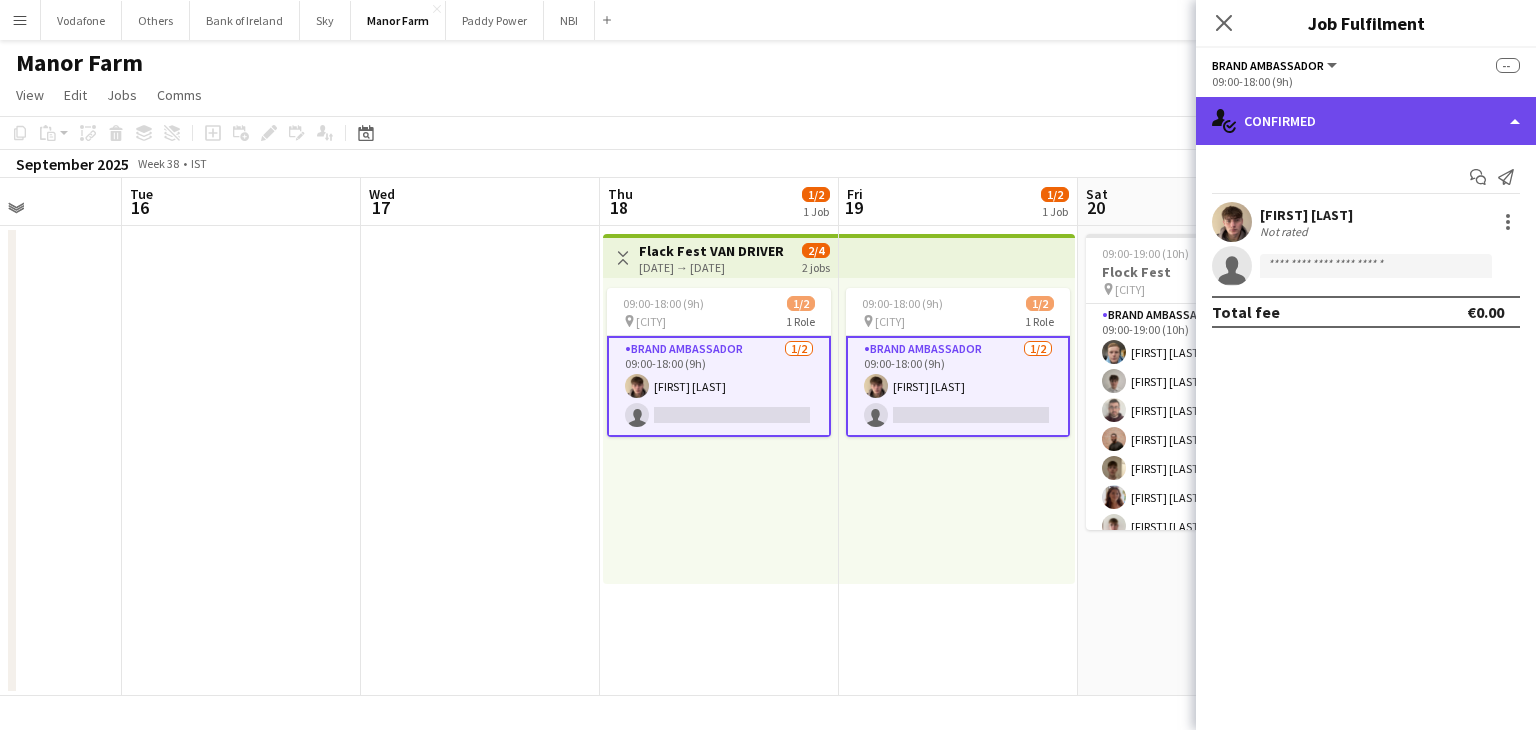 click on "single-neutral-actions-check-2
Confirmed" 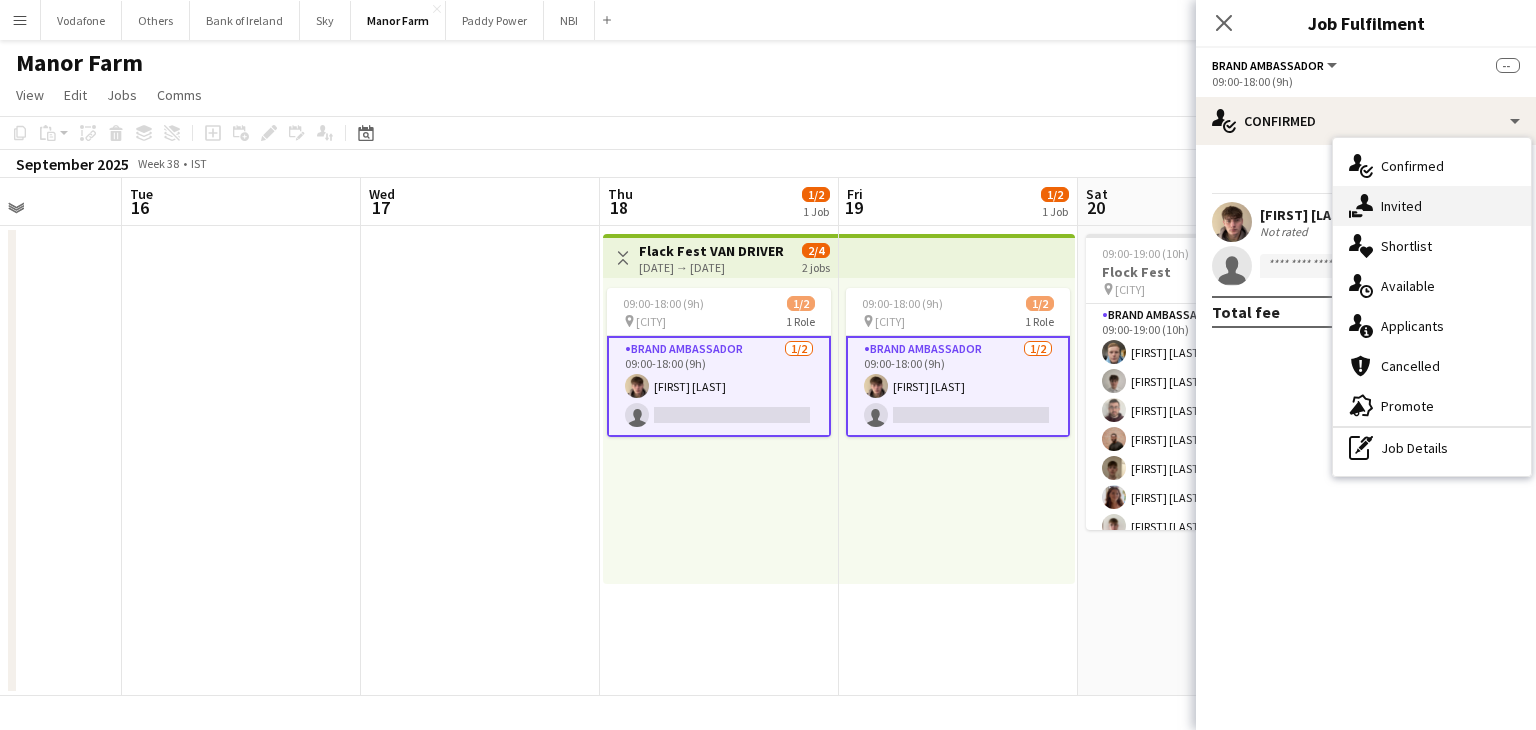 click on "single-neutral-actions-share-1
Invited" at bounding box center [1432, 206] 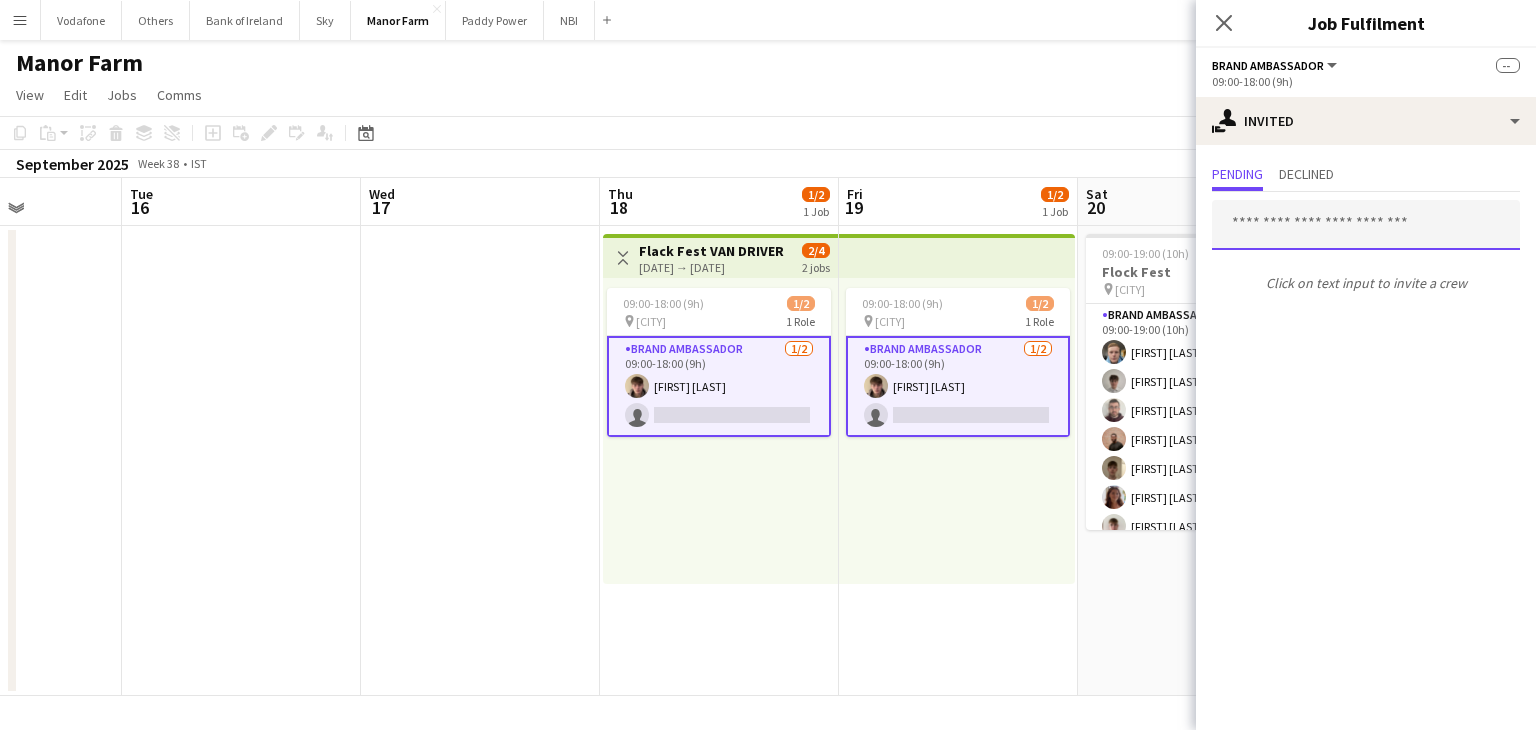 click at bounding box center [1366, 225] 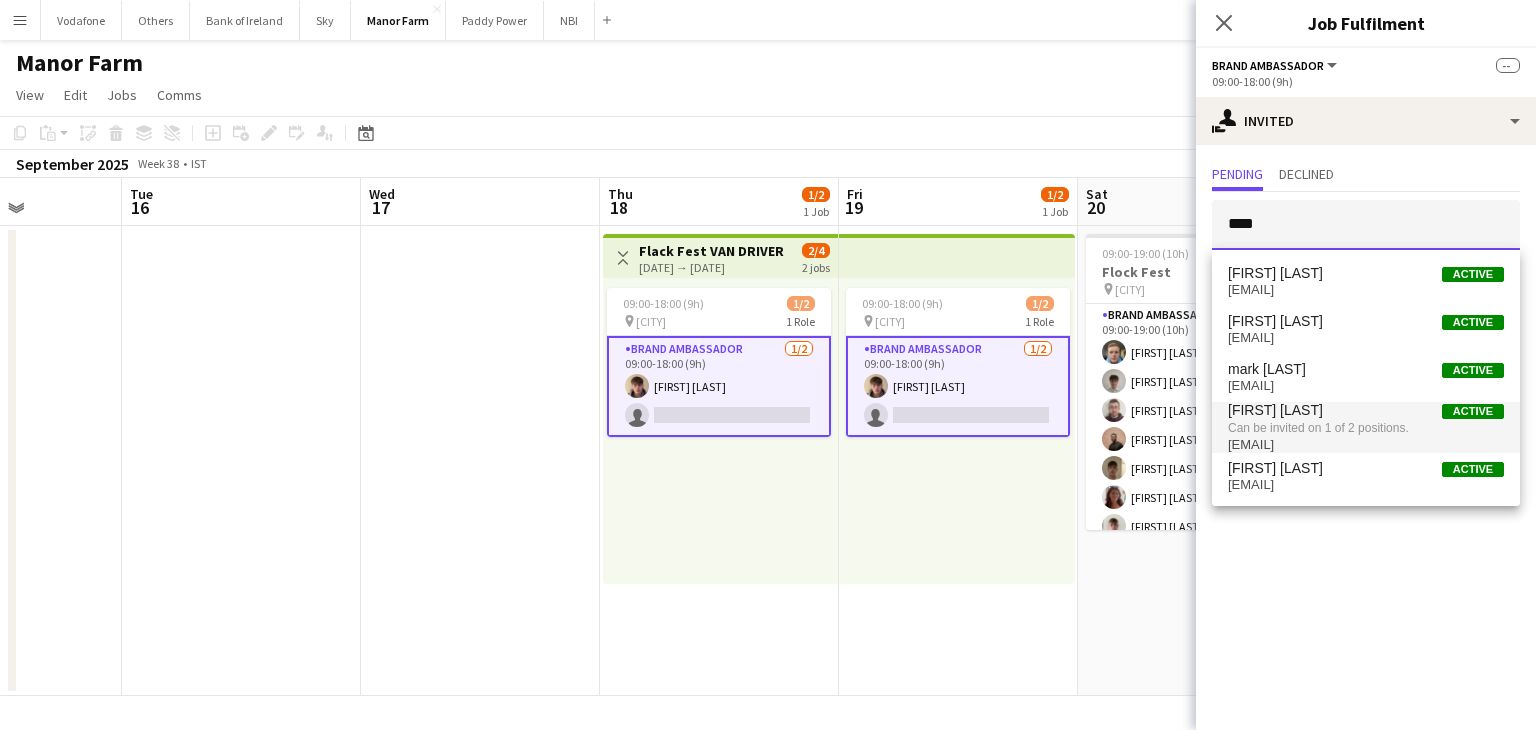type on "****" 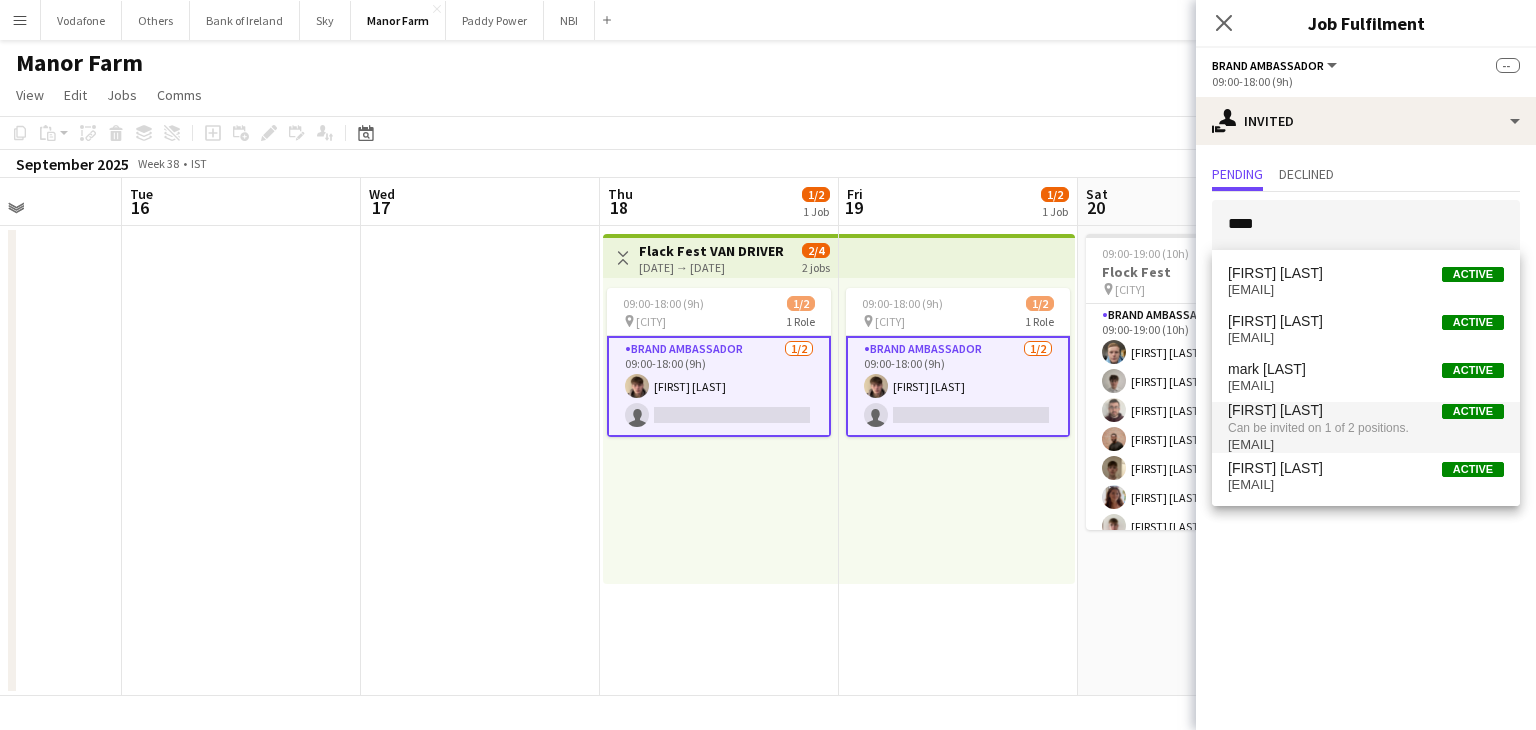 click on "[FIRST] [LAST]  Active" at bounding box center [1366, 410] 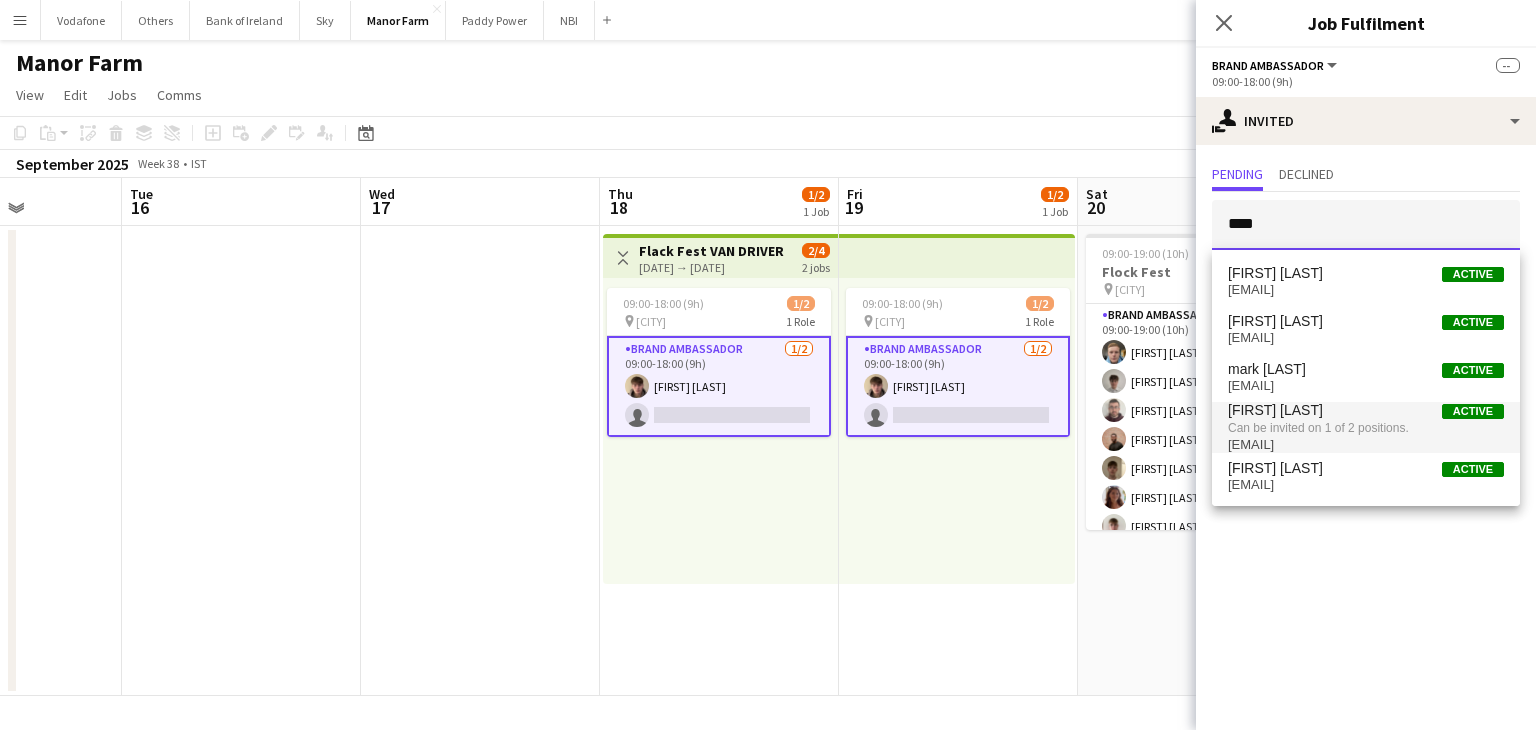 type 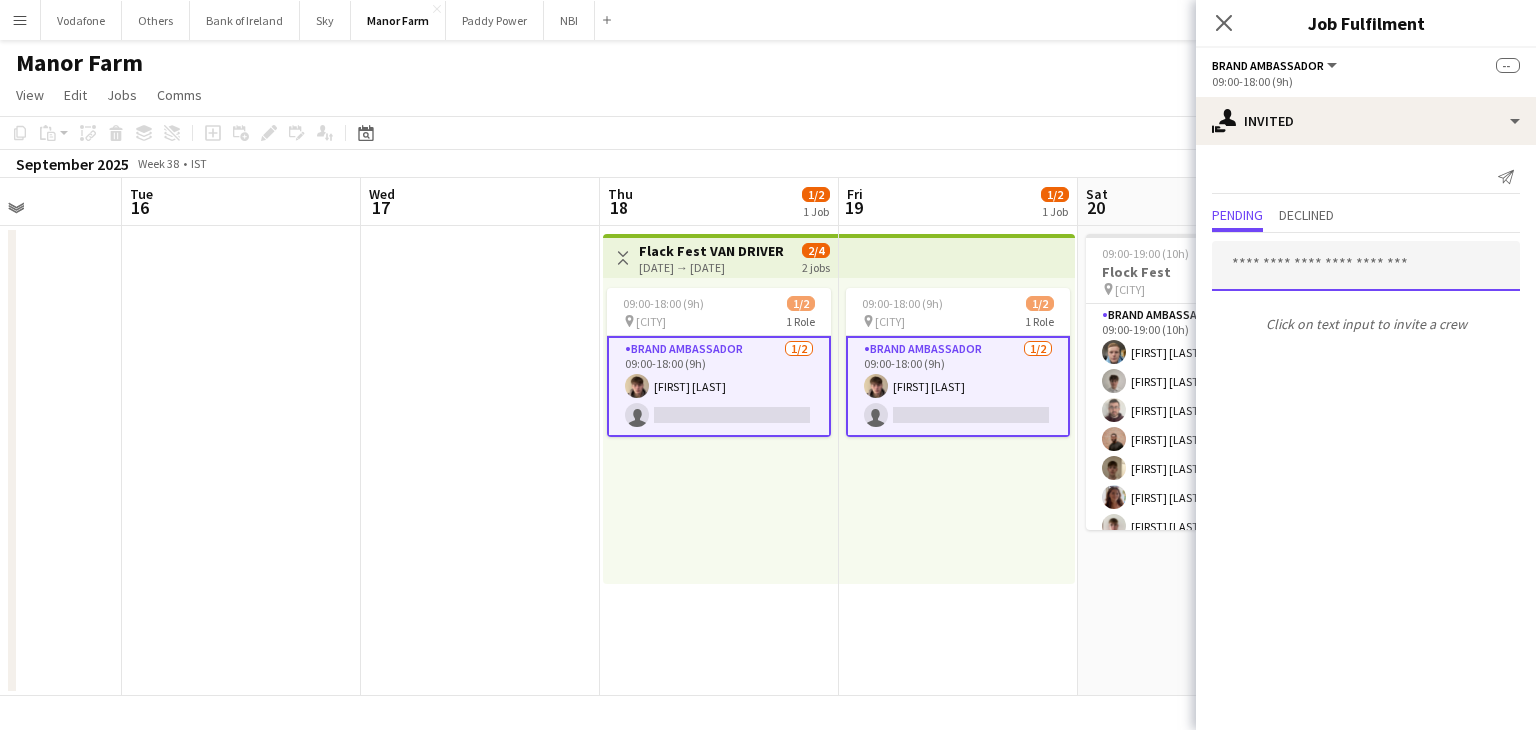 click at bounding box center (1366, 266) 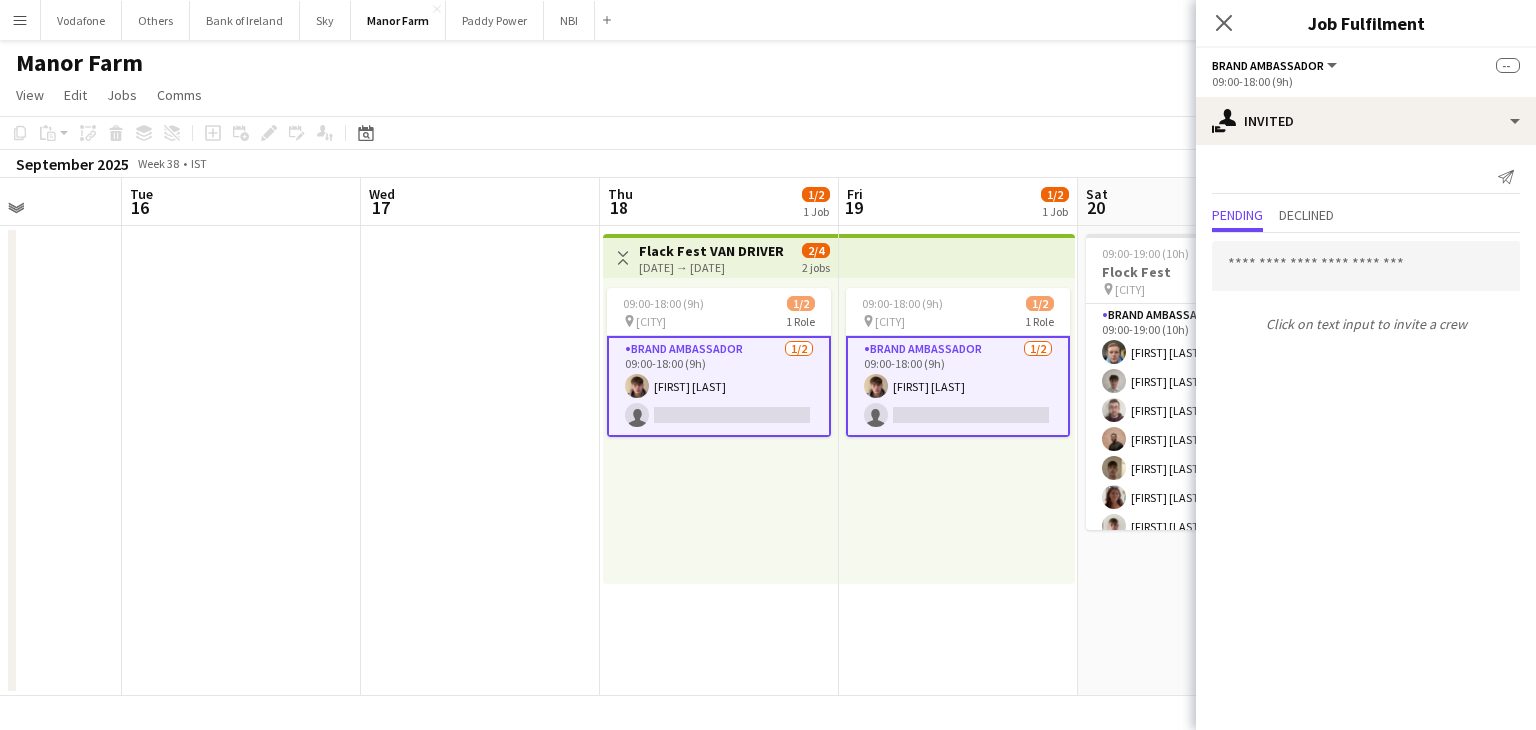 click on "09:00-19:00 (10h)    15/20   Flock Fest
pin
[CITY]   1 Role   Brand Ambassador   8I   15/20   09:00-19:00 (10h)
[FIRST] [LAST] [FIRST] [LAST] [FIRST] [LAST] [FIRST] [LAST] [FIRST] [LAST] [FIRST] [LAST] [FIRST] [LAST] [FIRST] [LAST] [FIRST] [LAST] [FIRST] [LAST] [FIRST] [LAST] [FIRST] [LAST] [FIRST] [LAST] [FIRST] [LAST]
single-neutral-actions
single-neutral-actions
single-neutral-actions
single-neutral-actions
single-neutral-actions" at bounding box center [1197, 461] 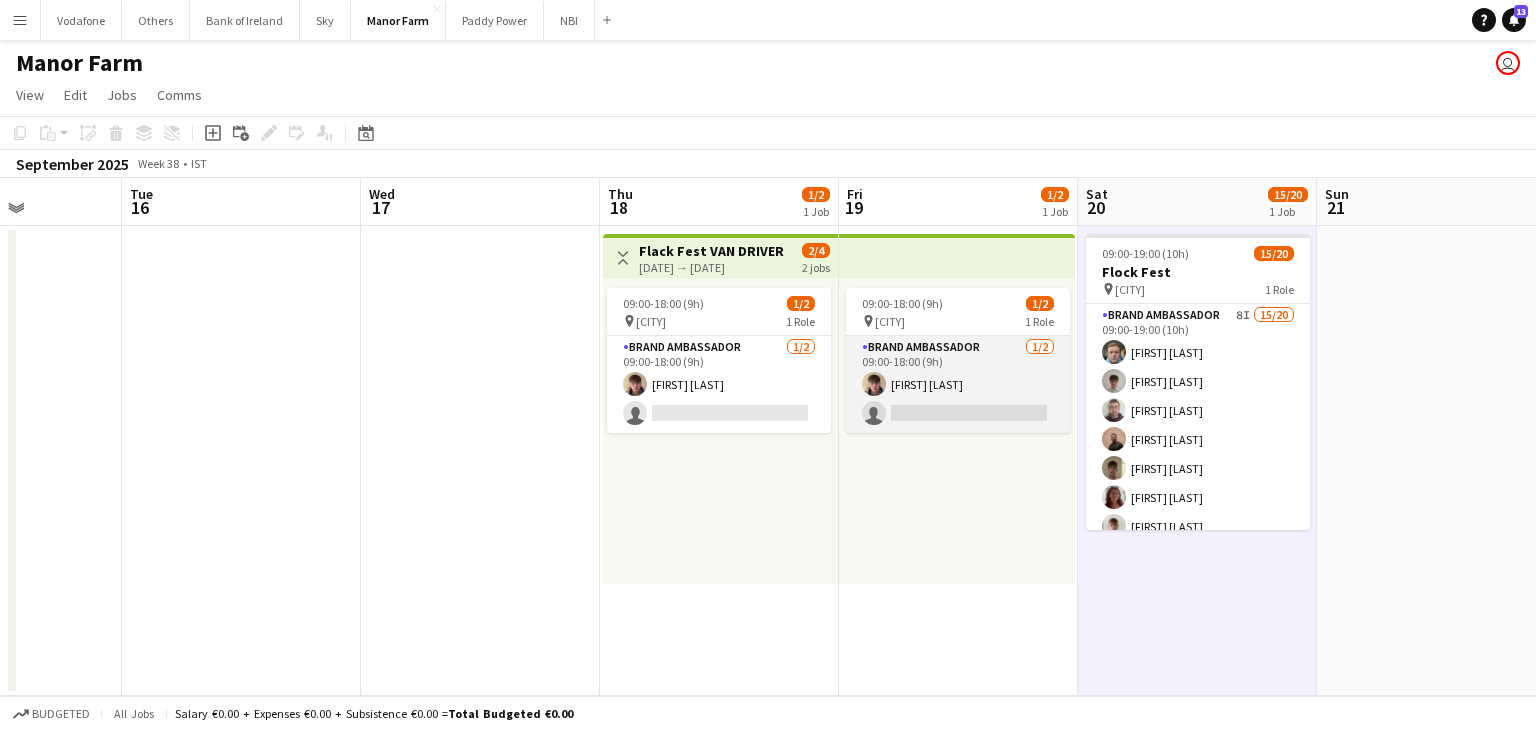 click on "Brand Ambassador   1/2   09:00-18:00 (9h)
[FIRST] [LAST]
single-neutral-actions" at bounding box center (958, 384) 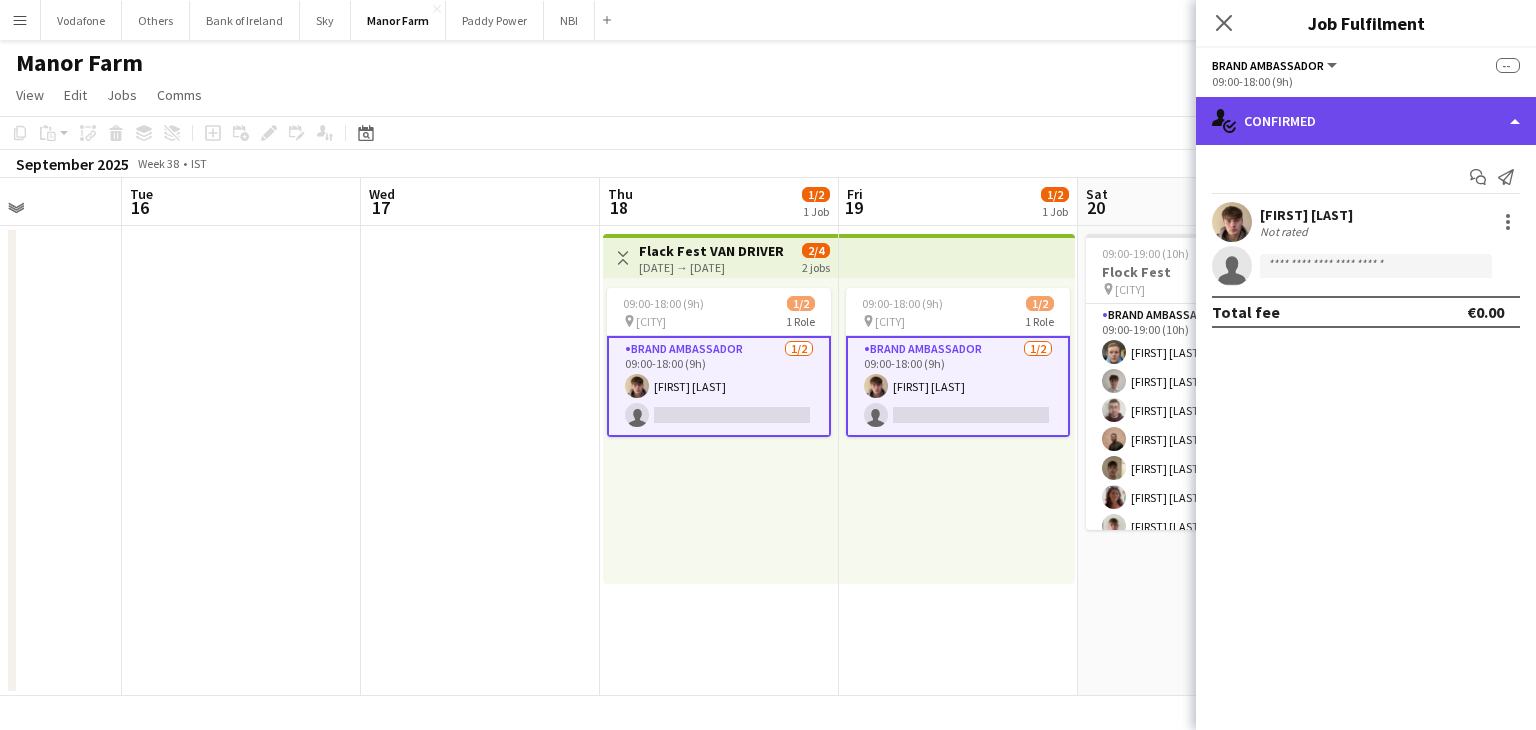 click on "single-neutral-actions-check-2
Confirmed" 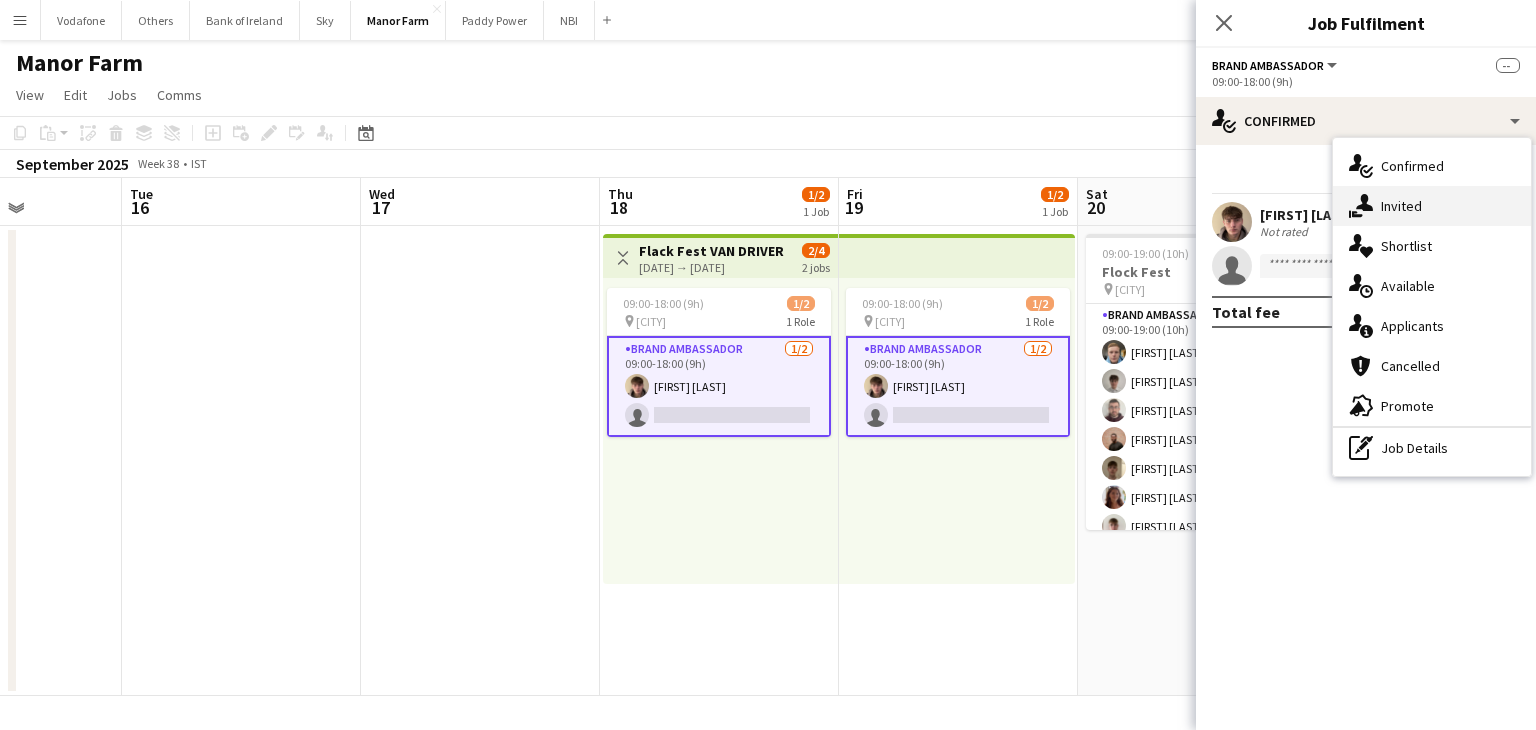 click on "single-neutral-actions-share-1
Invited" at bounding box center [1432, 206] 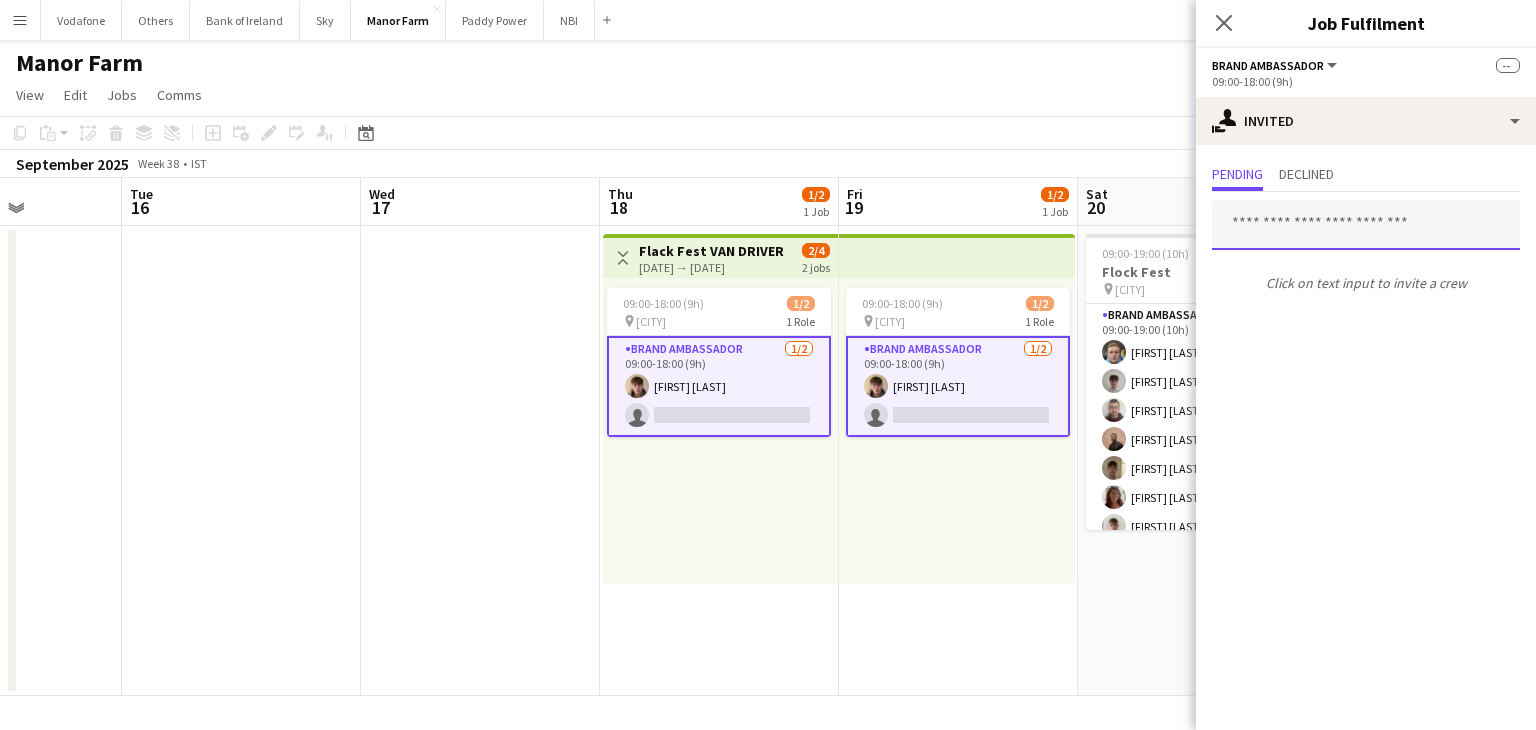 click at bounding box center [1366, 225] 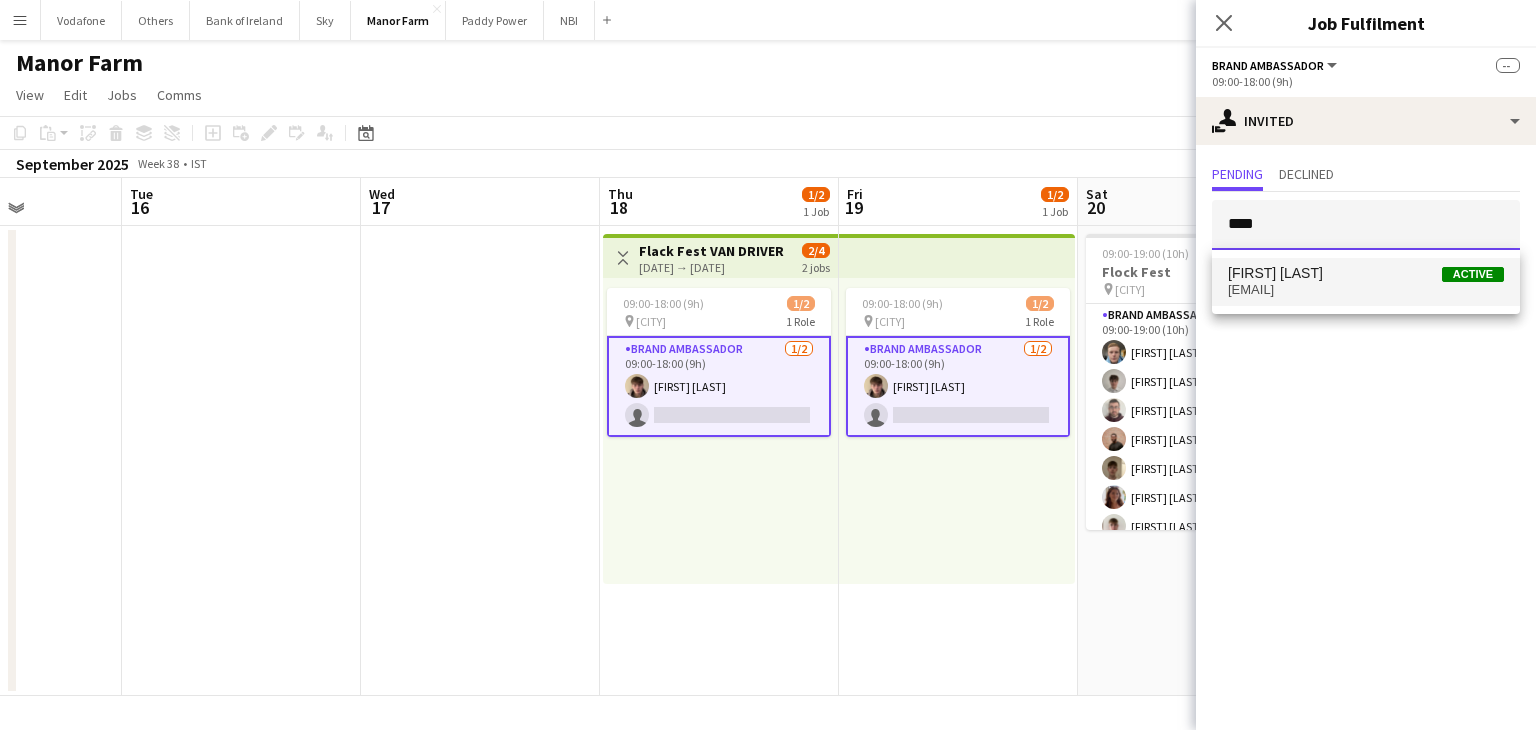 type on "****" 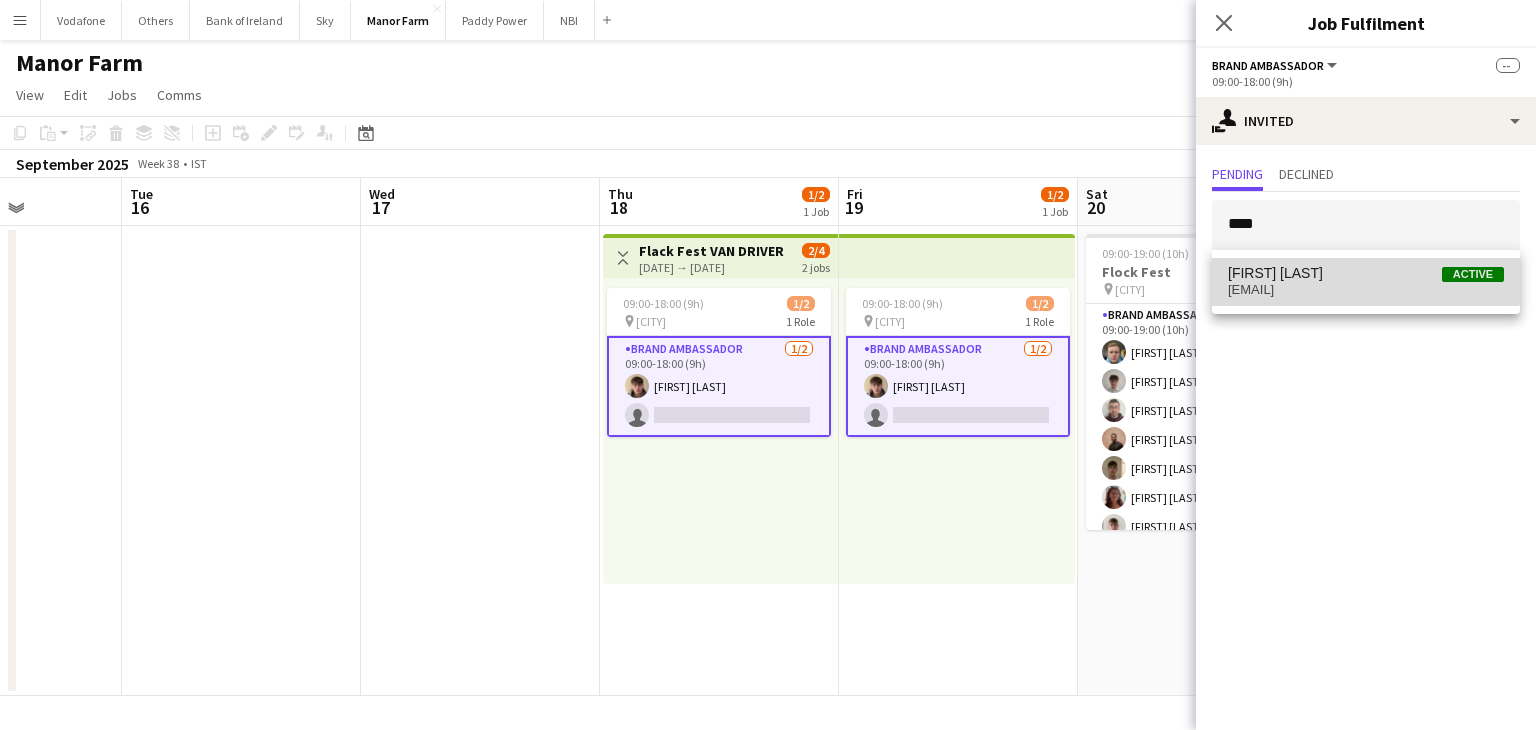 click on "[FIRST] [LAST] Active  [EMAIL]" at bounding box center (1366, 282) 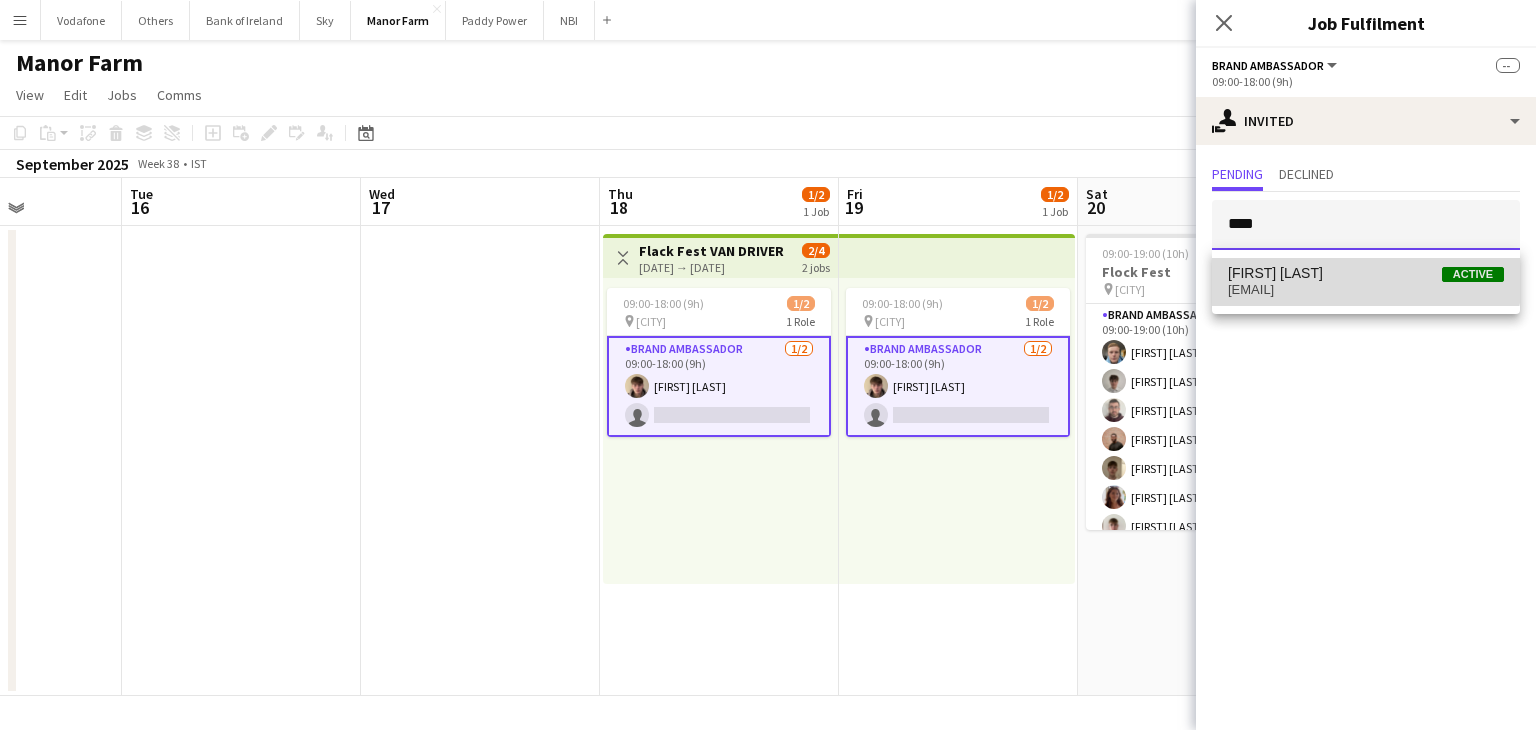 type 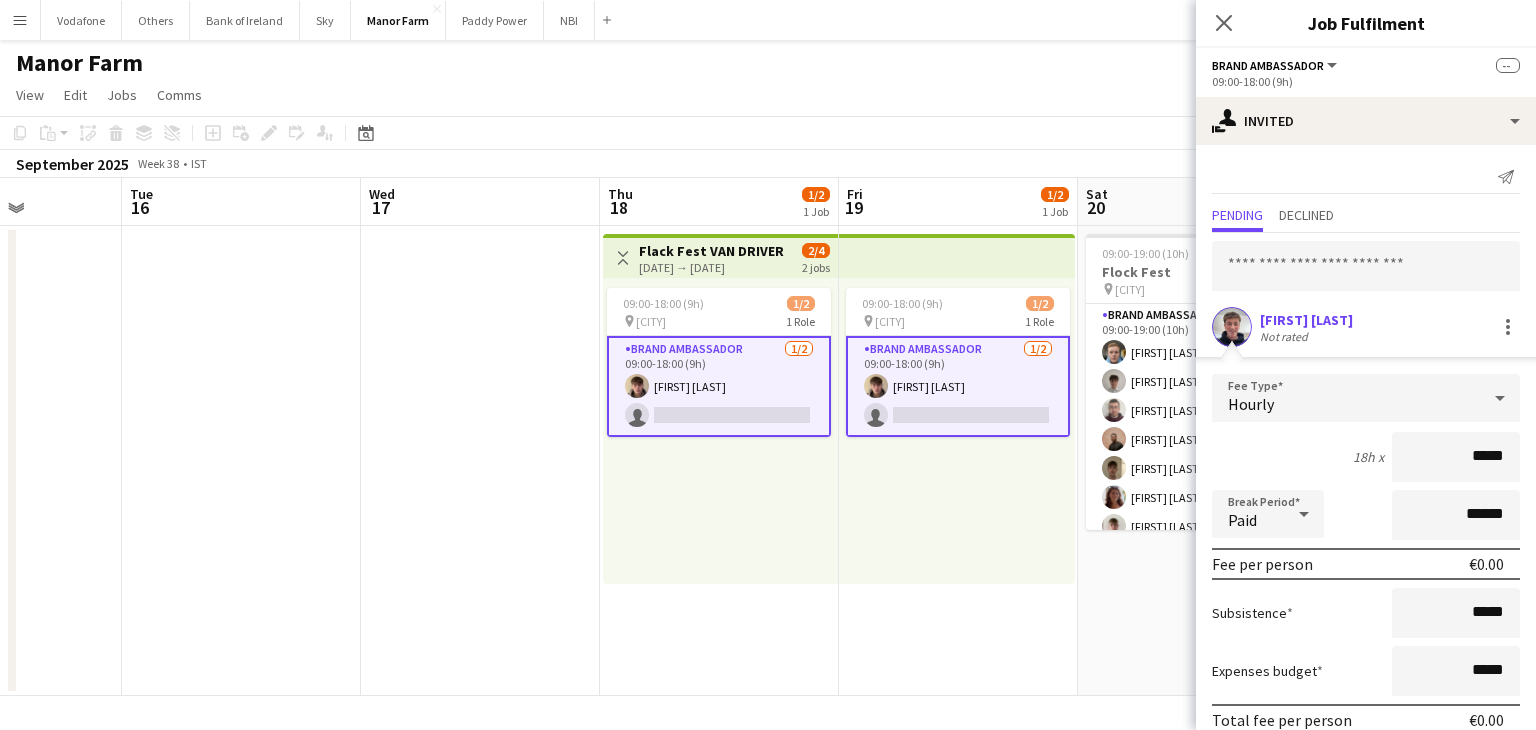 scroll, scrollTop: 88, scrollLeft: 0, axis: vertical 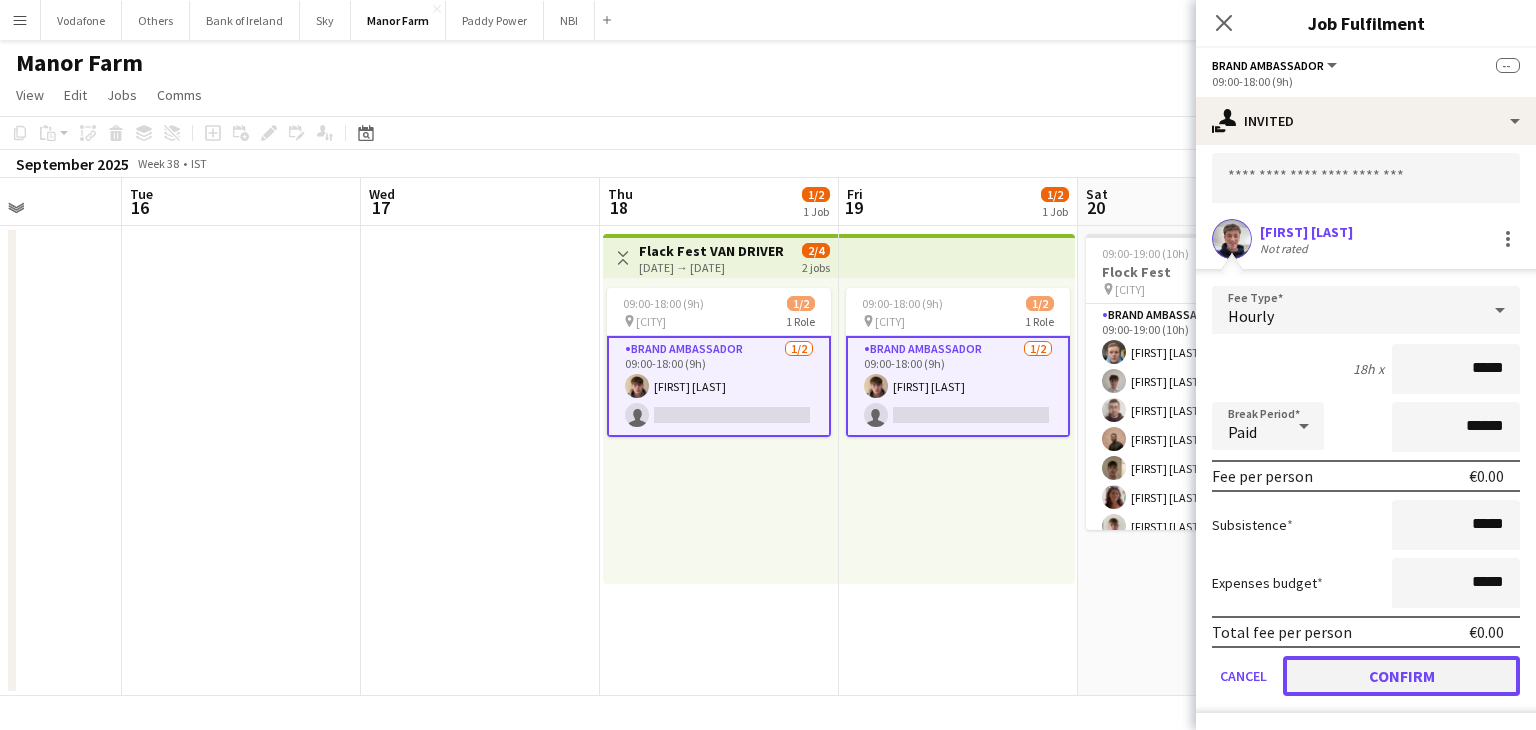 click on "Confirm" 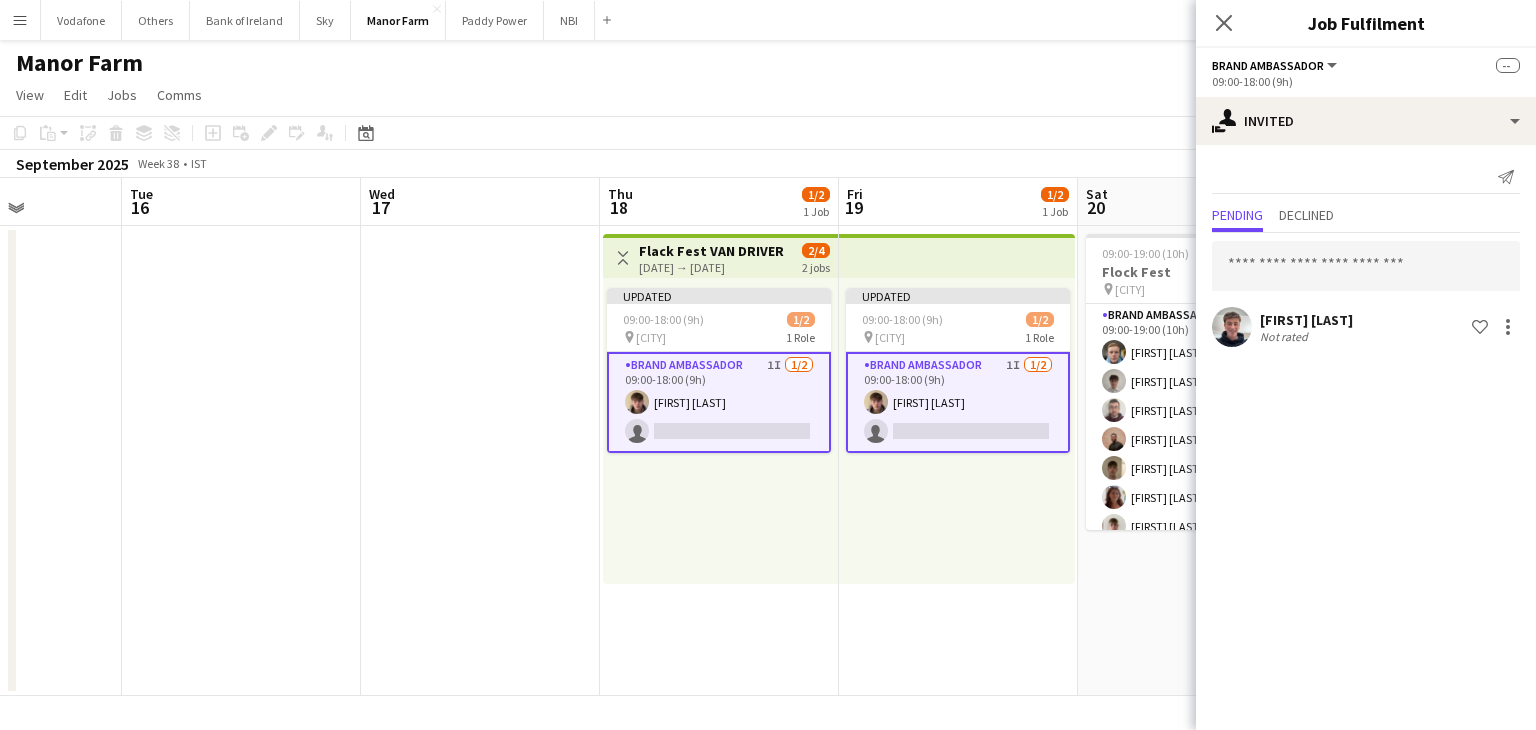 scroll, scrollTop: 0, scrollLeft: 0, axis: both 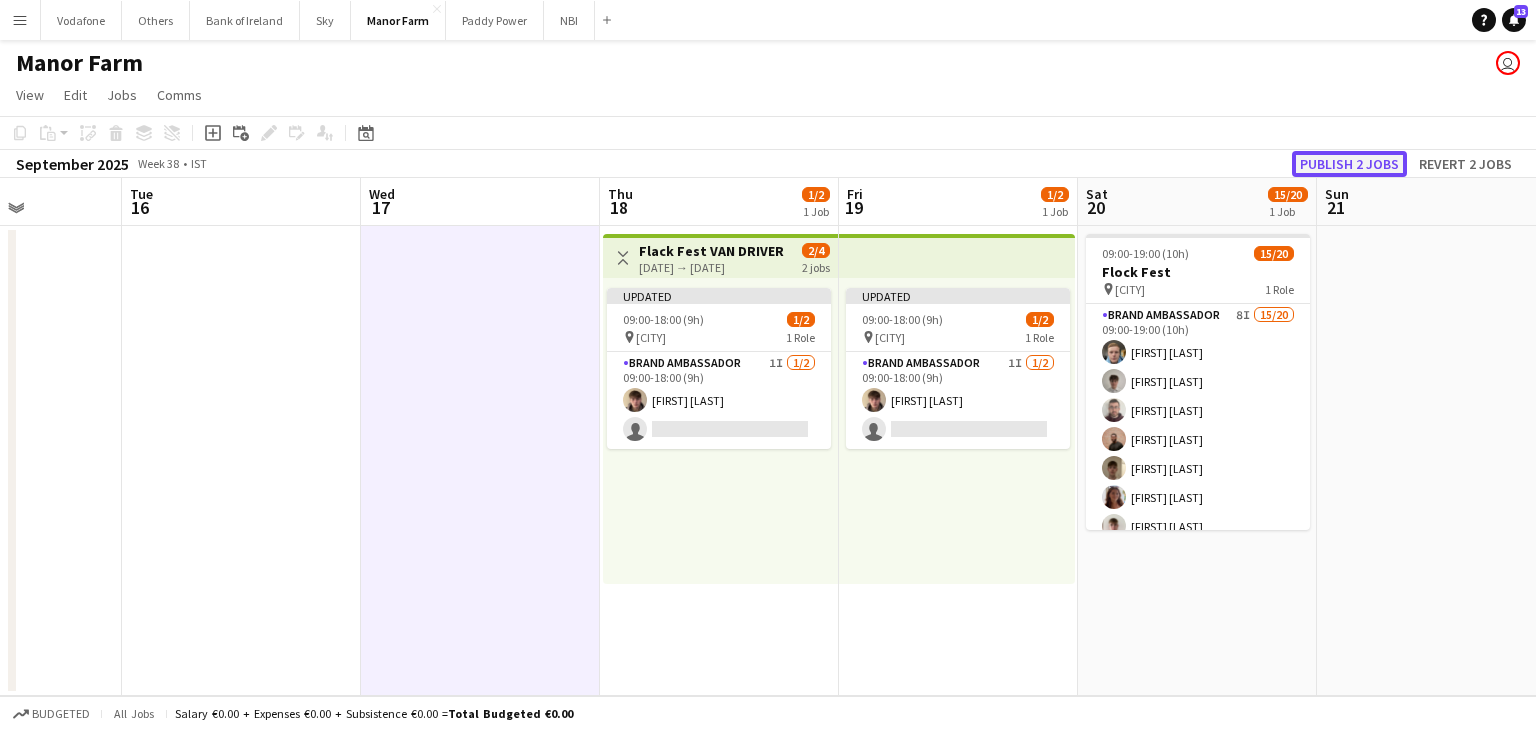 click on "Publish 2 jobs" 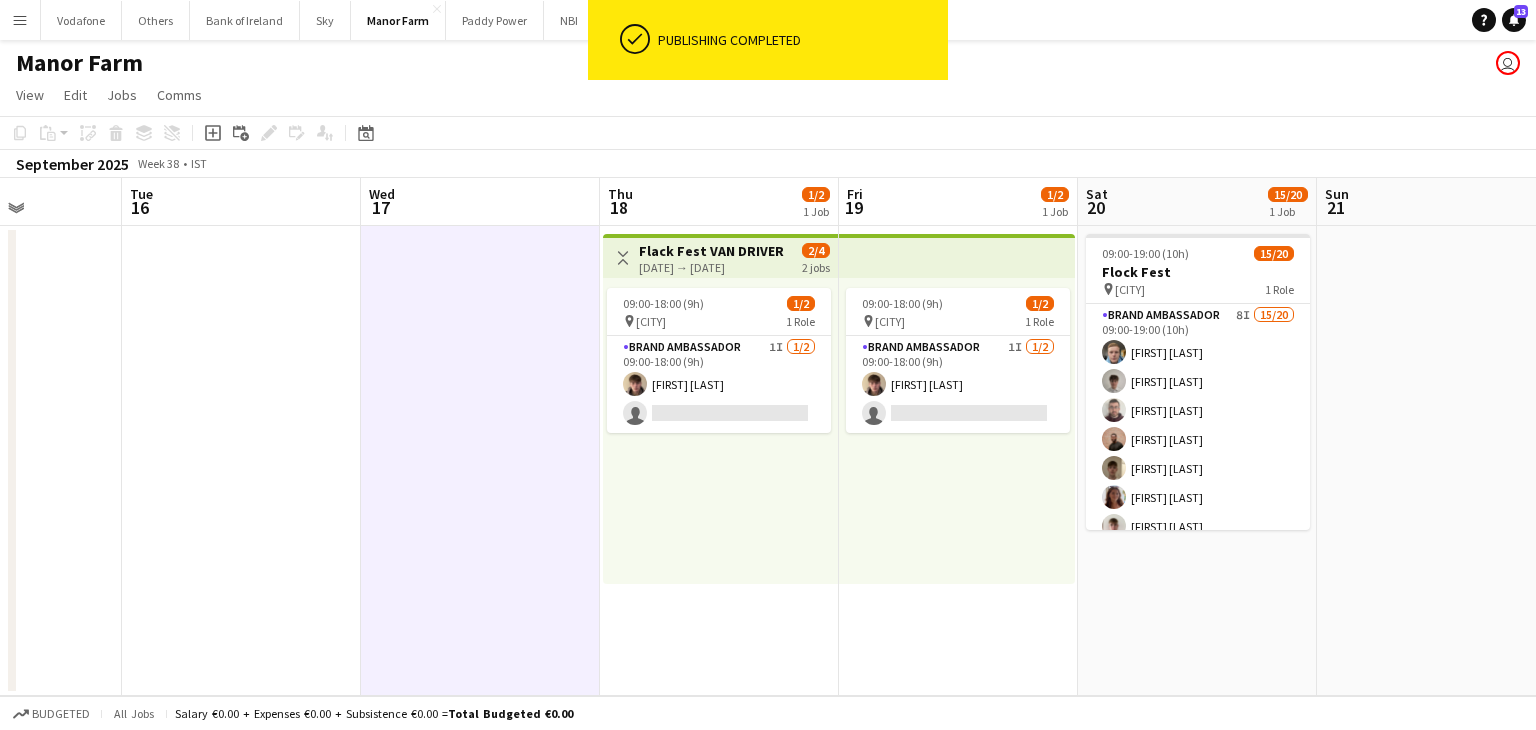 click at bounding box center [241, 461] 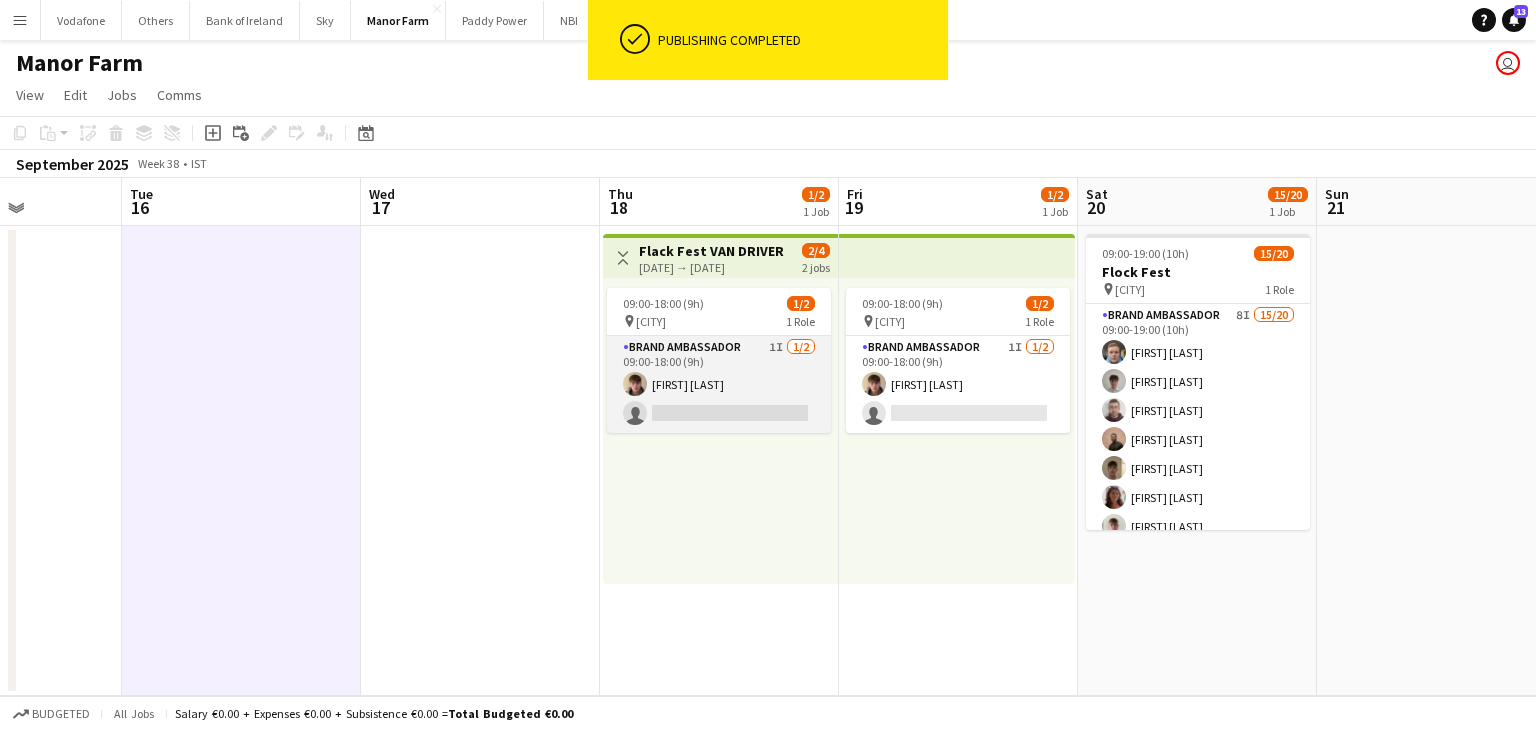 click on "Brand Ambassador   1I   1/2   09:00-18:00 (9h)
[FIRST] [LAST]
single-neutral-actions" at bounding box center [719, 384] 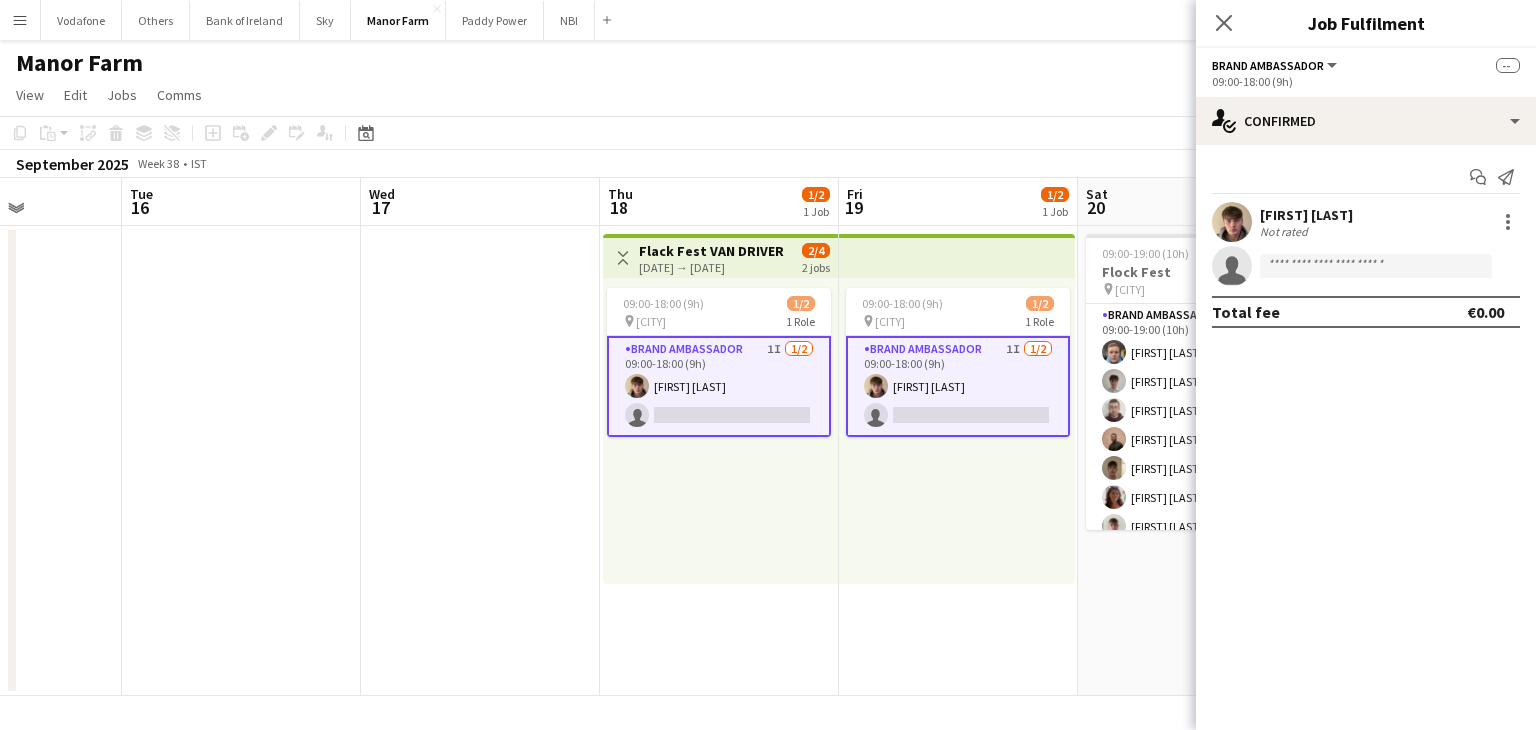 click at bounding box center [241, 461] 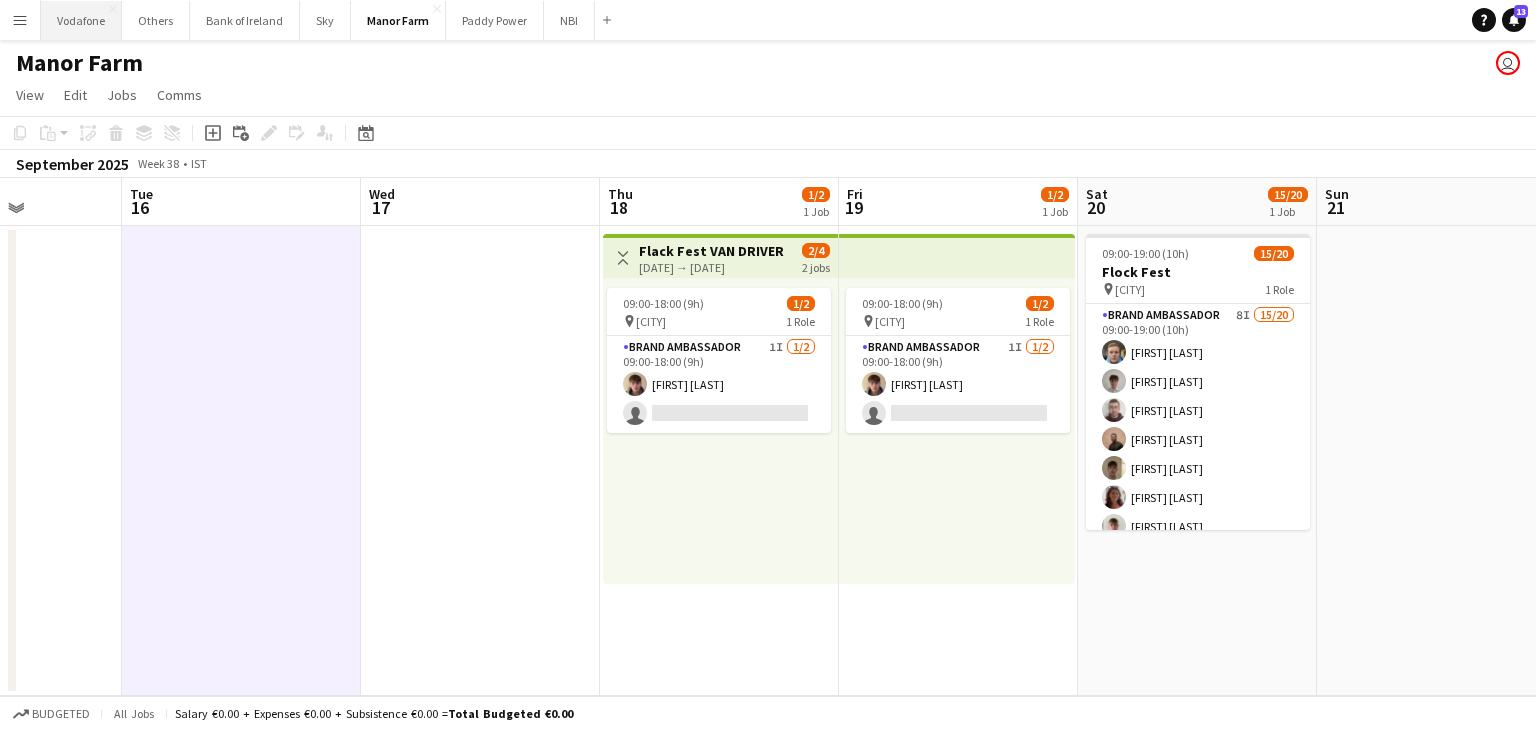 click on "Vodafone
Close" at bounding box center (81, 20) 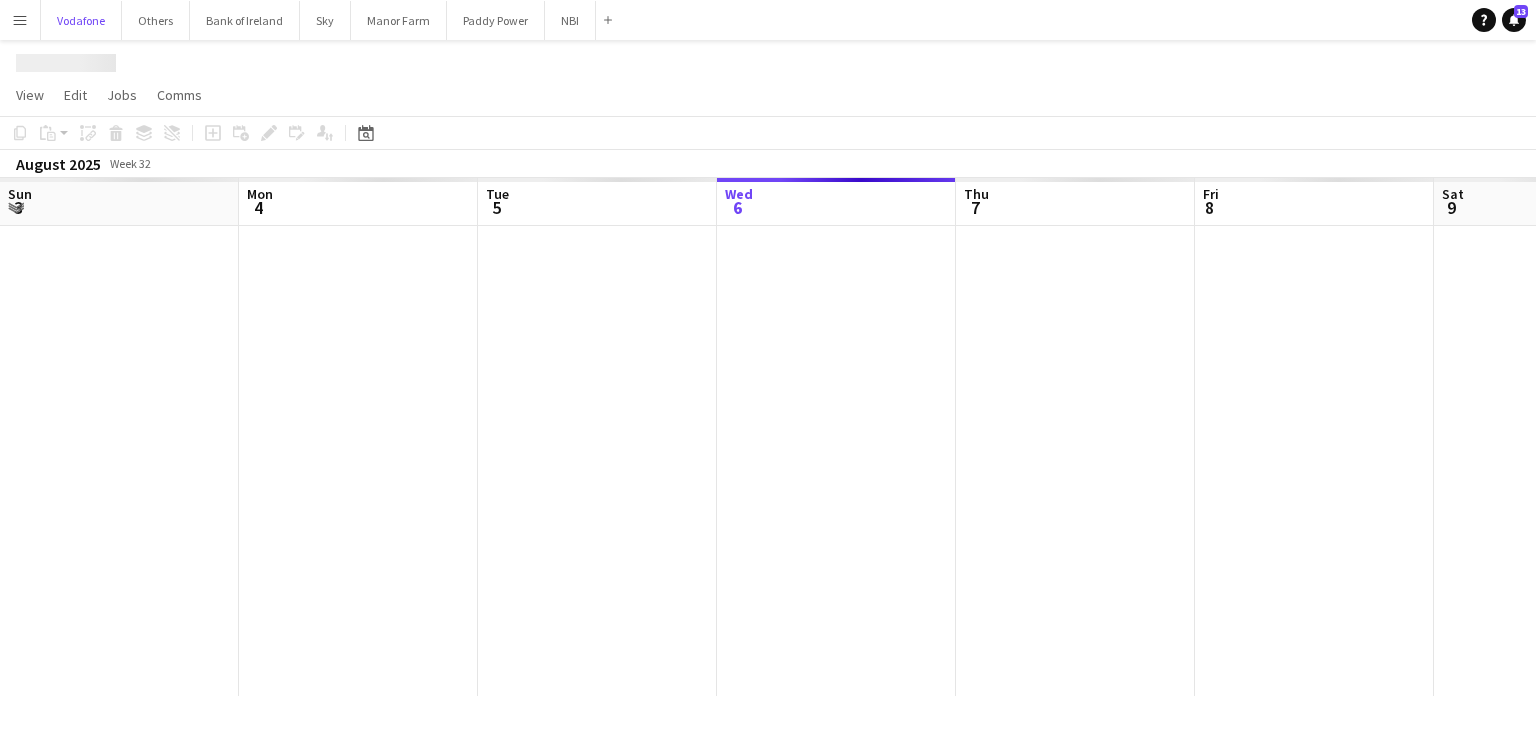 scroll, scrollTop: 0, scrollLeft: 478, axis: horizontal 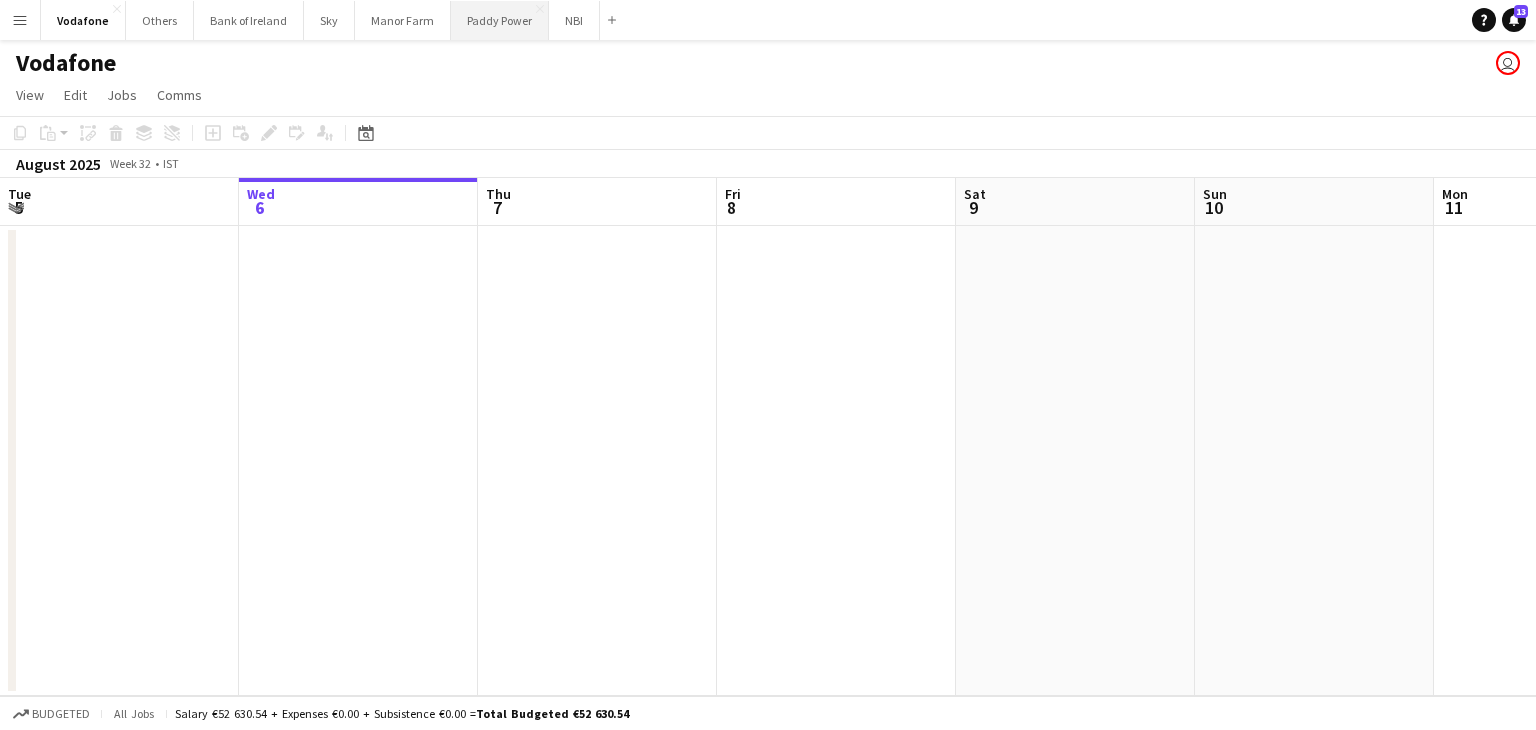 click on "Paddy Power
Close" at bounding box center [500, 20] 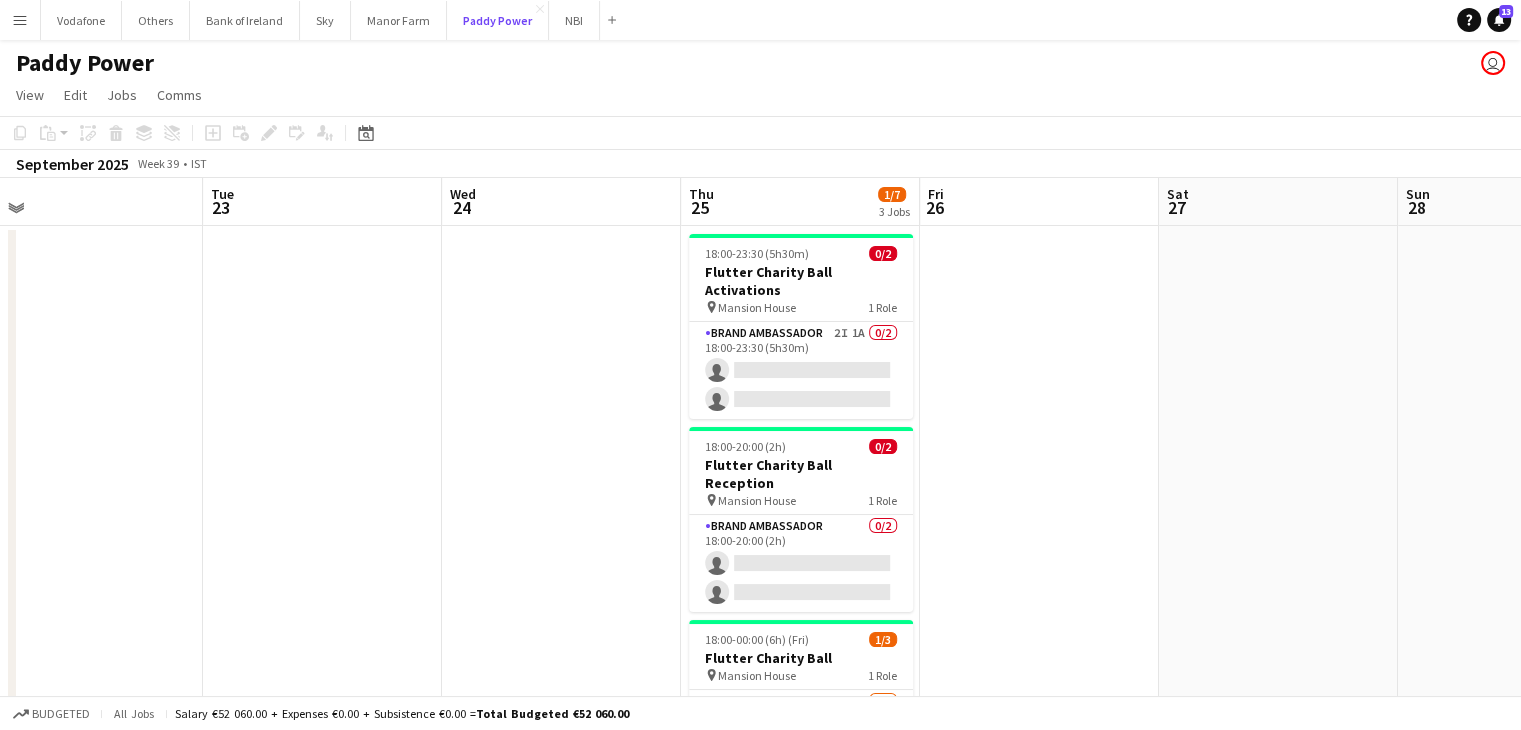 scroll, scrollTop: 0, scrollLeft: 920, axis: horizontal 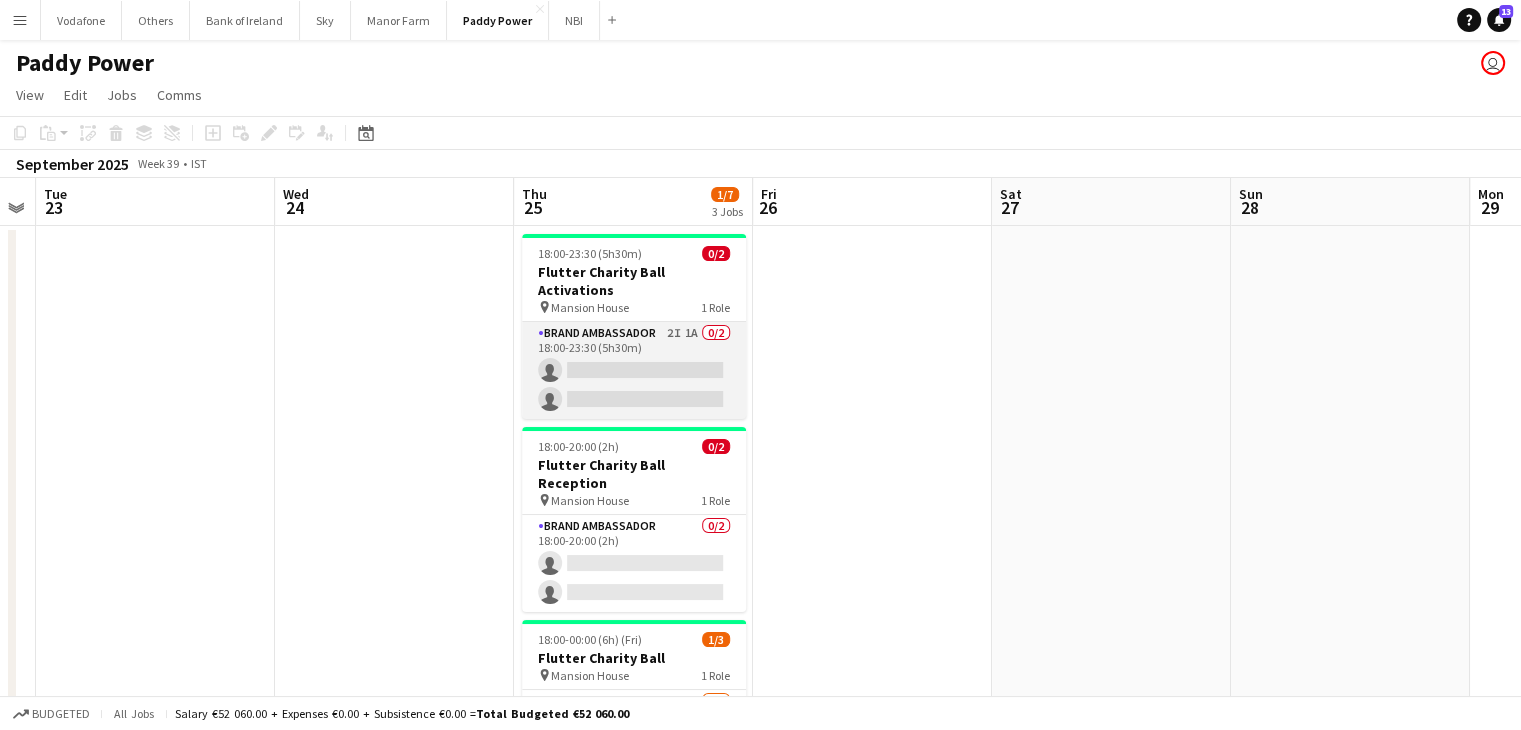 click on "Brand Ambassador   2I   1A   0/2   18:00-23:30 (5h30m)
single-neutral-actions
single-neutral-actions" at bounding box center (634, 370) 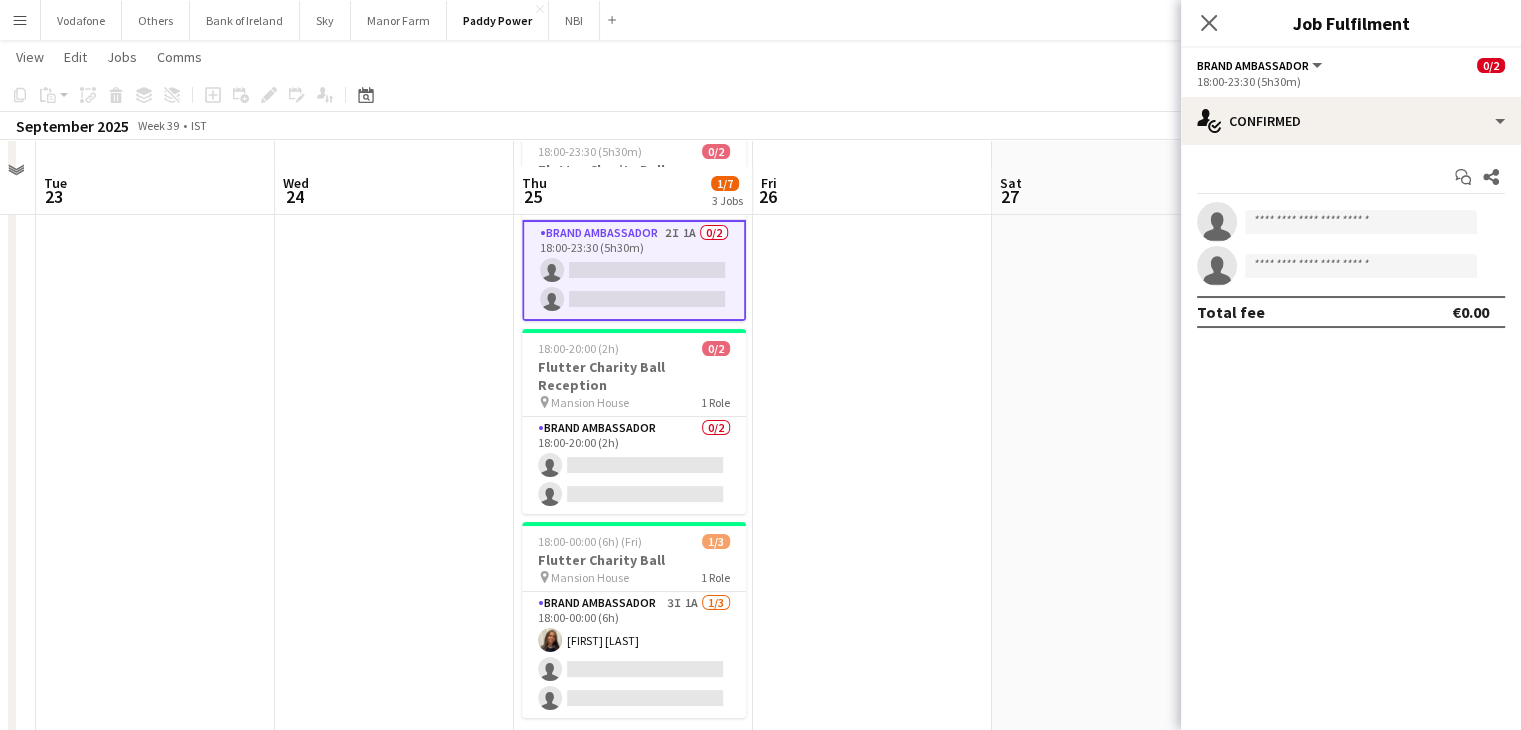 scroll, scrollTop: 200, scrollLeft: 0, axis: vertical 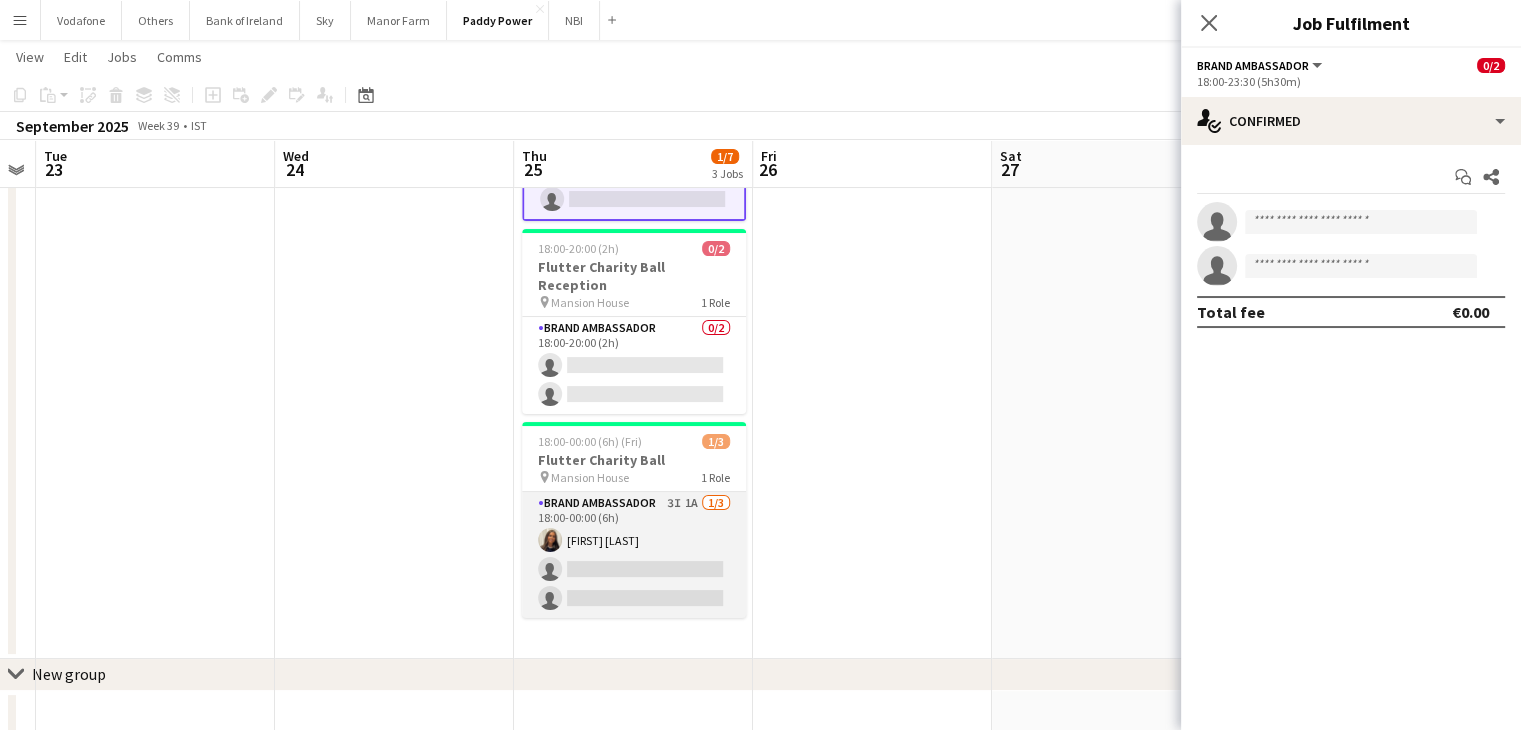 click on "Brand Ambassador   3I   1A   1/3   18:00-00:00 (6h)
[FIRST] [LAST]
single-neutral-actions
single-neutral-actions" at bounding box center [634, 555] 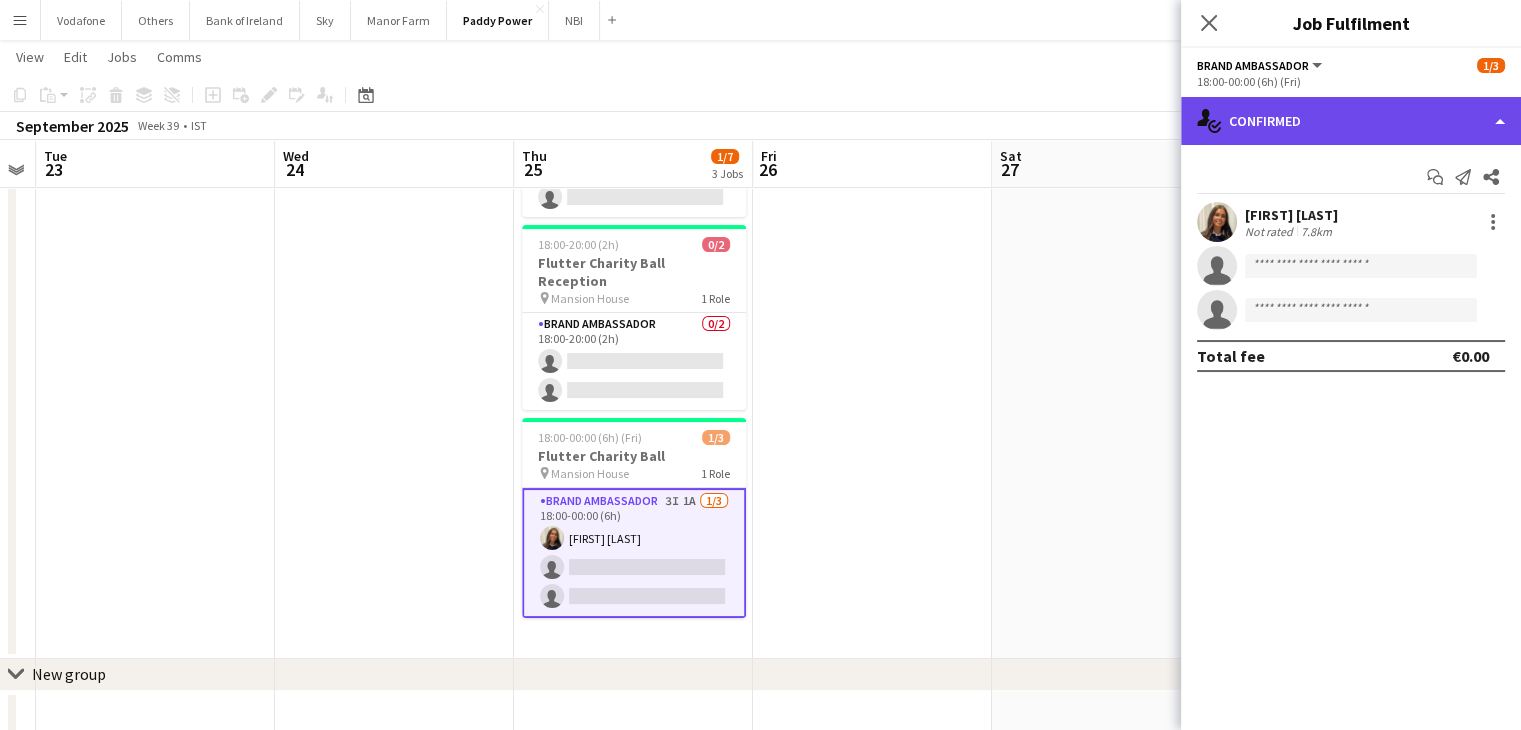 click on "single-neutral-actions-check-2
Confirmed" 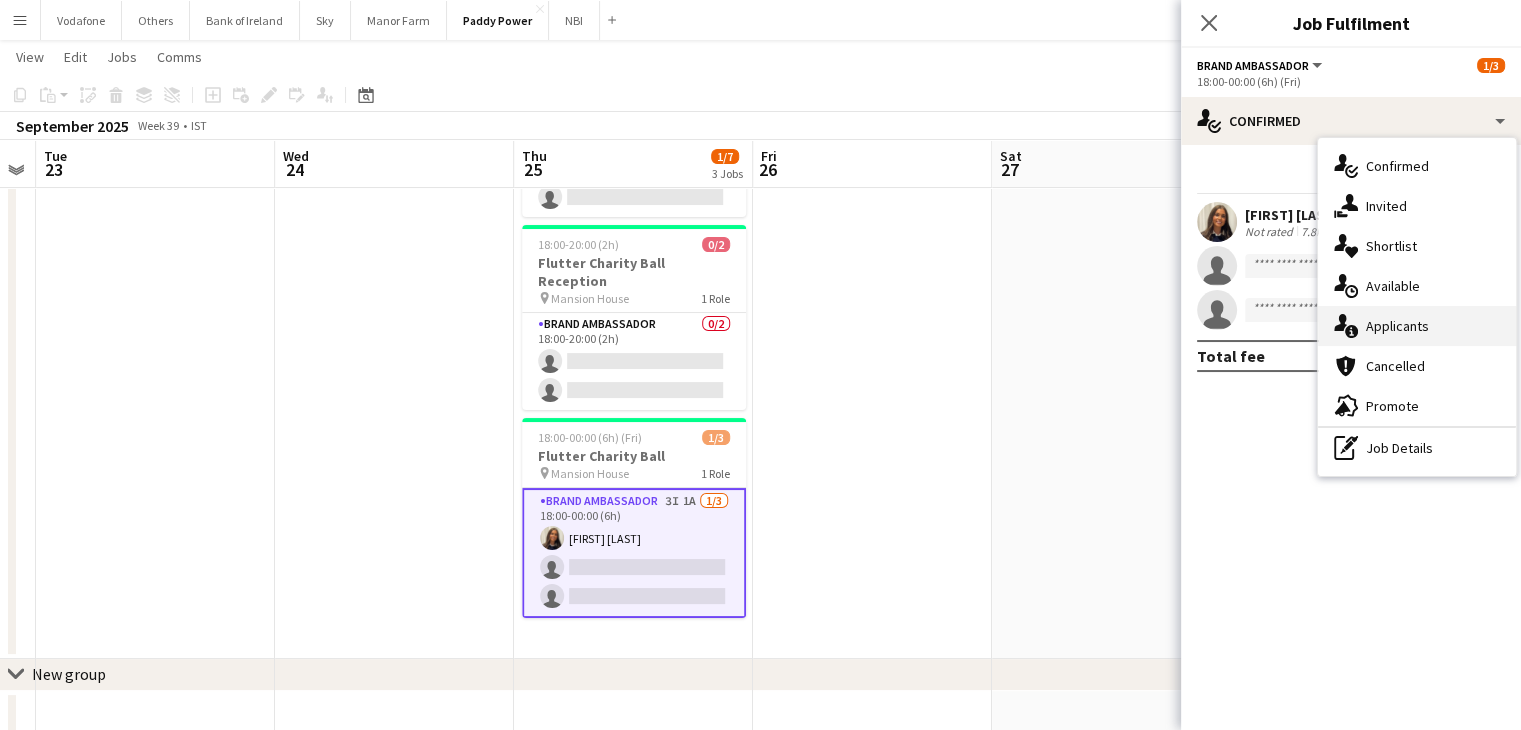 click on "single-neutral-actions-information
Applicants" at bounding box center (1417, 326) 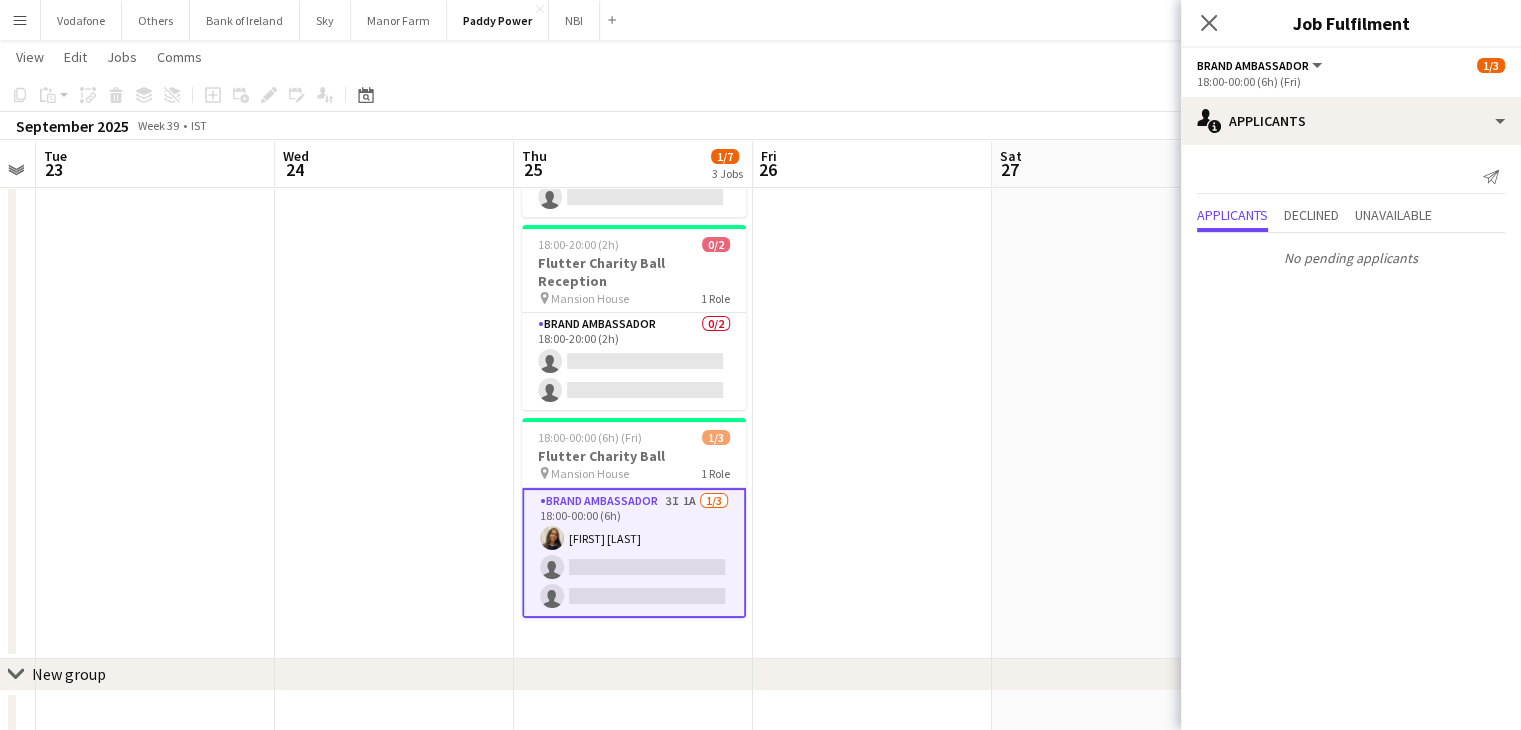 click at bounding box center [1111, 341] 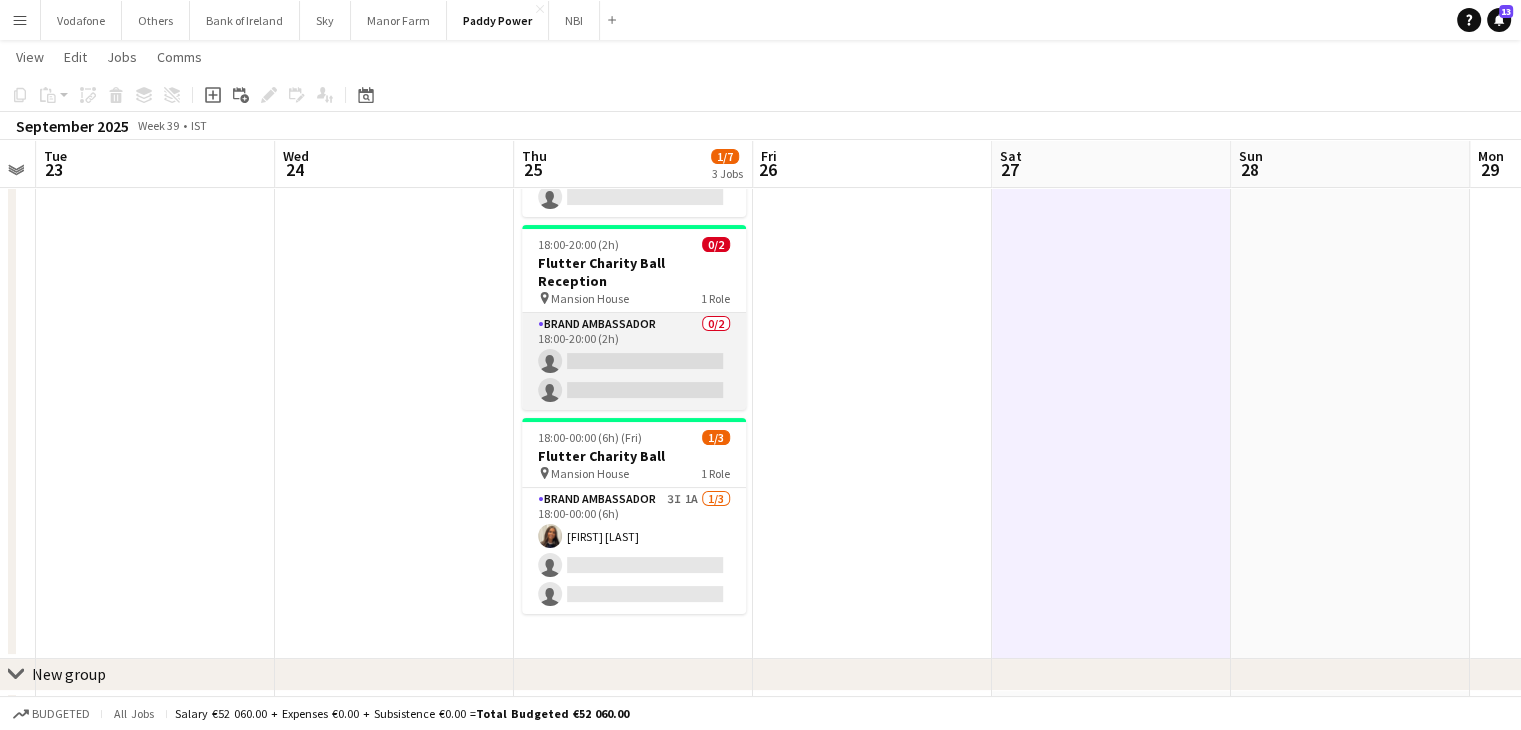 scroll, scrollTop: 0, scrollLeft: 927, axis: horizontal 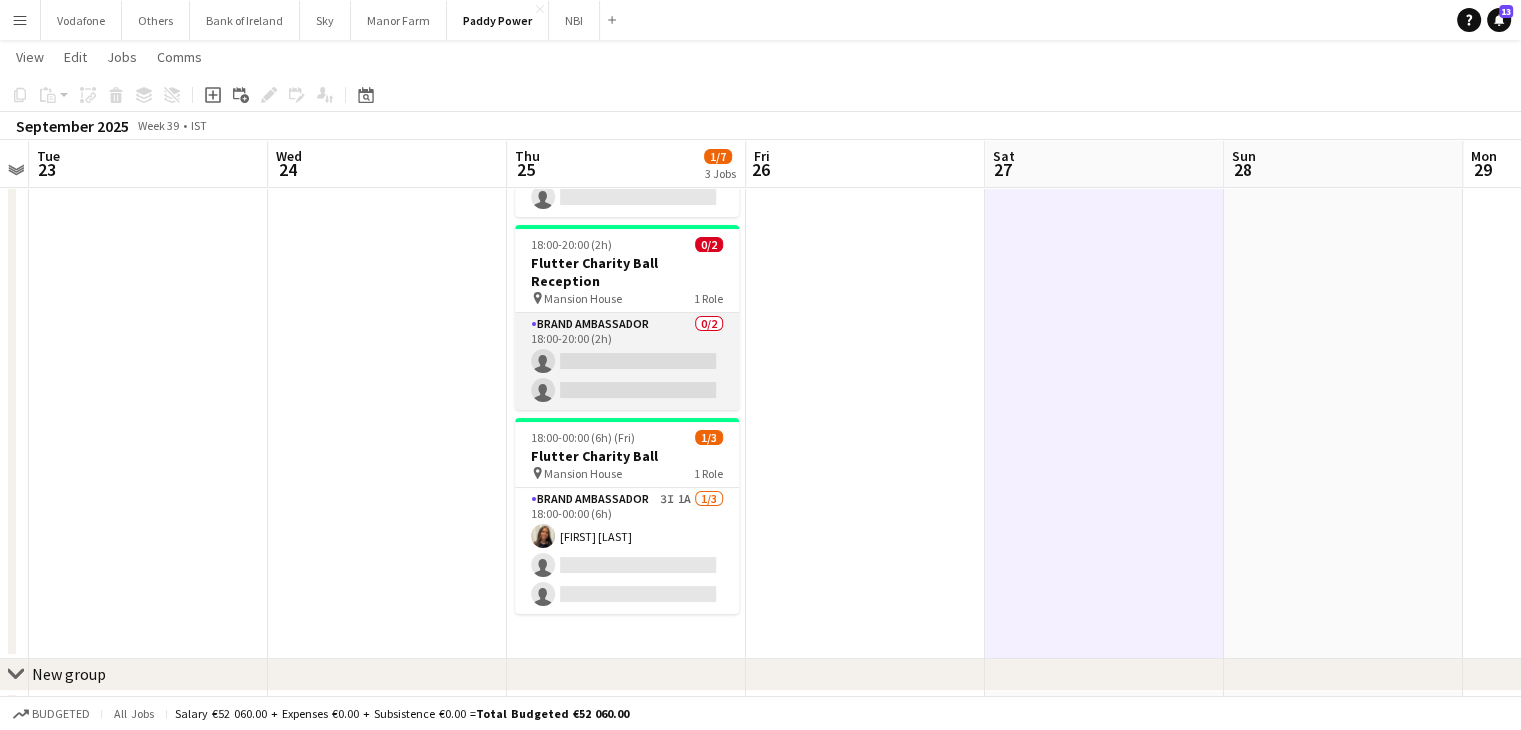click on "Fri   19   Sat   20   Sun   21   Mon   22   Tue   23   Wed   24   Thu   25   1/7   3 Jobs   Fri   26   Sat   27   Sun   28   Mon   29   Tue   30      18:00-23:30 (5h30m)    0/2   Flutter Charity Ball Activations
pin
Mansion House   1 Role   Brand Ambassador   2I   1A   0/2   18:00-23:30 (5h30m)
single-neutral-actions
single-neutral-actions
18:00-20:00 (2h)    0/2   Flutter Charity Ball Reception
pin
Mansion House   1 Role   Brand Ambassador   0/2   18:00-20:00 (2h)
single-neutral-actions
single-neutral-actions
18:00-00:00 (6h) (Fri)   1/3   Flutter Charity Ball
pin
Mansion House   1 Role   Brand Ambassador   3I   1A   1/3   18:00-00:00 (6h)
[FIRST] [LAST]
single-neutral-actions" at bounding box center [760, 314] 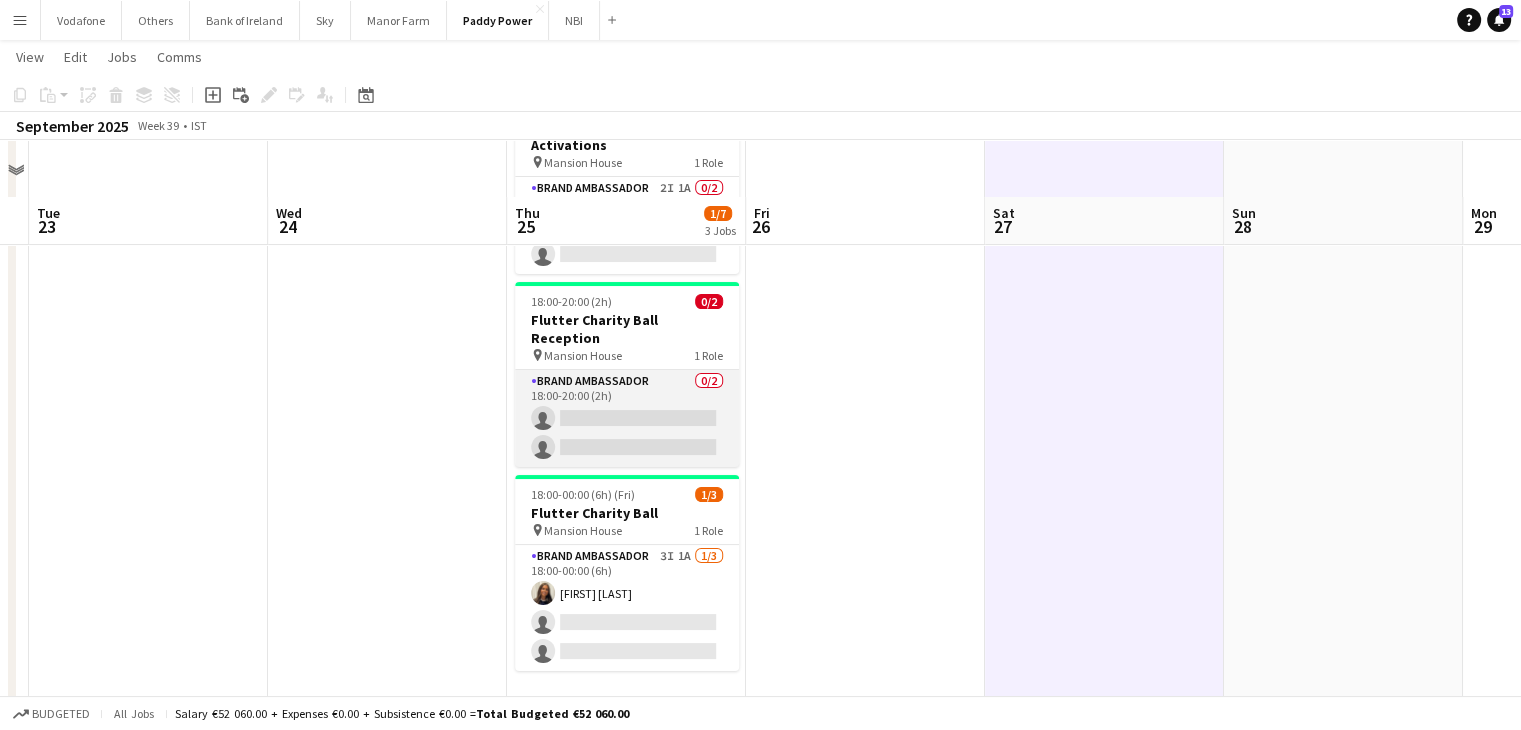 scroll, scrollTop: 100, scrollLeft: 0, axis: vertical 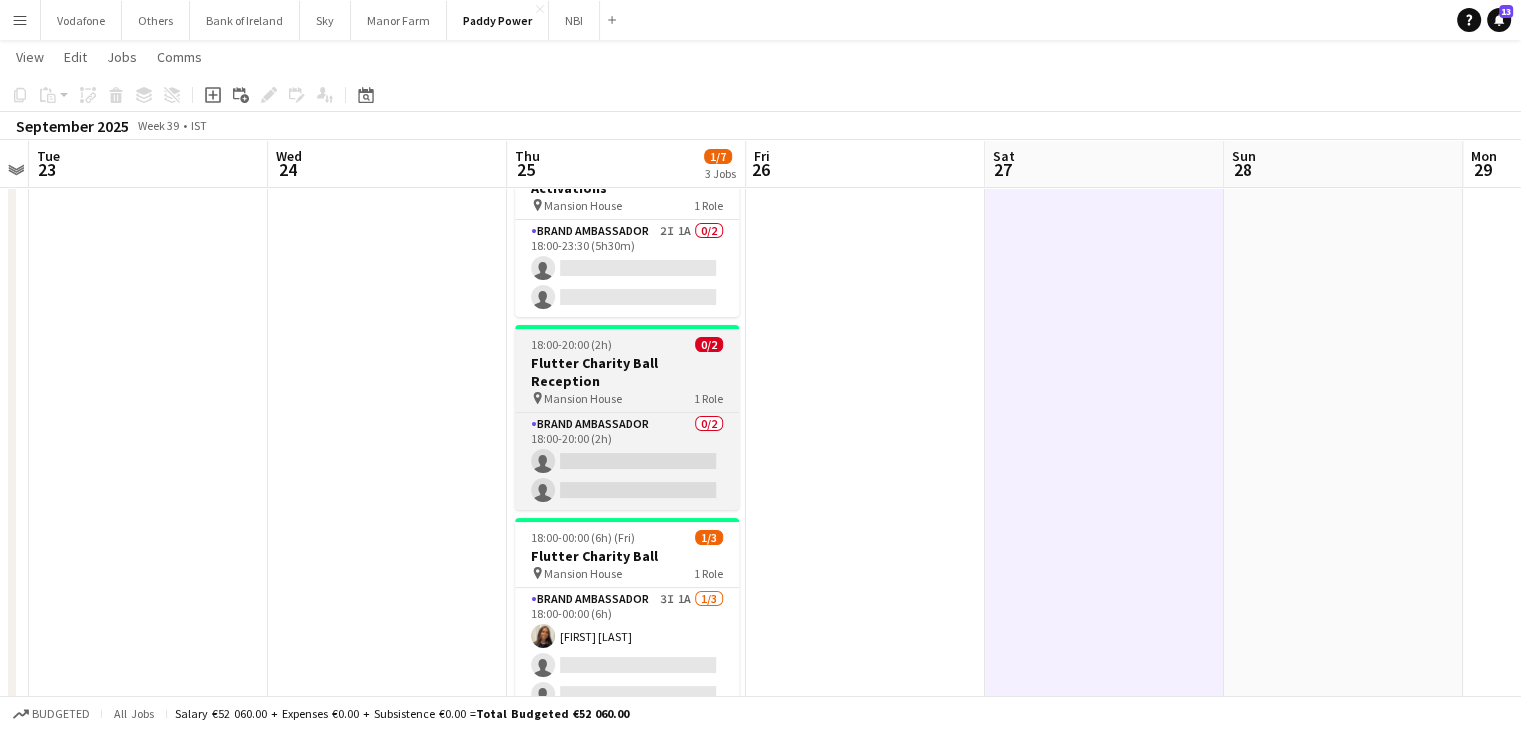 click on "pin
Mansion House   1 Role" at bounding box center (627, 398) 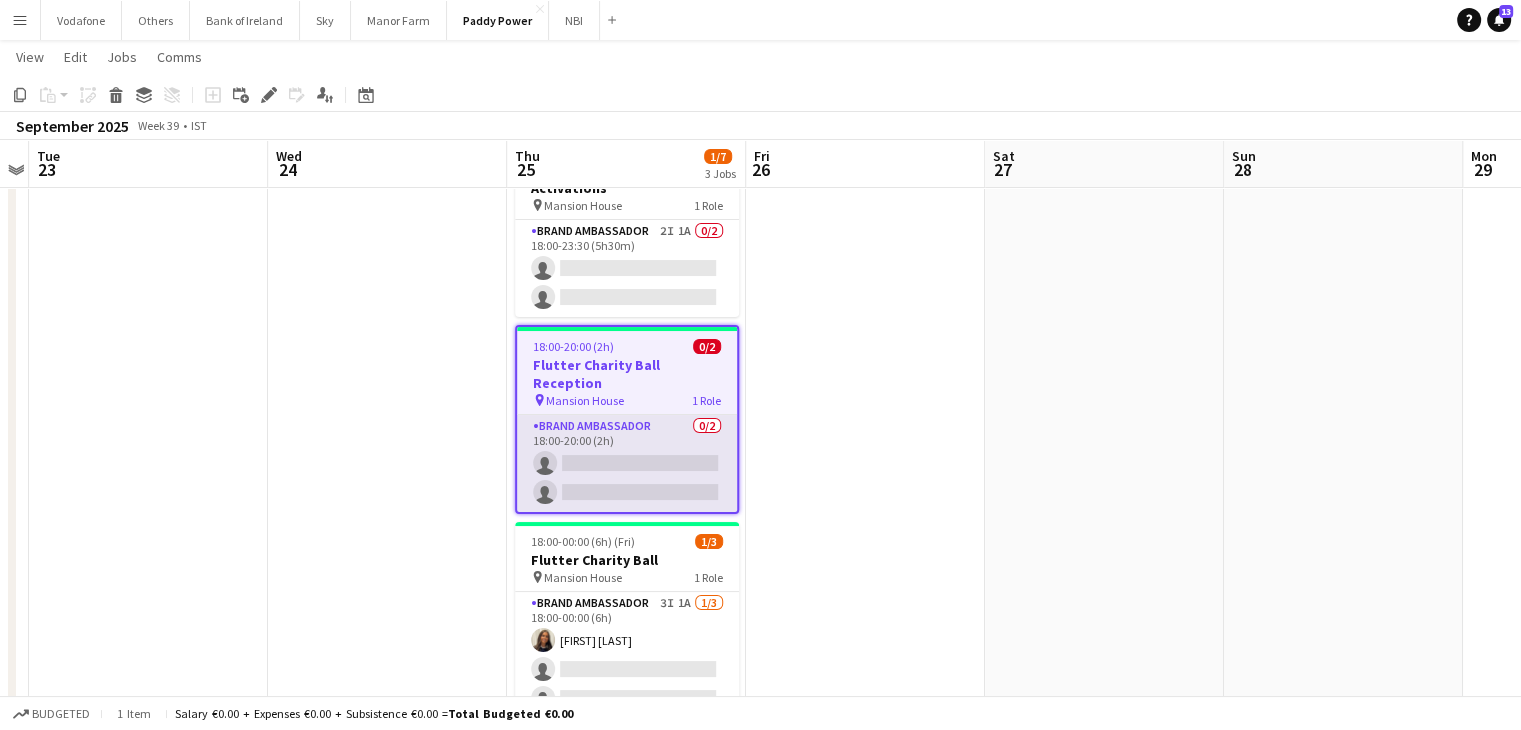 click on "Brand Ambassador   0/2   18:00-20:00 (2h)
single-neutral-actions
single-neutral-actions" at bounding box center (627, 463) 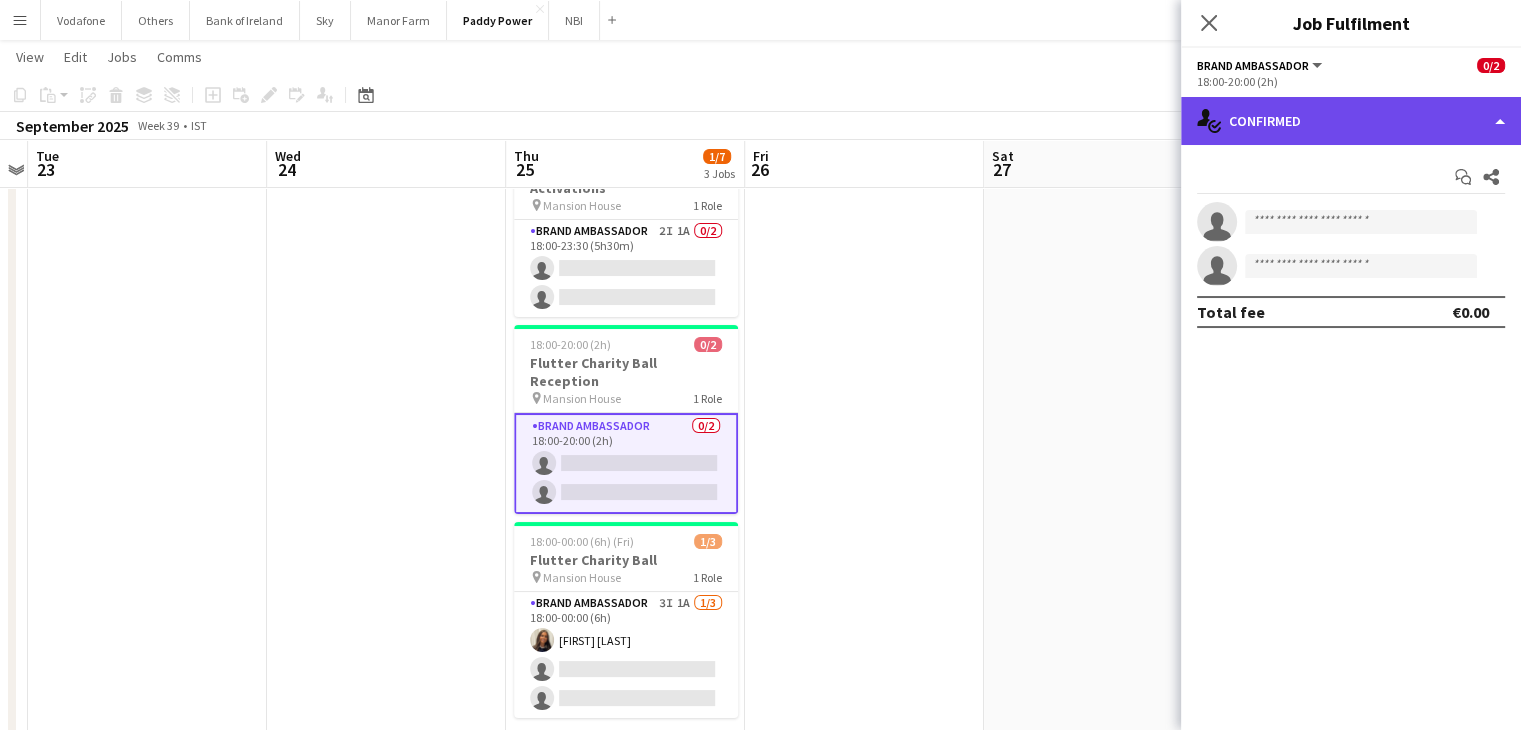 click on "single-neutral-actions-check-2
Confirmed" 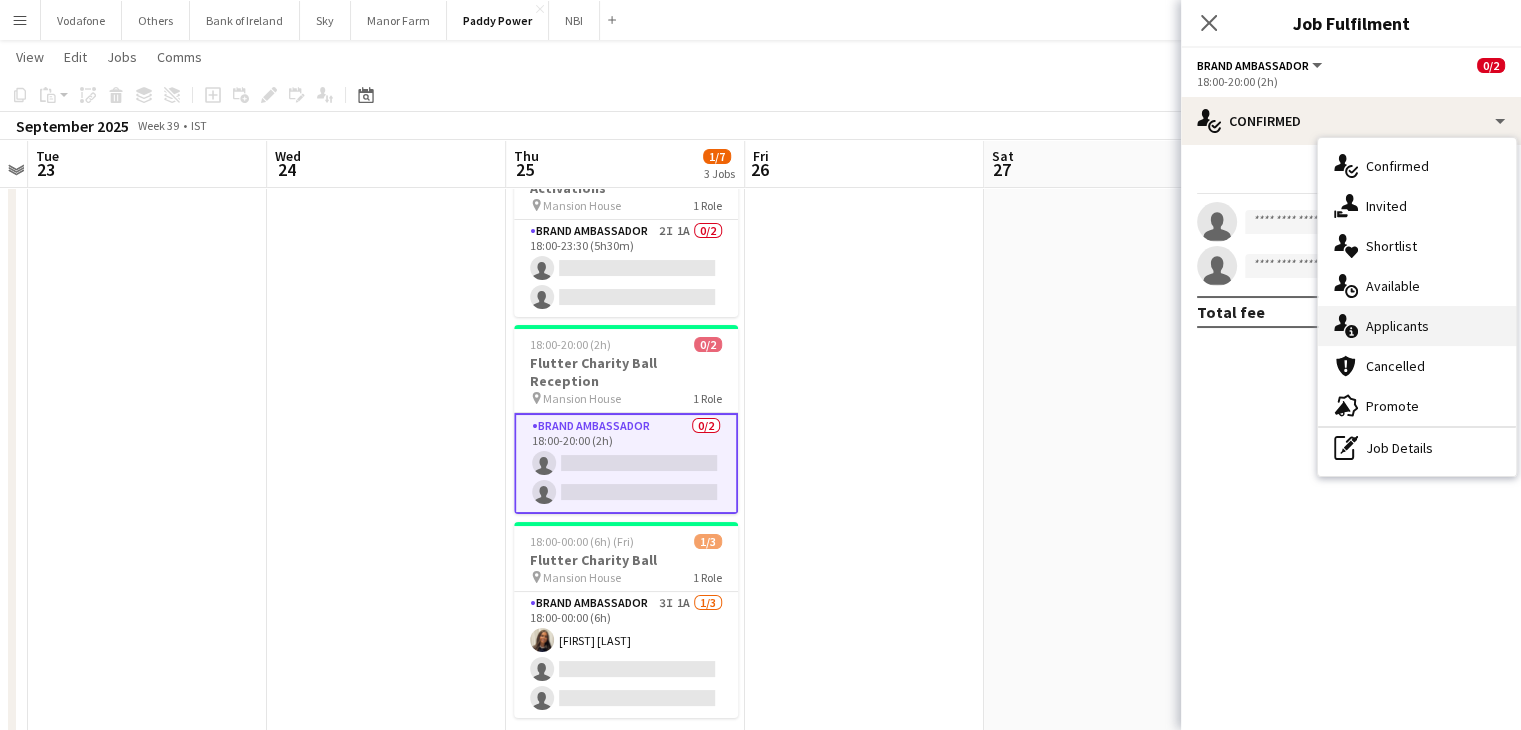 click on "single-neutral-actions-information
Applicants" at bounding box center [1417, 326] 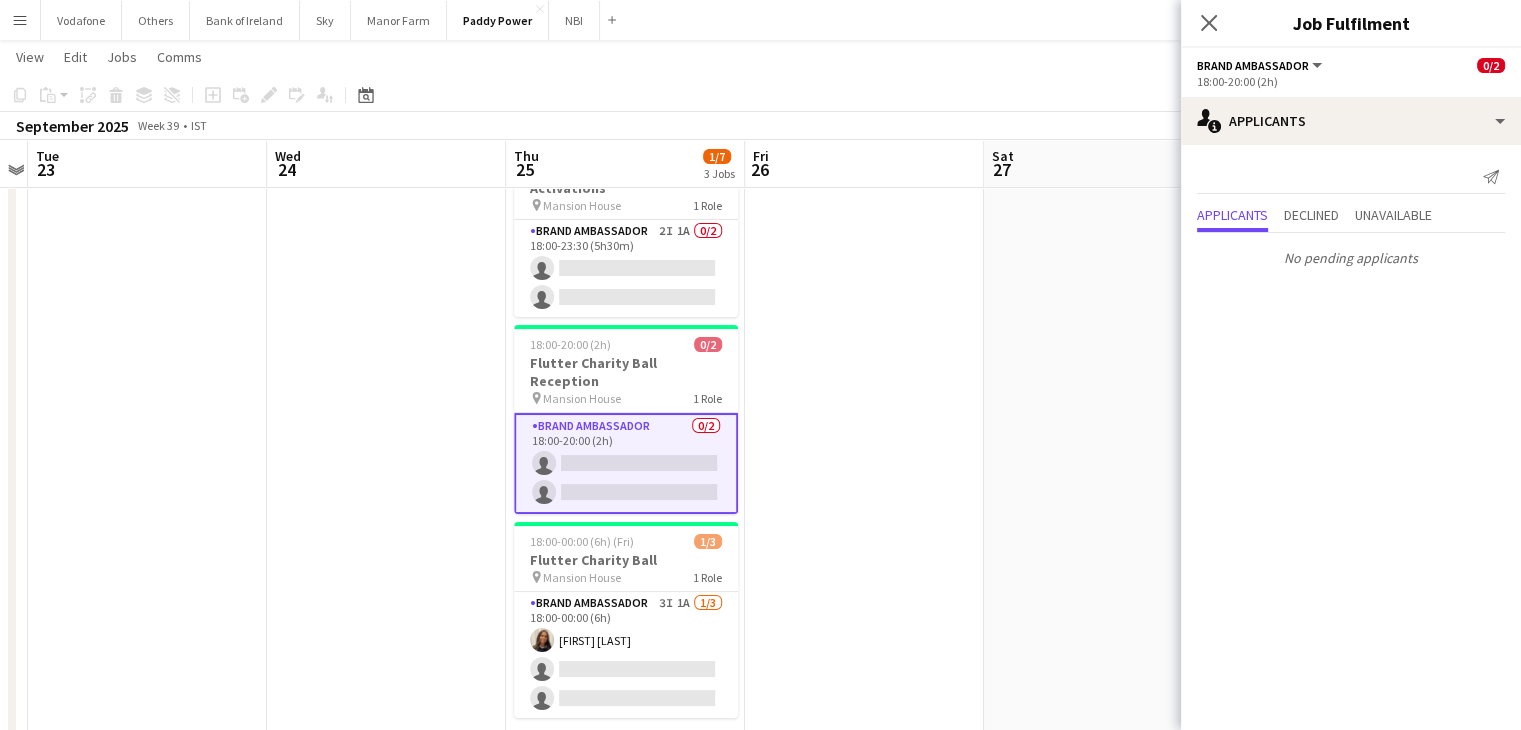 click at bounding box center (1103, 441) 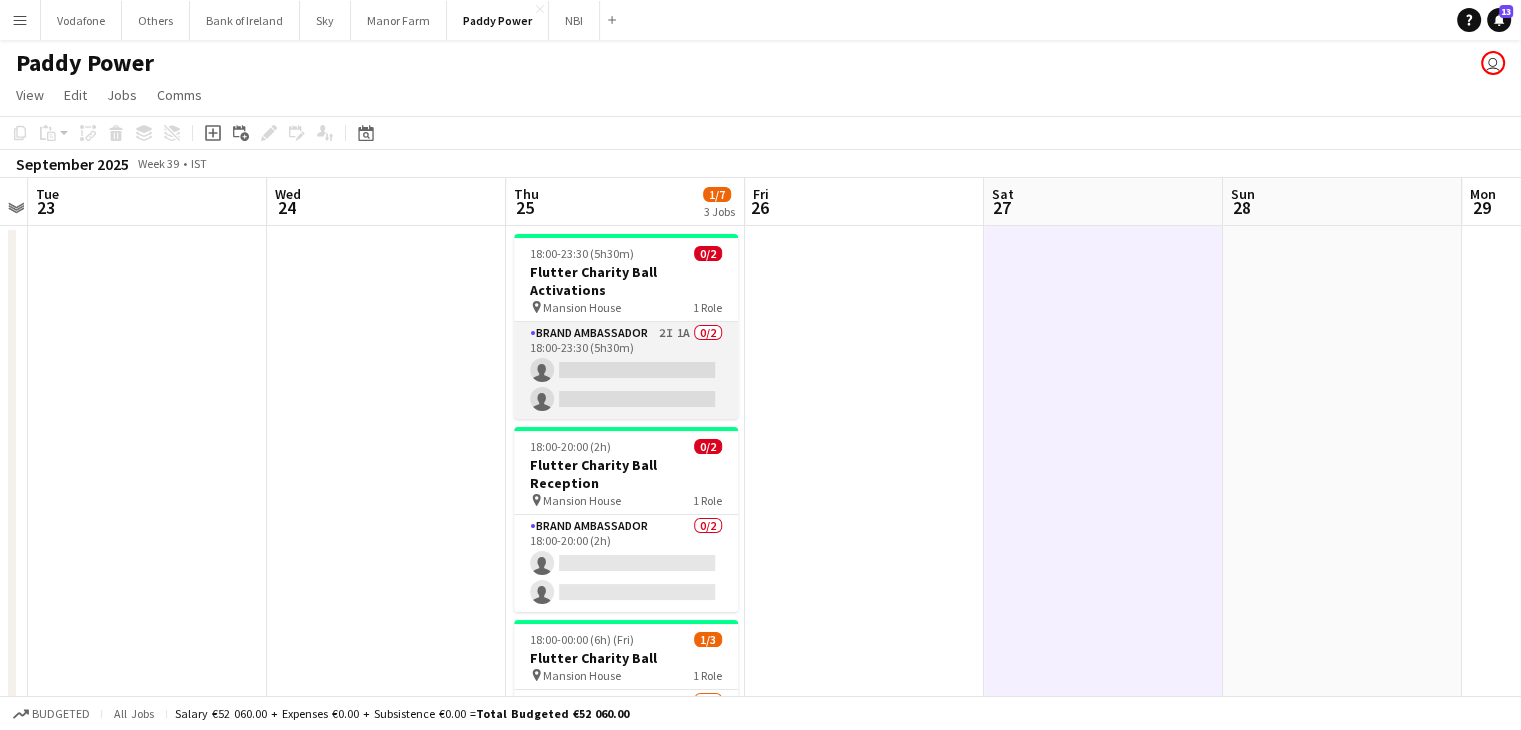 scroll, scrollTop: 0, scrollLeft: 0, axis: both 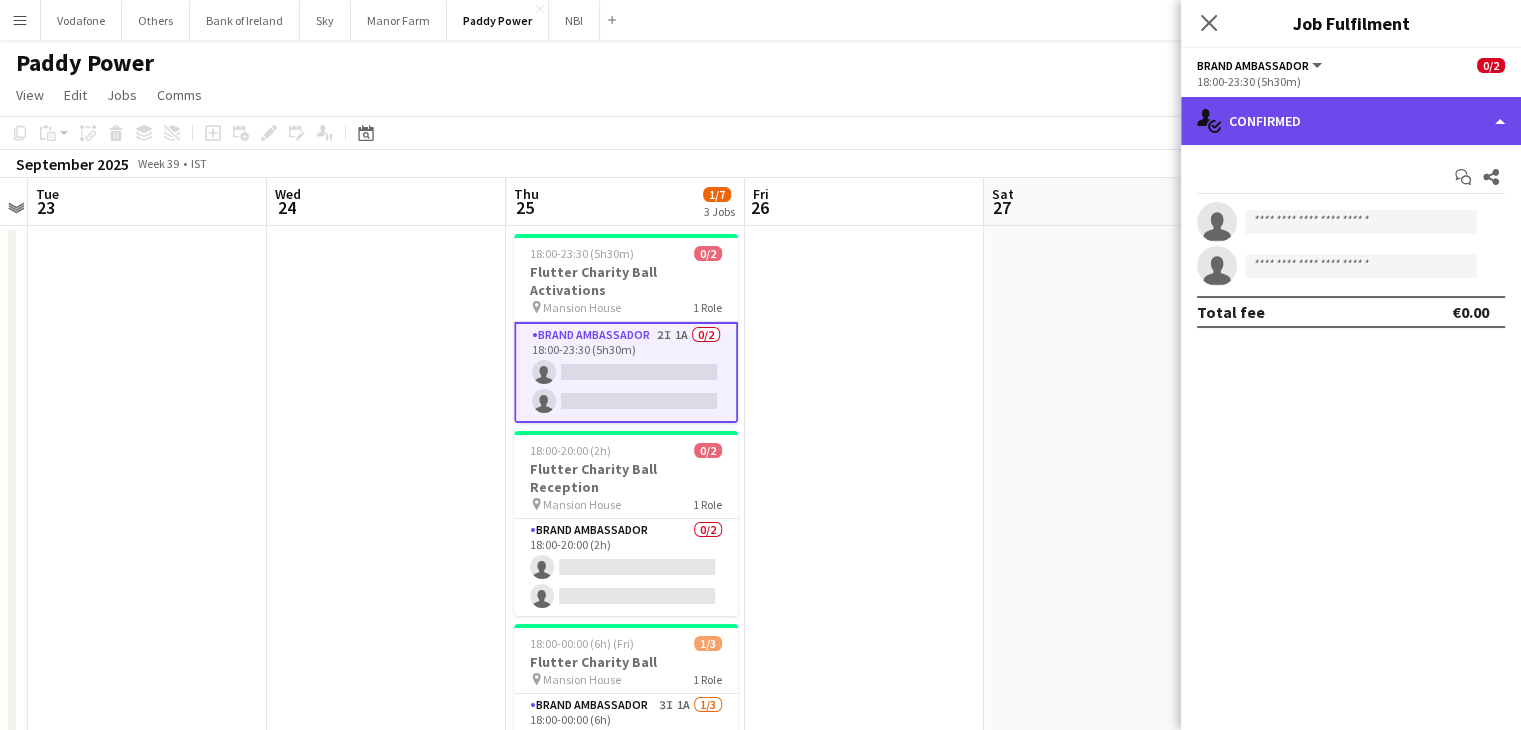 click on "single-neutral-actions-check-2
Confirmed" 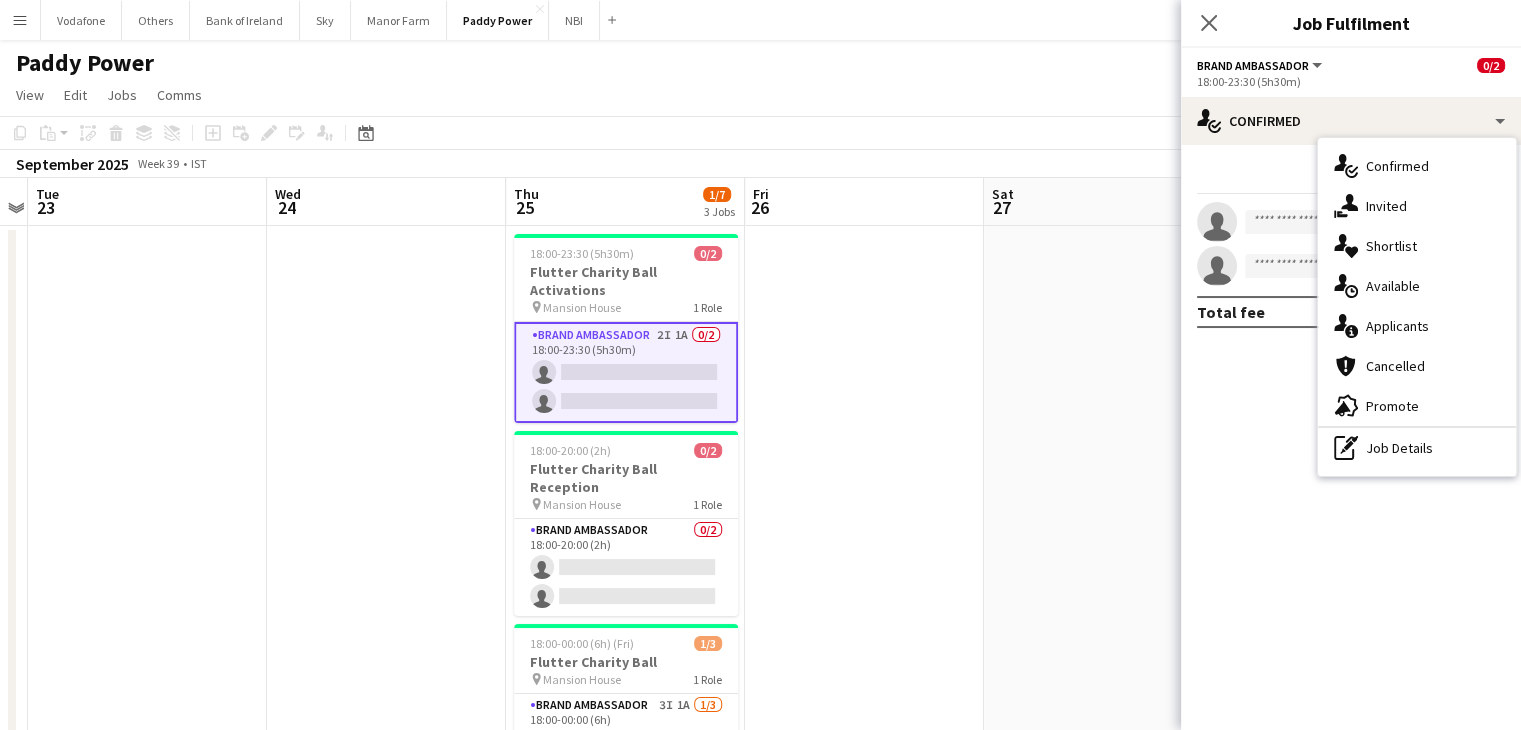 click at bounding box center (1103, 543) 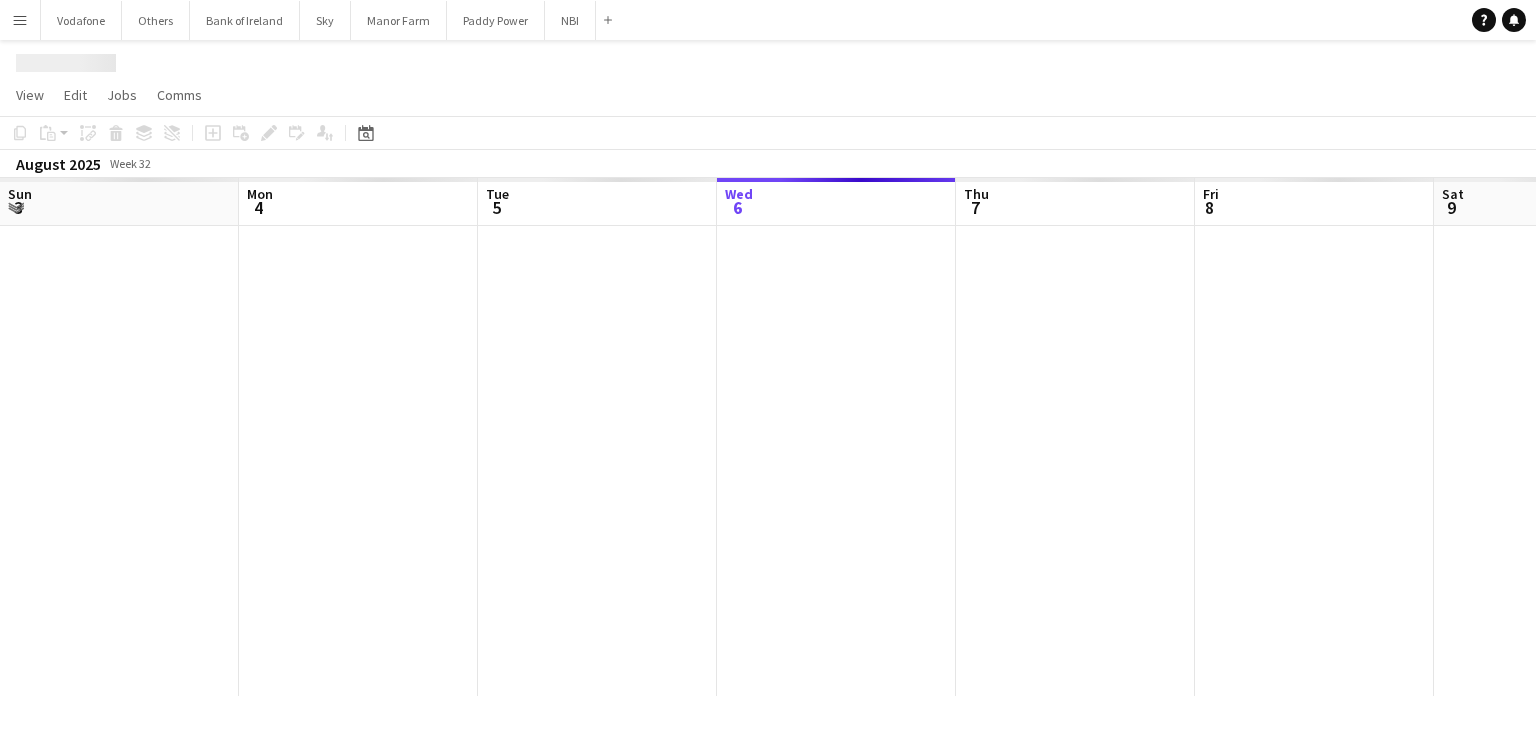 scroll, scrollTop: 0, scrollLeft: 0, axis: both 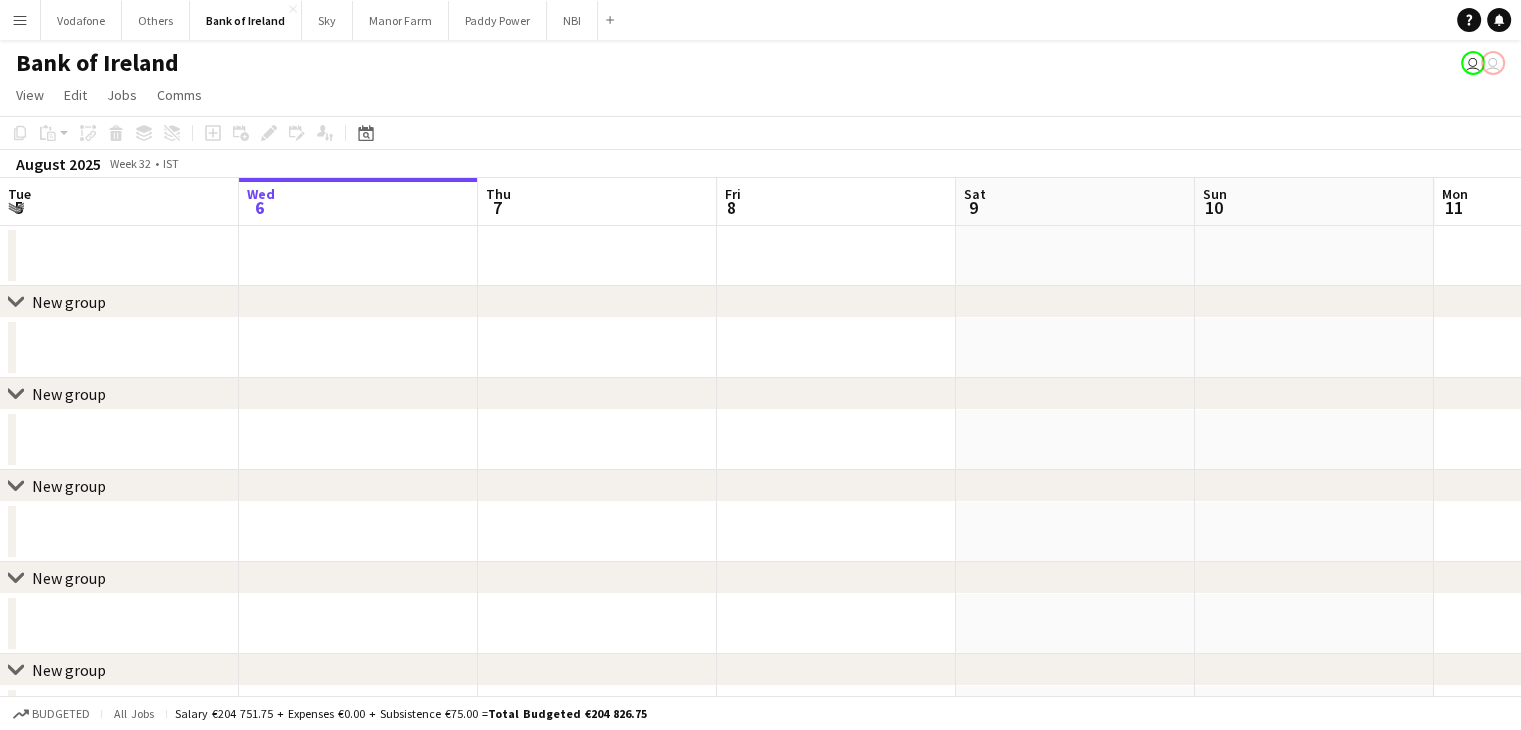 click on "Menu" at bounding box center (20, 20) 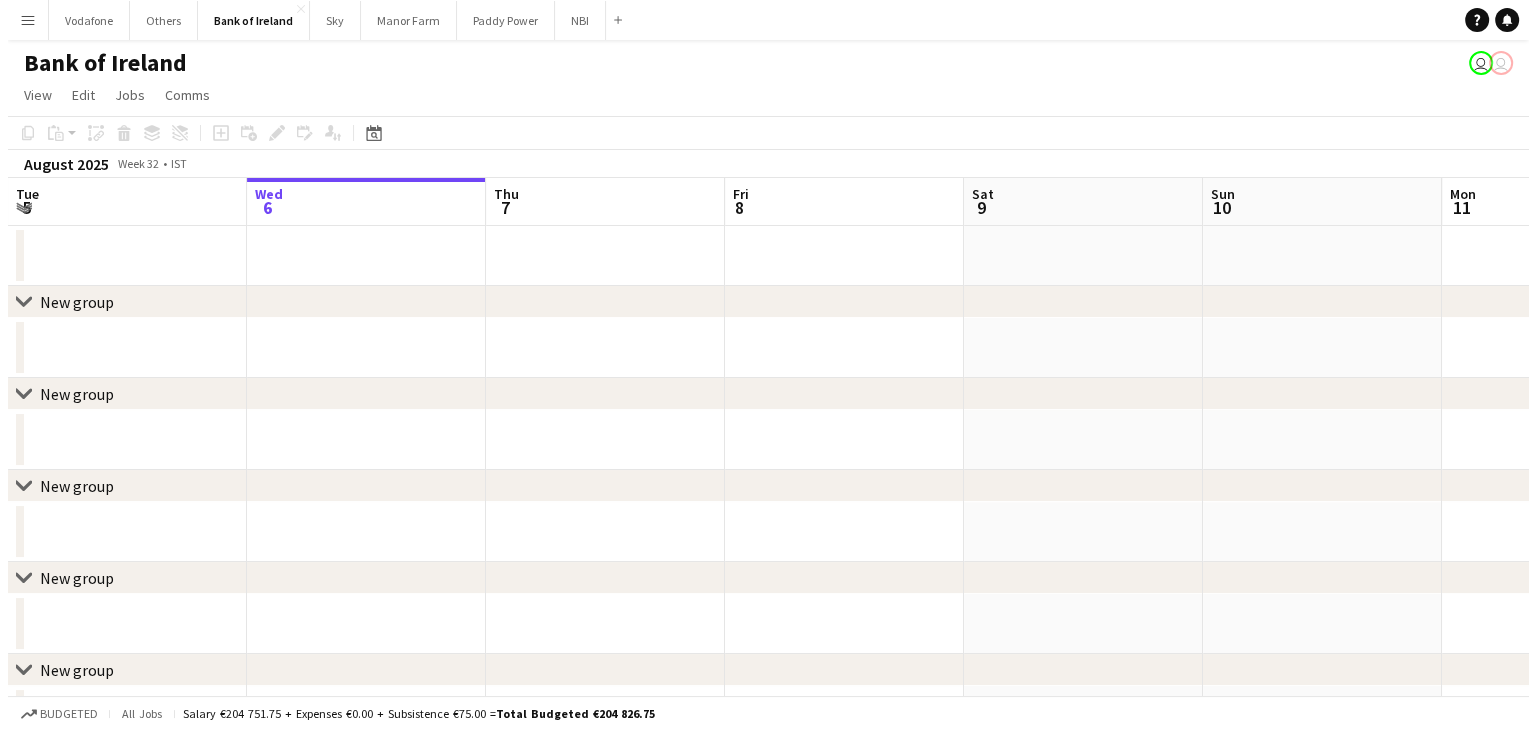 scroll, scrollTop: 0, scrollLeft: 0, axis: both 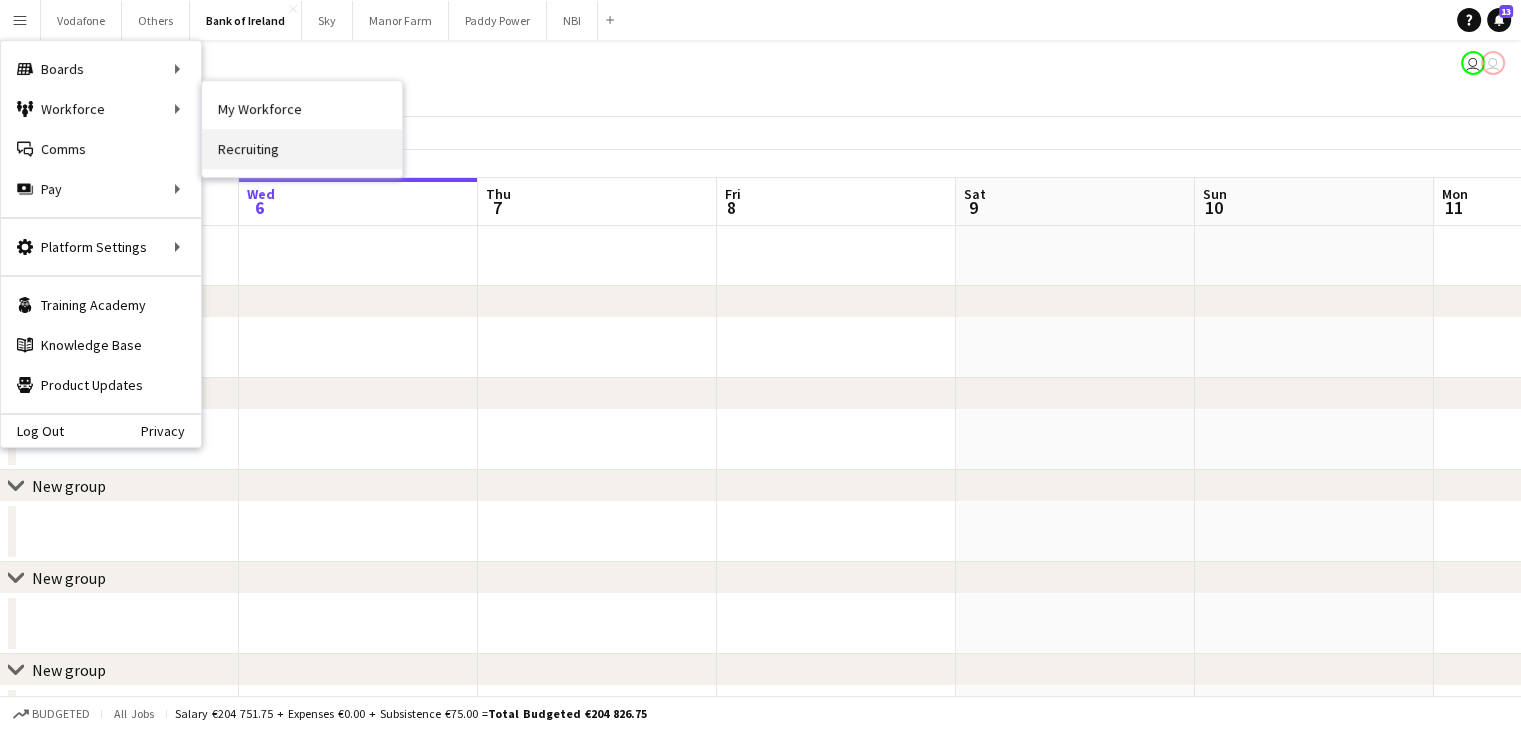 click on "Recruiting" at bounding box center [302, 149] 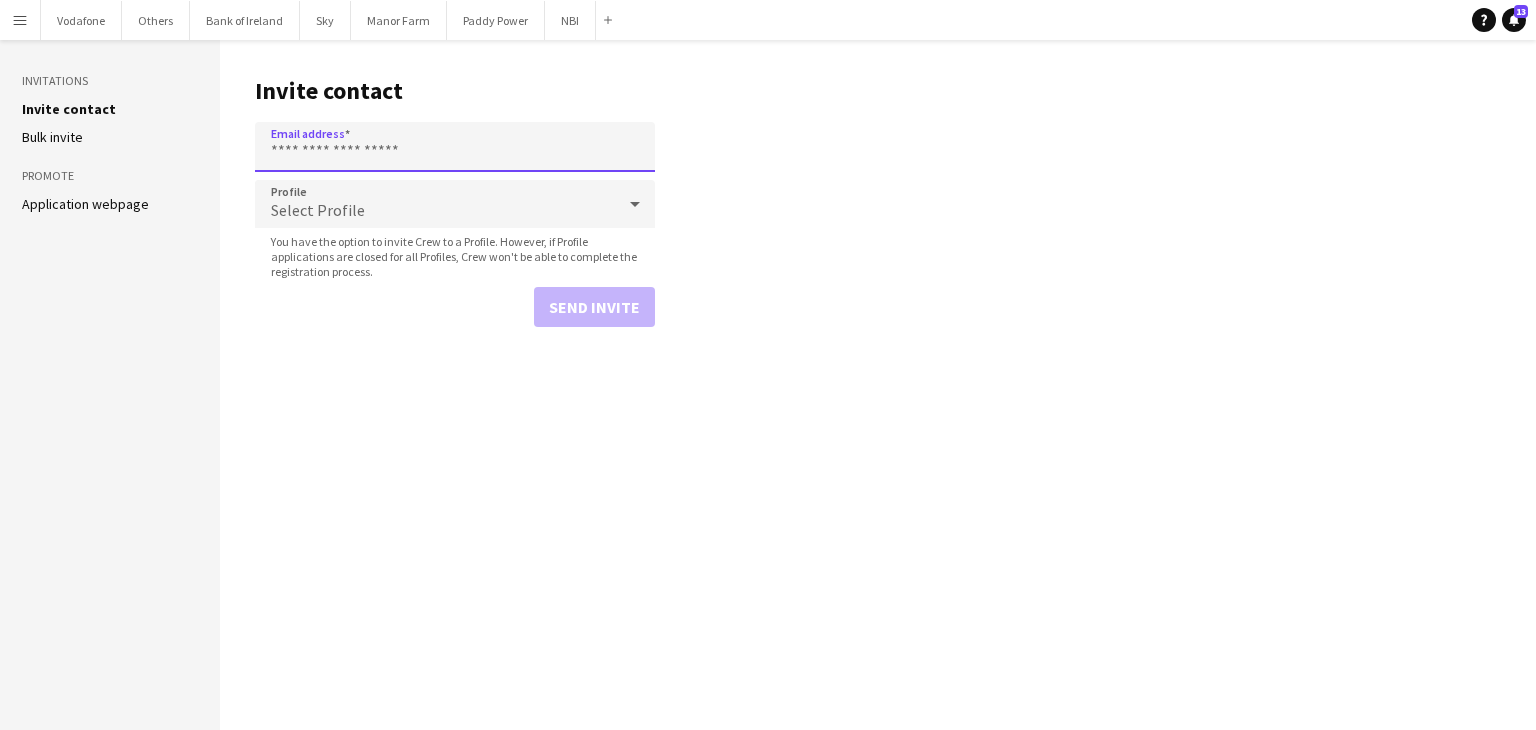 click on "Email address" at bounding box center [455, 147] 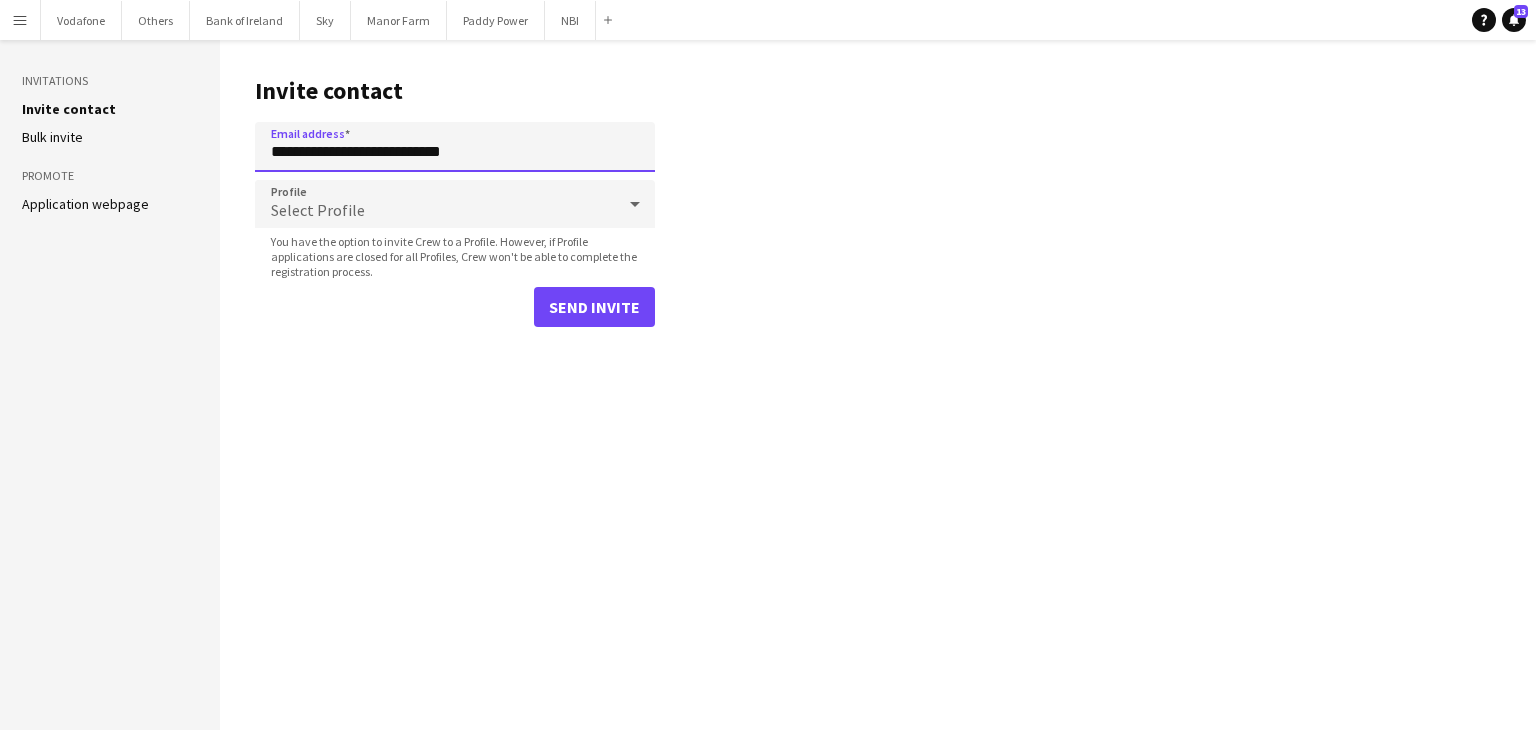type on "**********" 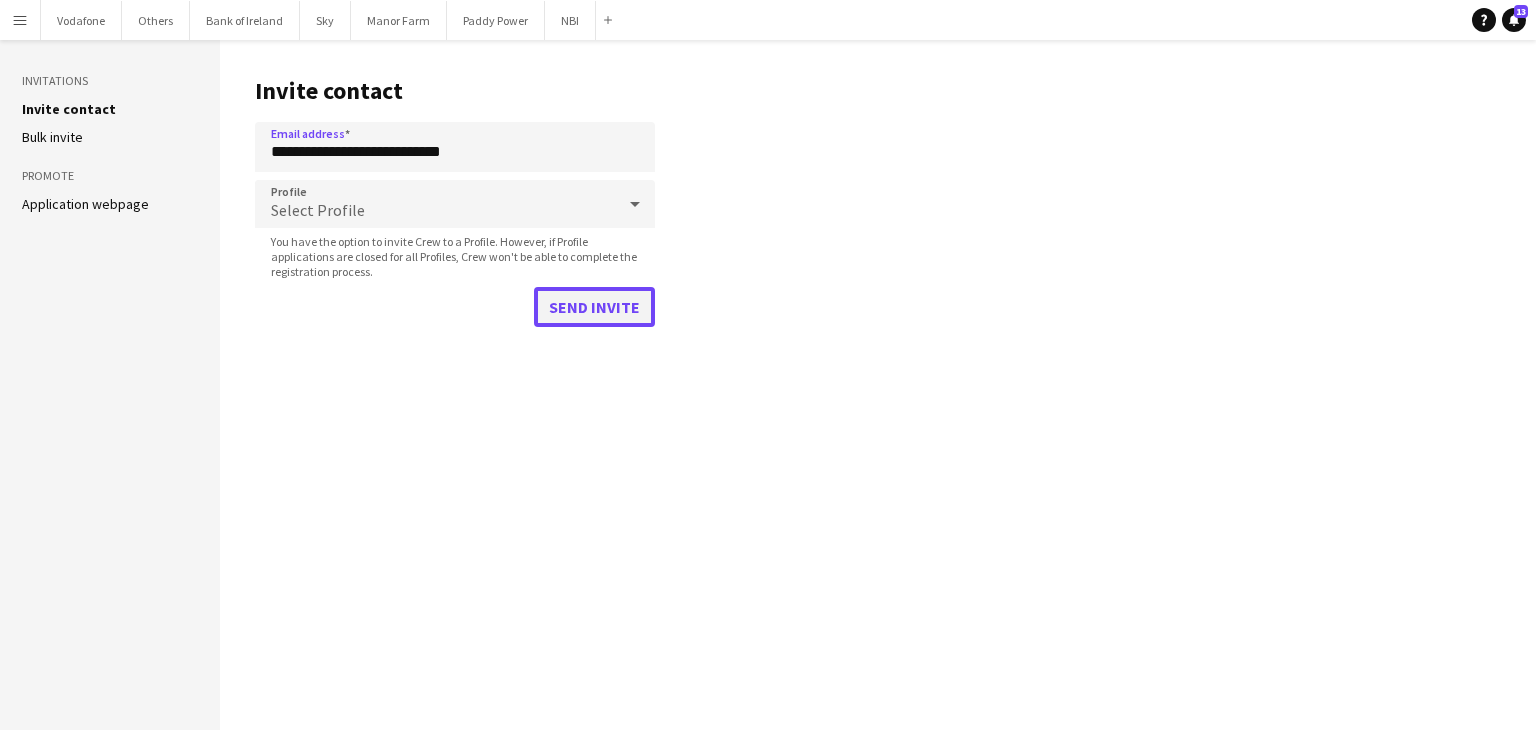 click on "Send invite" 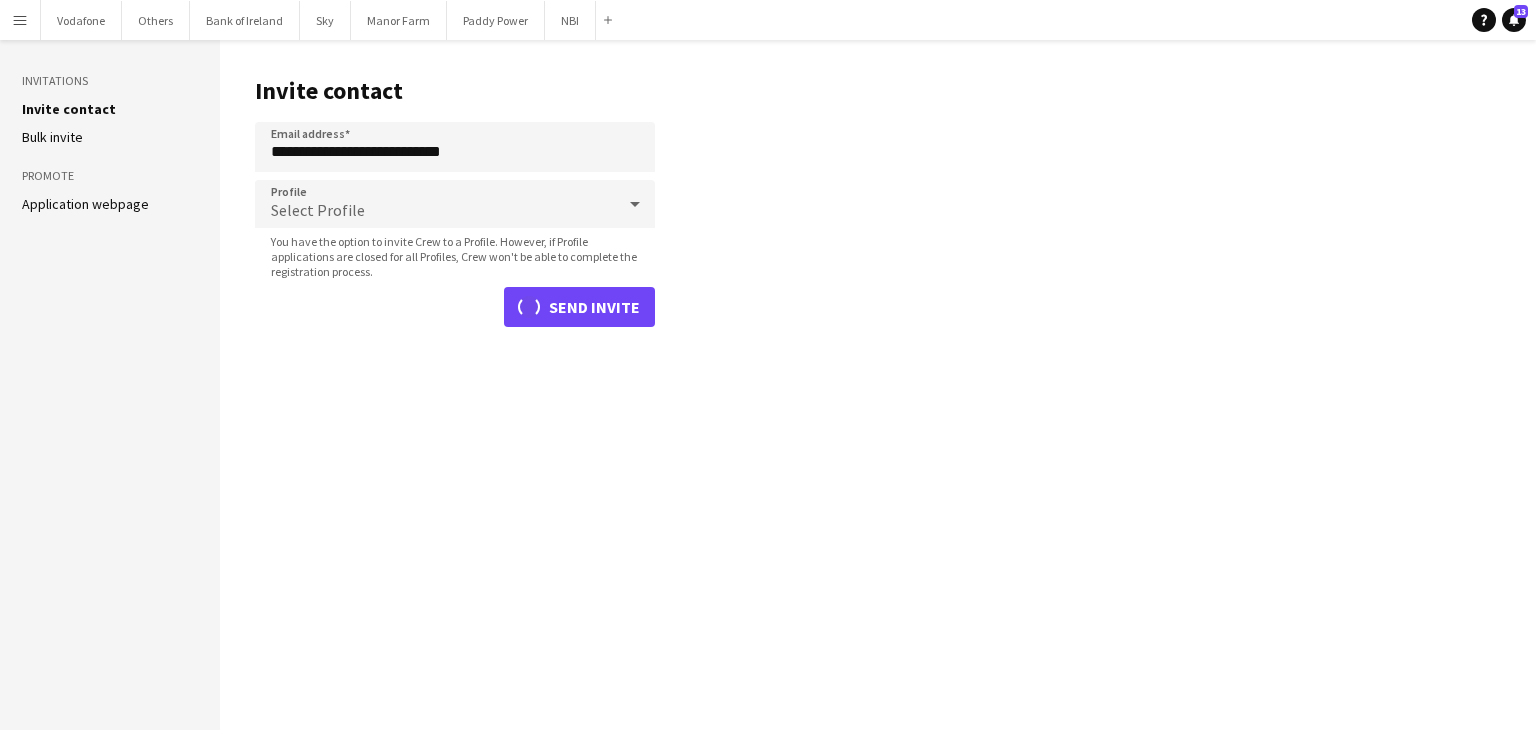 type 